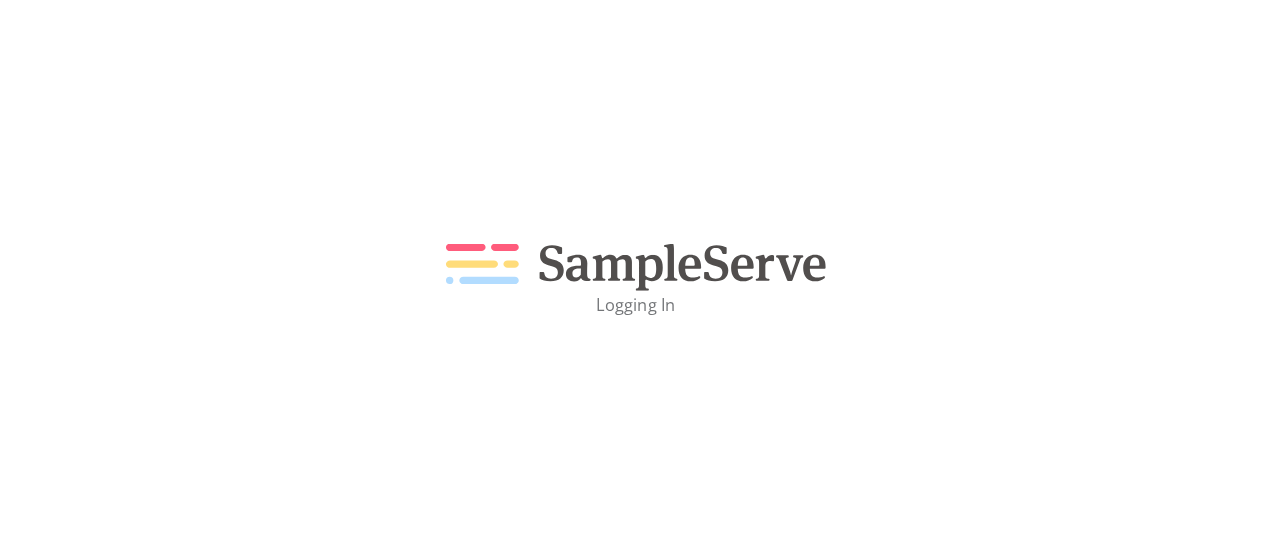 scroll, scrollTop: 0, scrollLeft: 0, axis: both 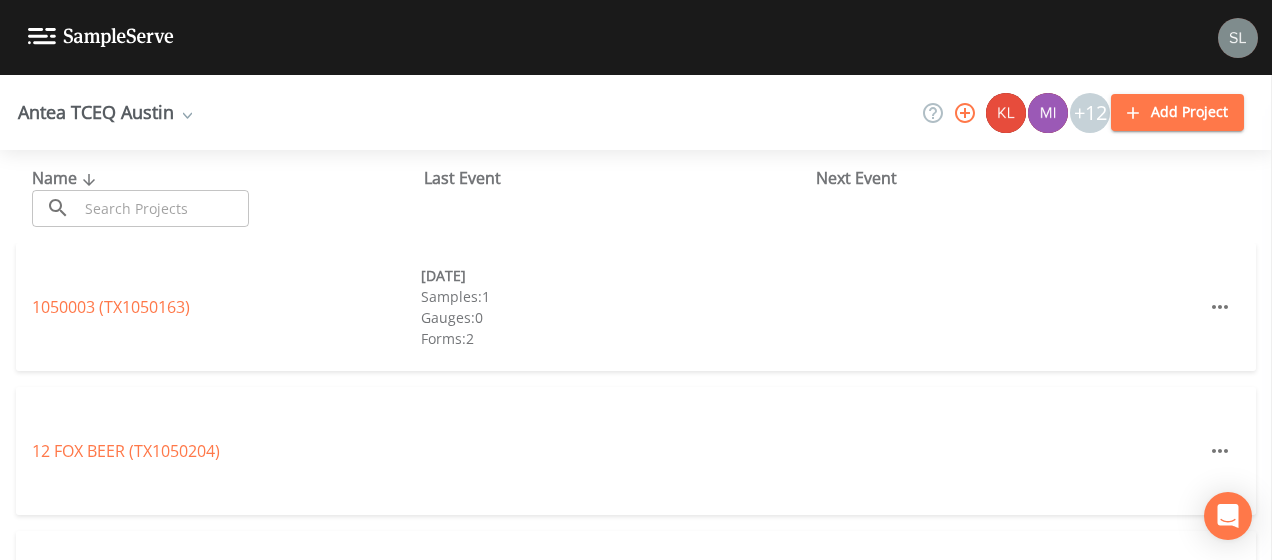click at bounding box center (163, 208) 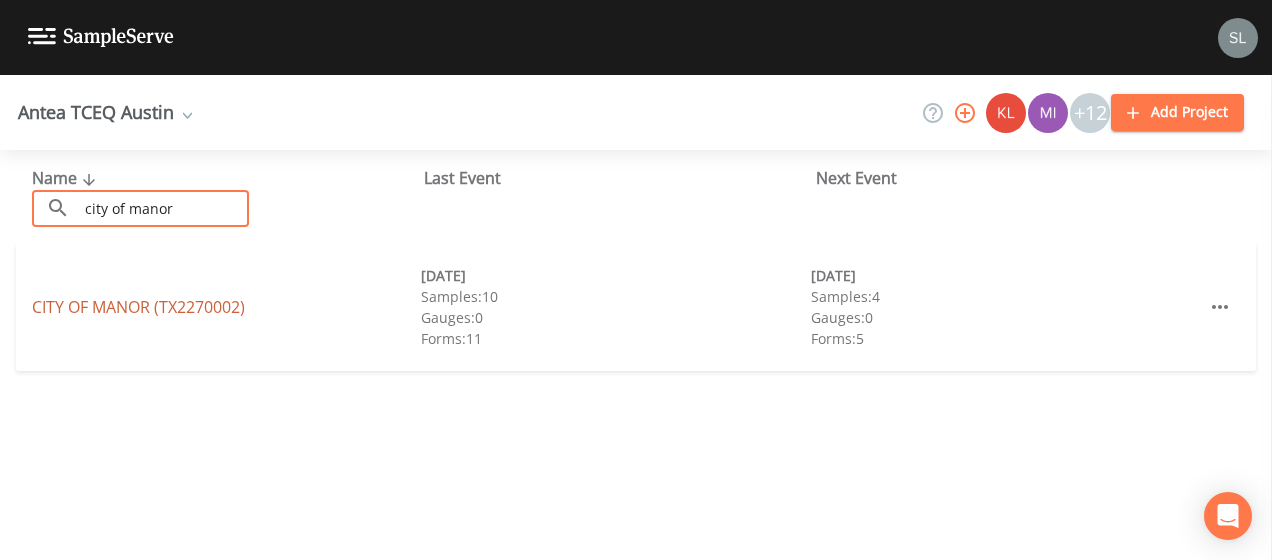 type on "city of manor" 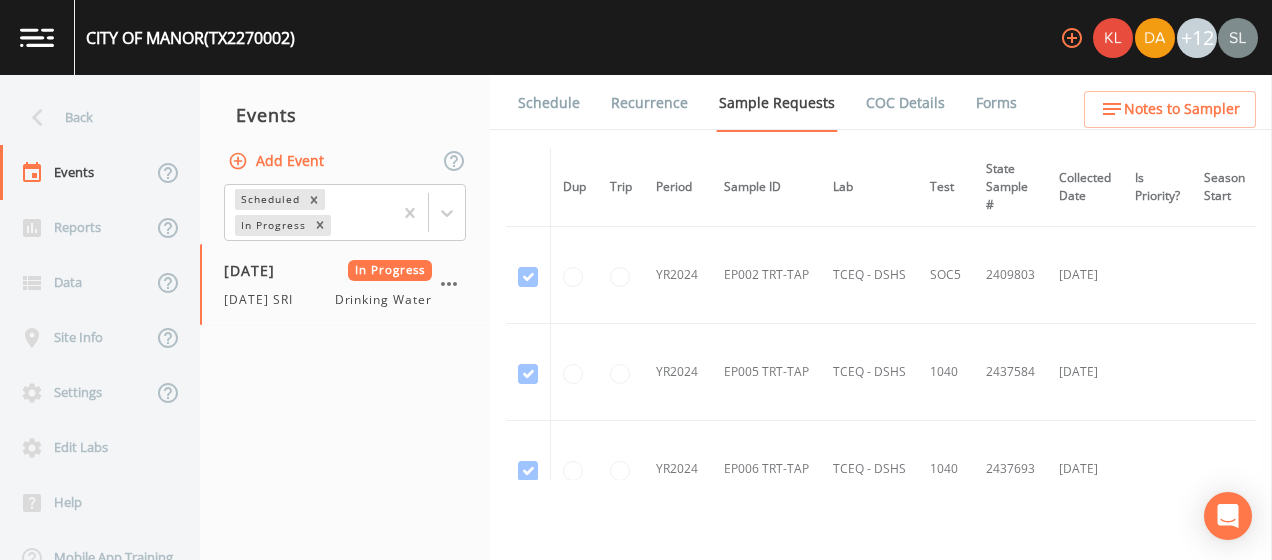 click on "Forms" at bounding box center (996, 103) 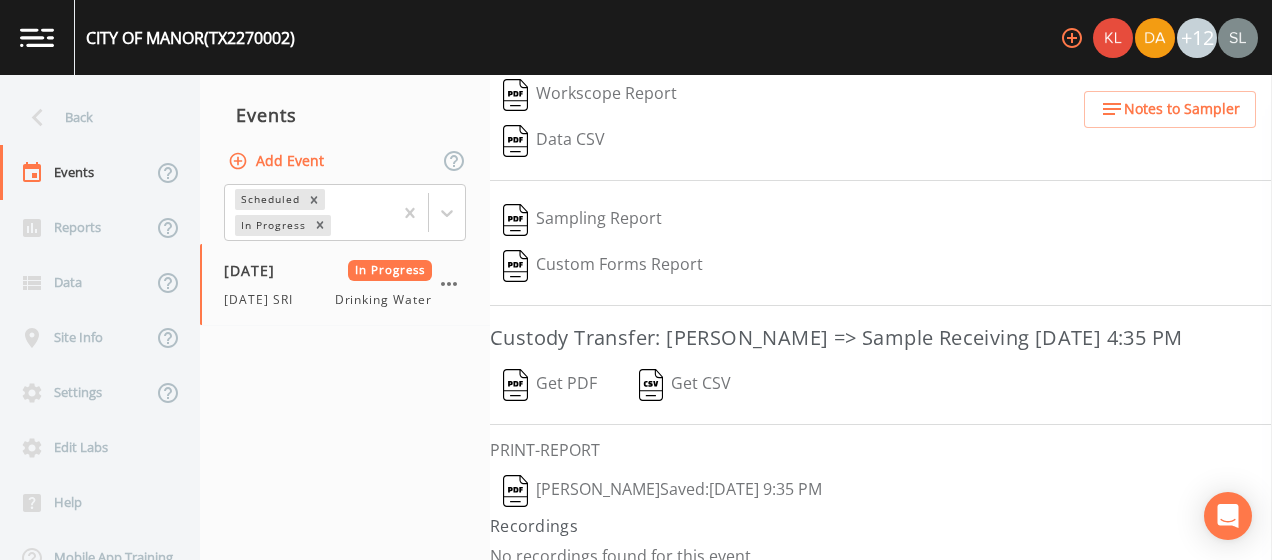 scroll, scrollTop: 348, scrollLeft: 0, axis: vertical 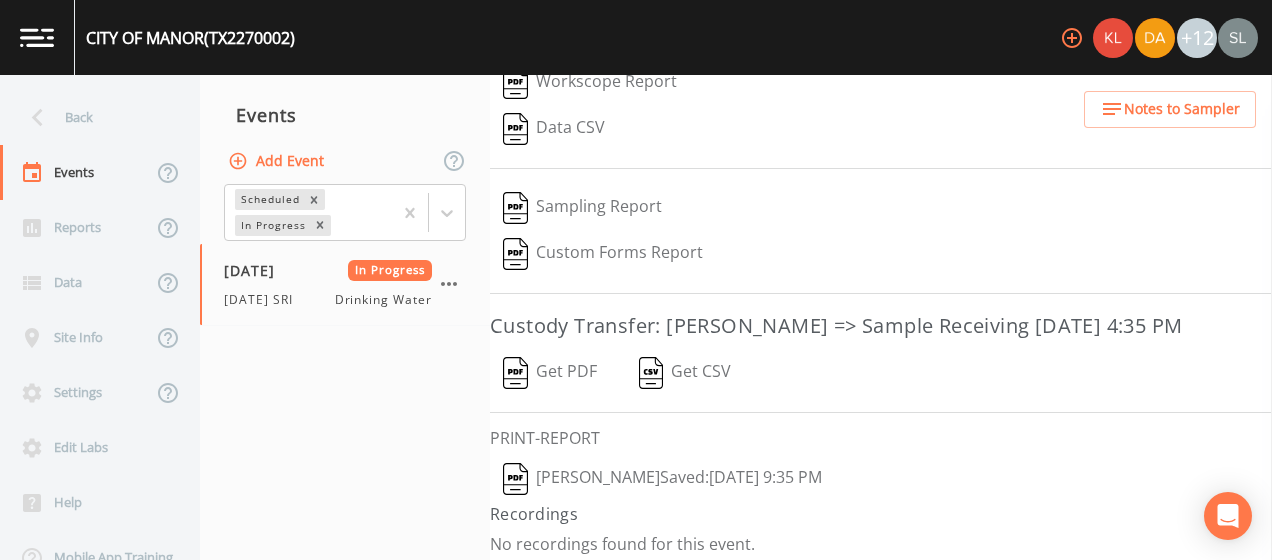 click on "Sloan Rigamonti  Saved:  July 2, 2025 9:35 PM" at bounding box center [662, 479] 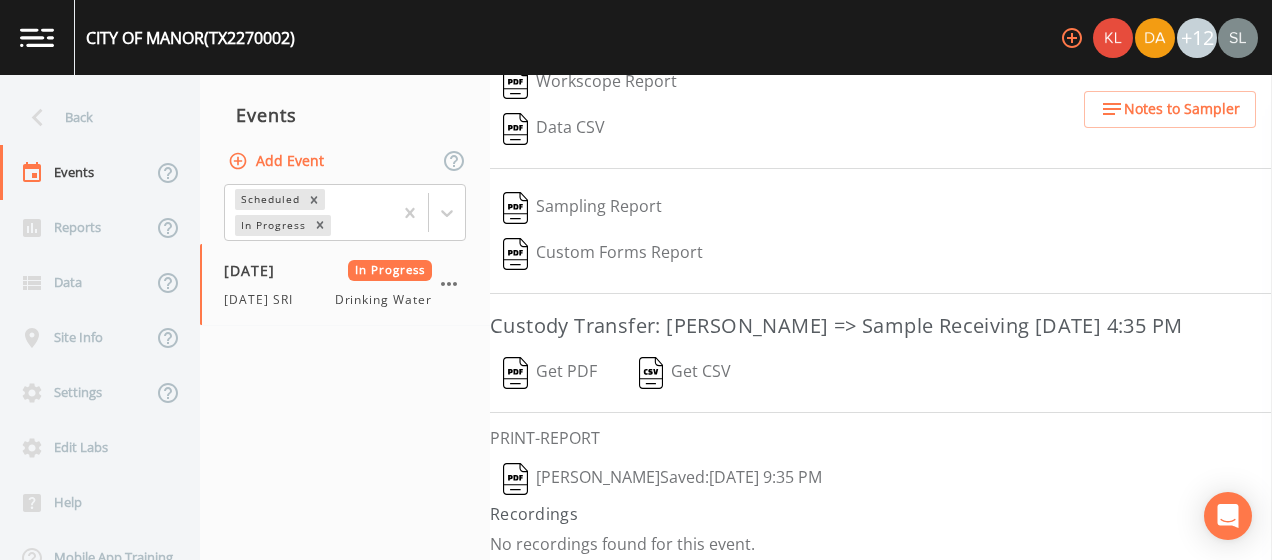 click on "Get PDF" at bounding box center [550, 373] 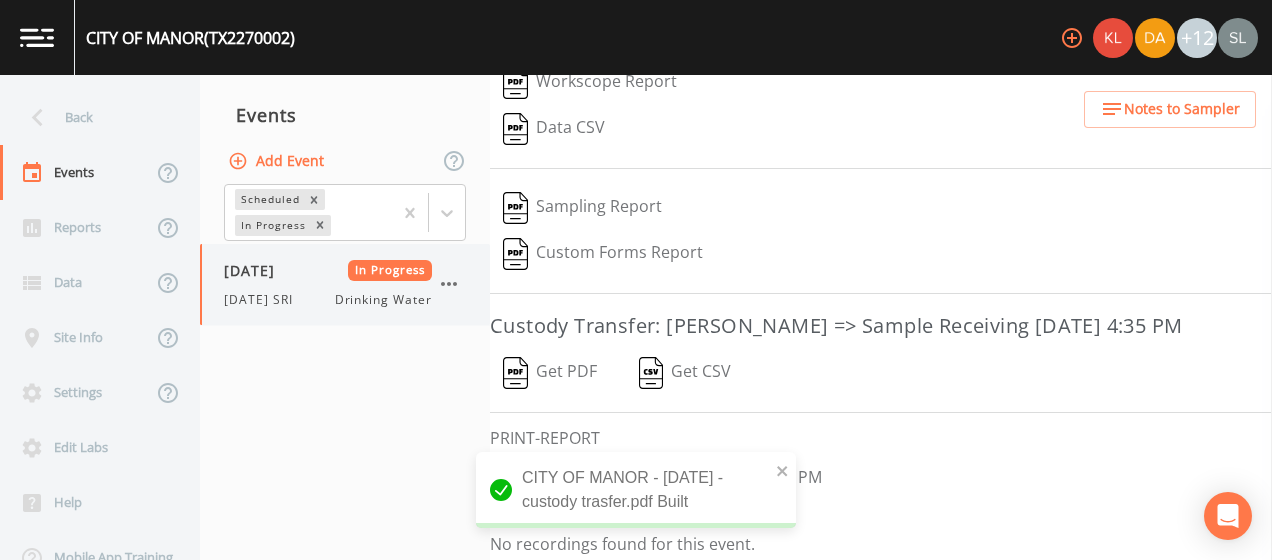 click 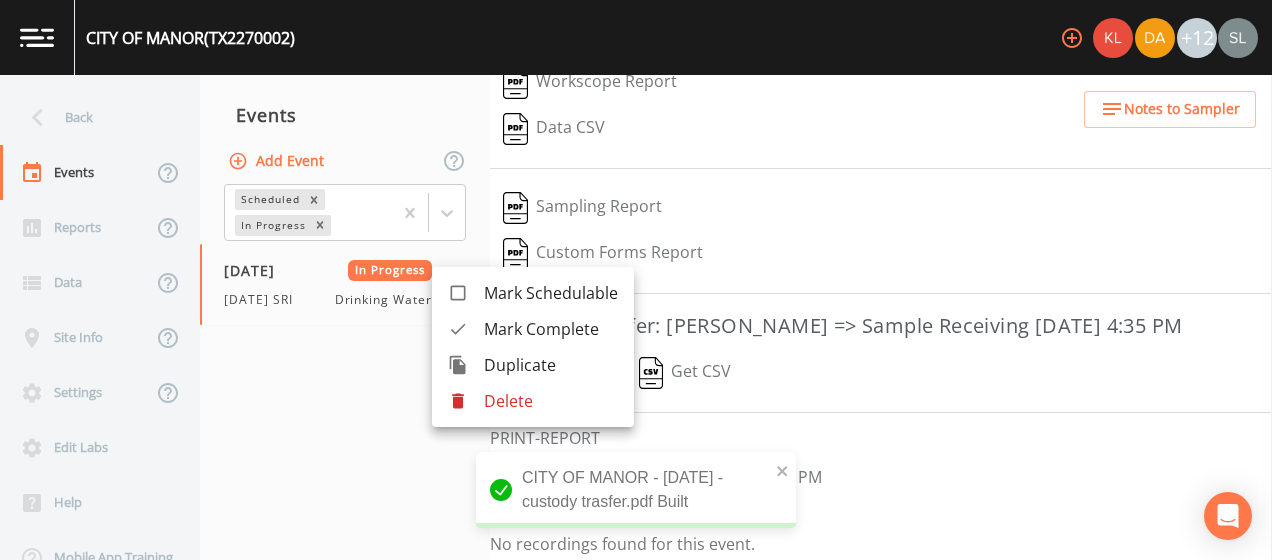 click on "Mark Complete" at bounding box center [551, 329] 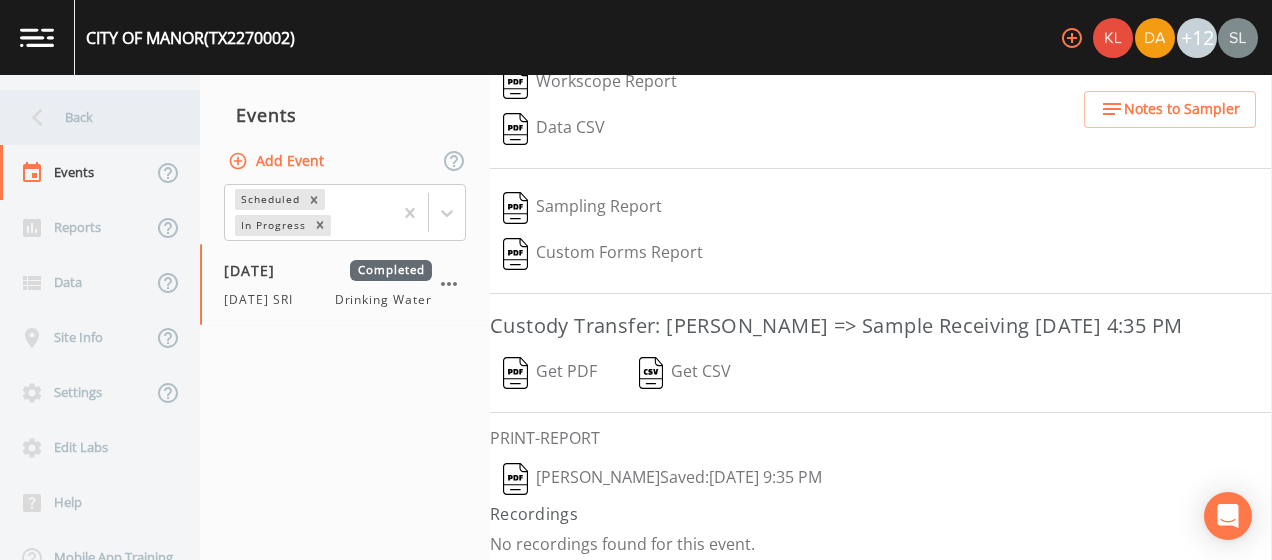 click on "Back" at bounding box center (90, 117) 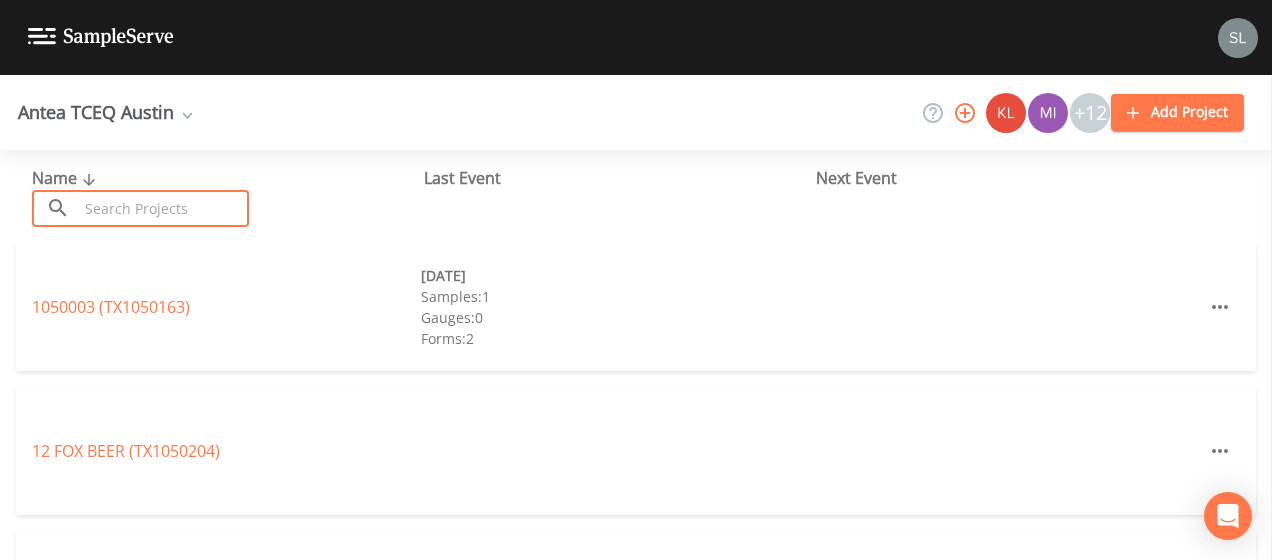 click at bounding box center (163, 208) 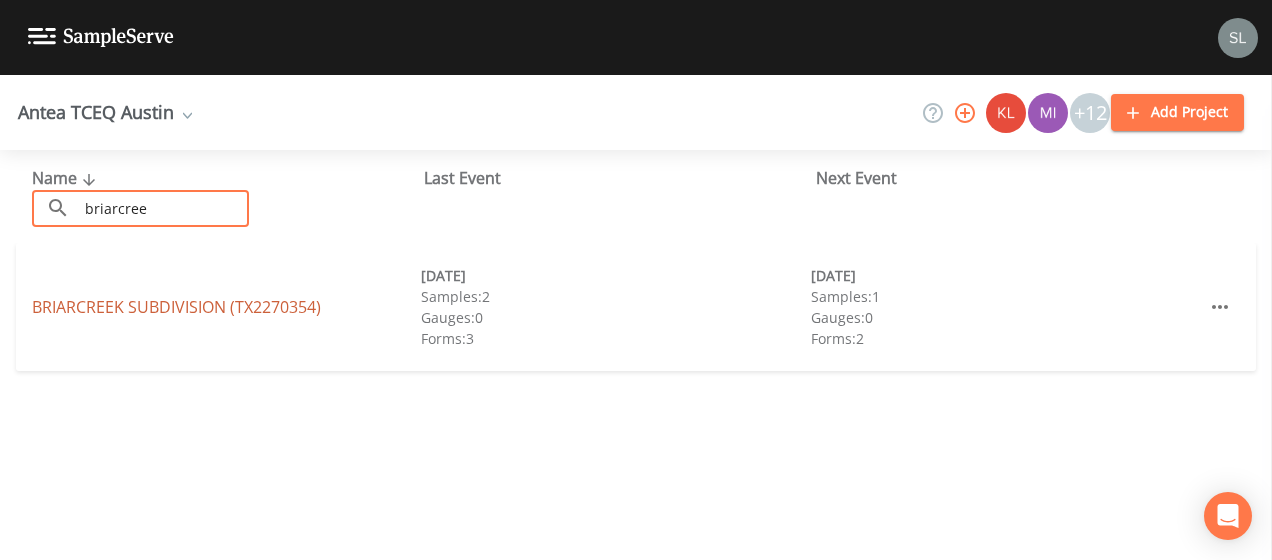 type on "briarcree" 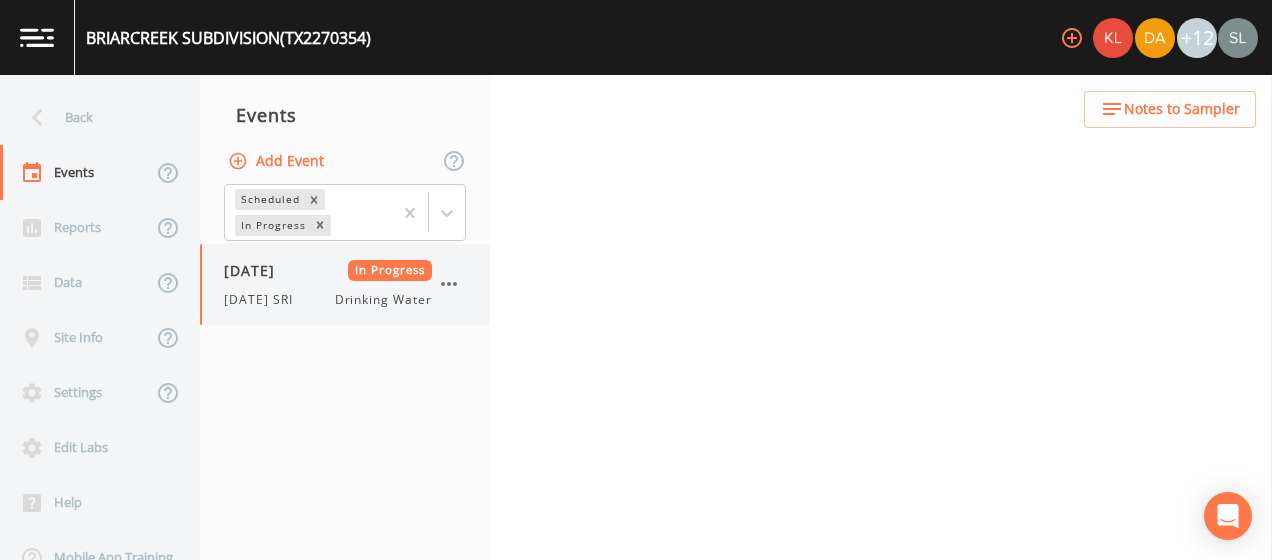click on "[DATE]" at bounding box center (256, 270) 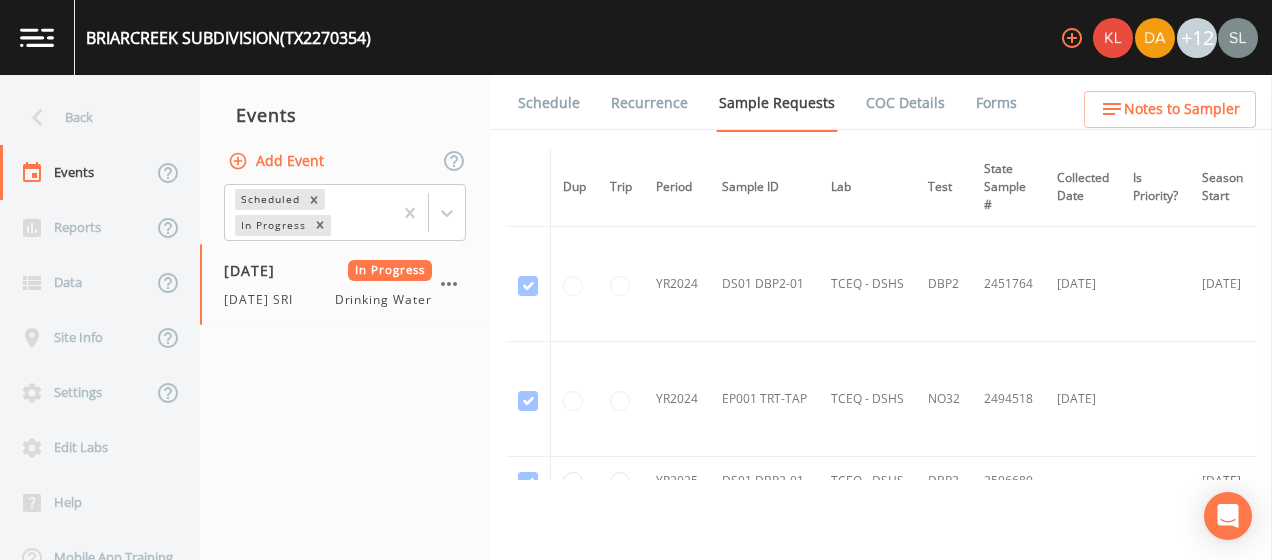 click on "Forms" at bounding box center [996, 103] 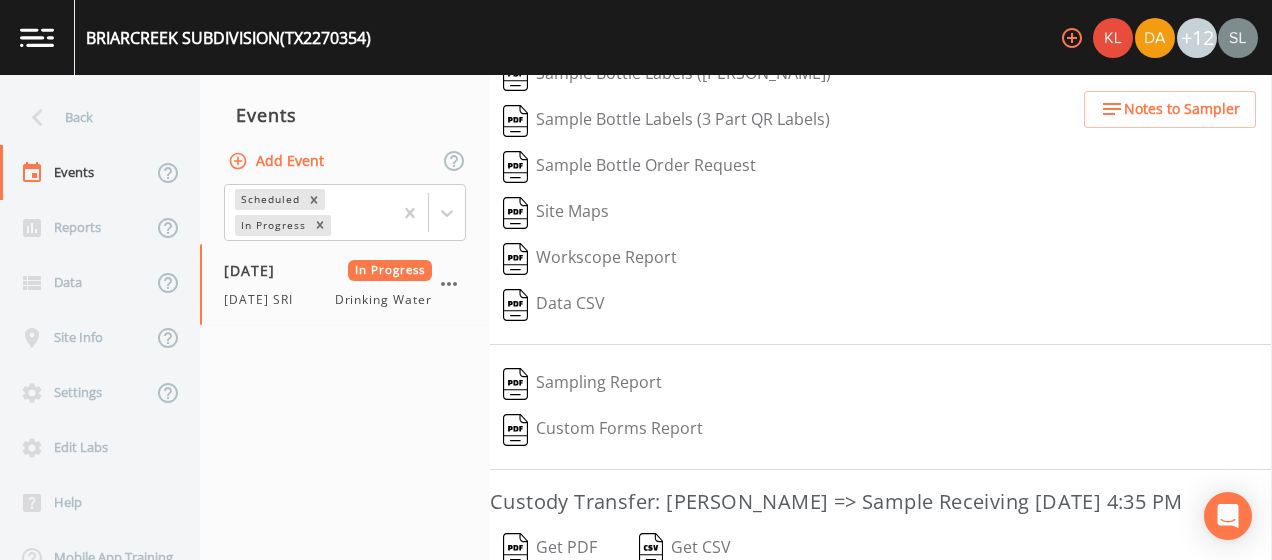 scroll, scrollTop: 348, scrollLeft: 0, axis: vertical 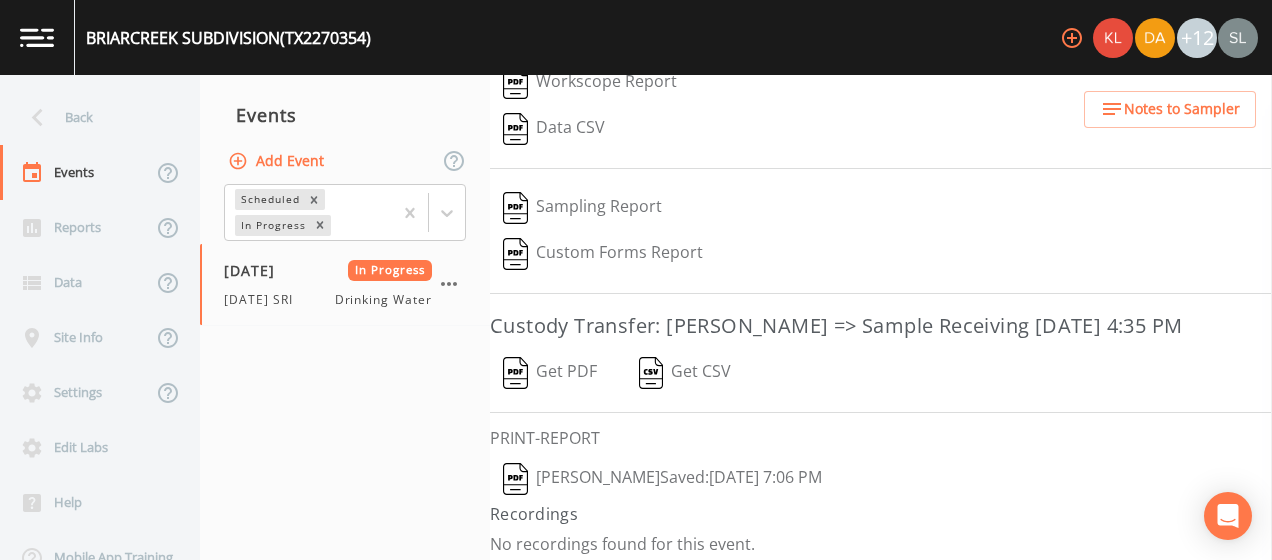 click on "Sloan Rigamonti  Saved:  July 2, 2025 7:06 PM" at bounding box center [662, 479] 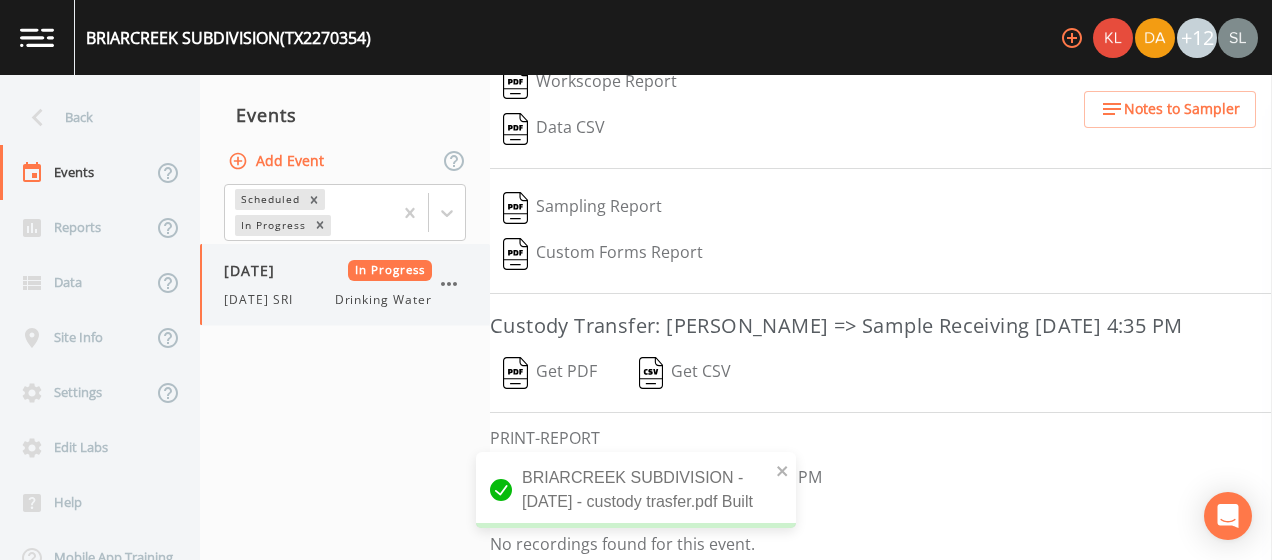 click 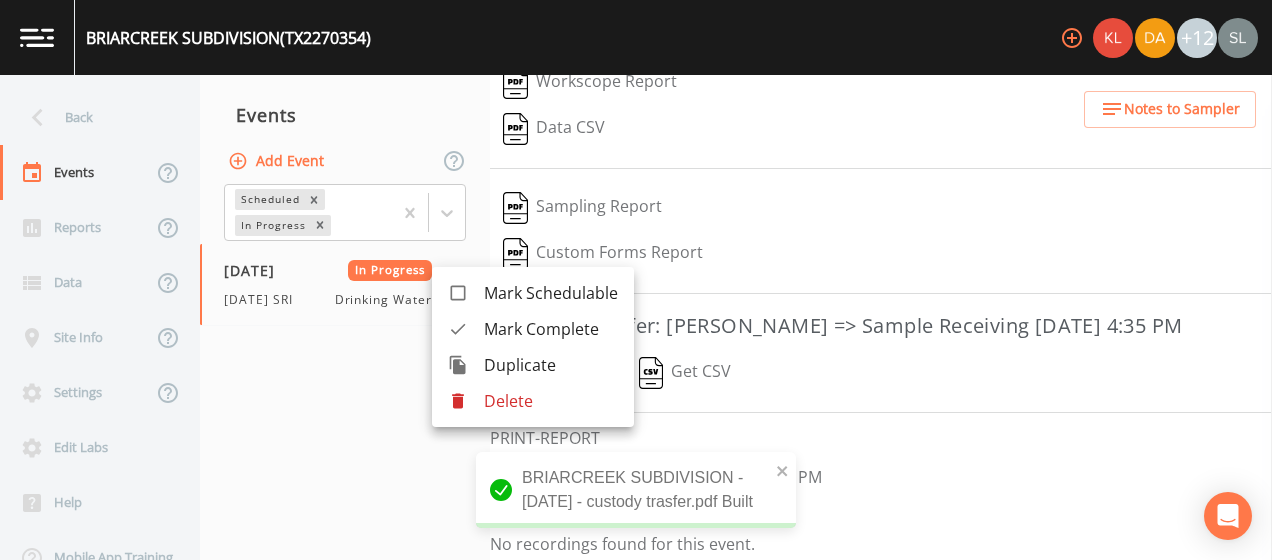 click on "Mark Complete" at bounding box center [551, 329] 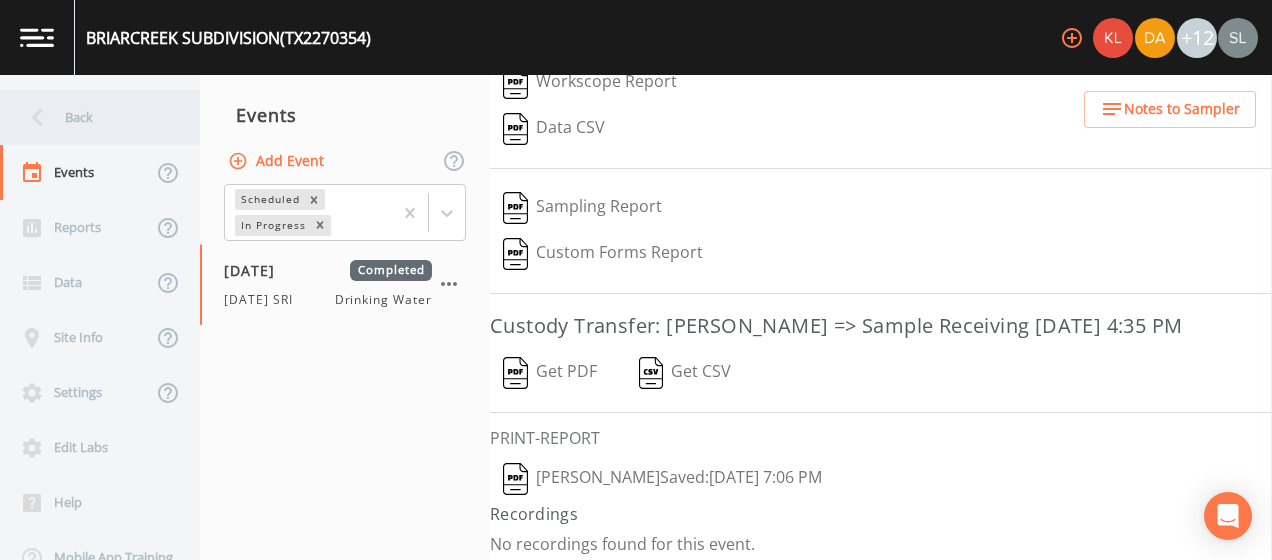 click on "Back" at bounding box center [90, 117] 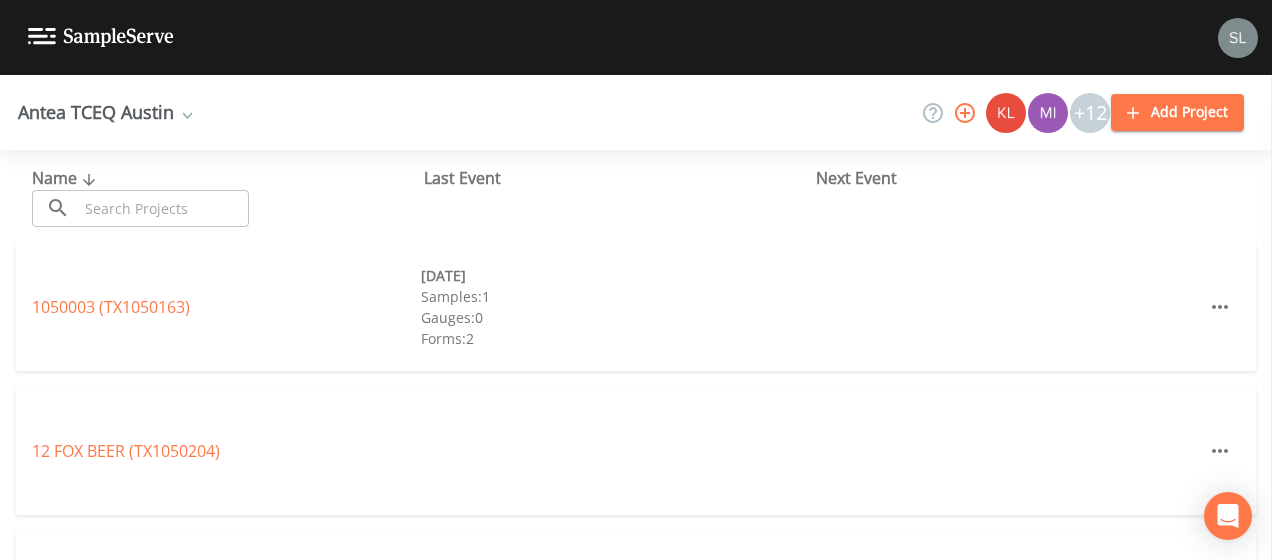 click at bounding box center (163, 208) 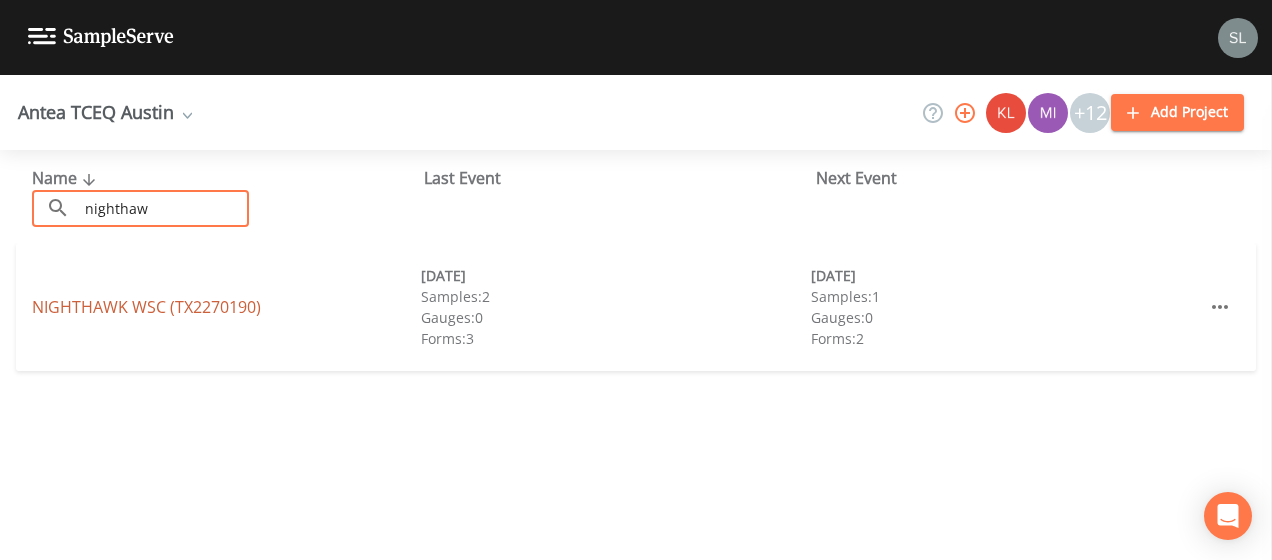 type on "nighthaw" 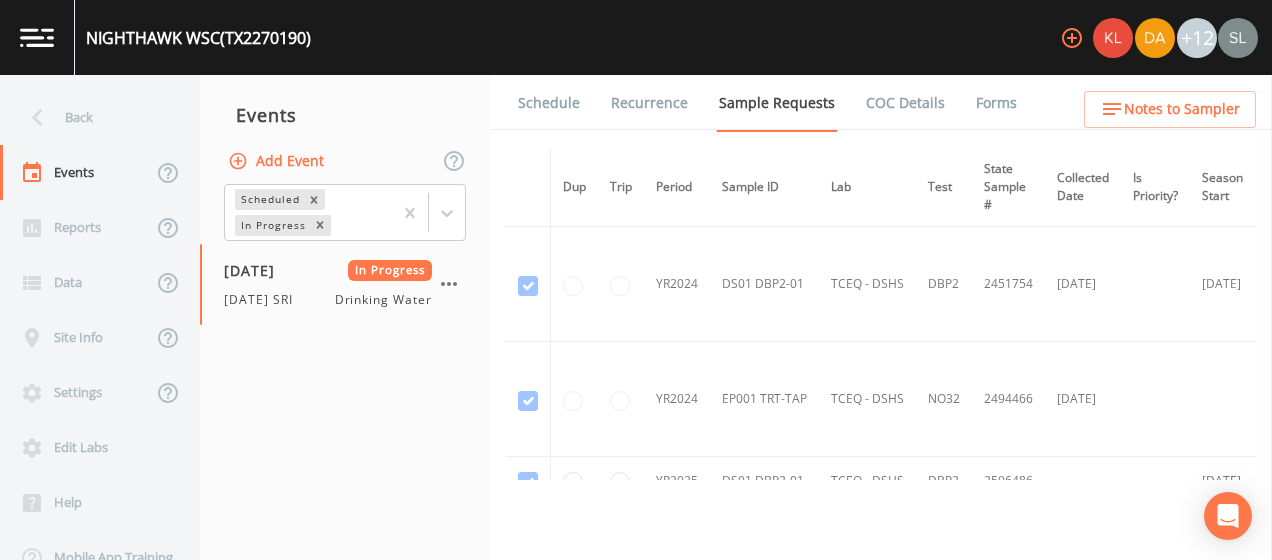 click on "Forms" at bounding box center [996, 103] 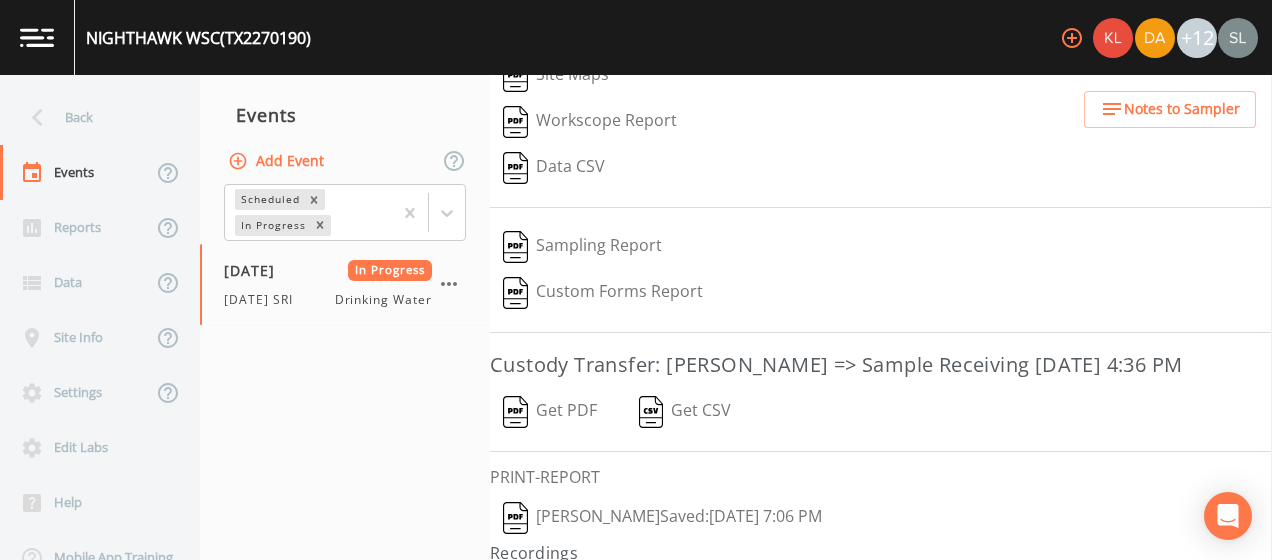 scroll, scrollTop: 348, scrollLeft: 0, axis: vertical 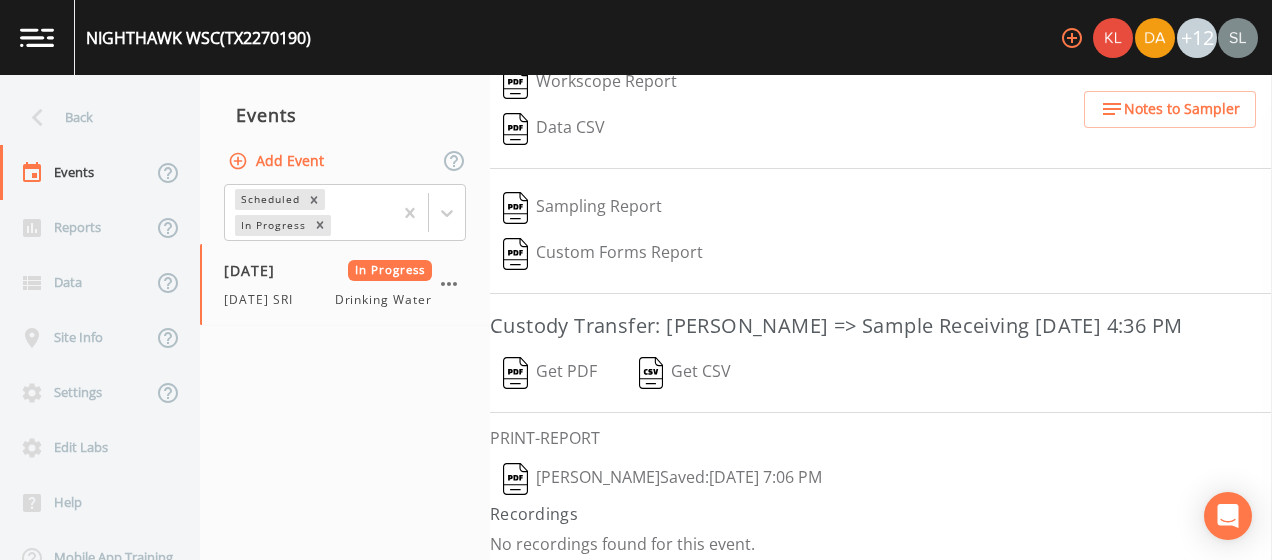 click on "Sloan Rigamonti  Saved:  July 2, 2025 7:06 PM" at bounding box center [662, 479] 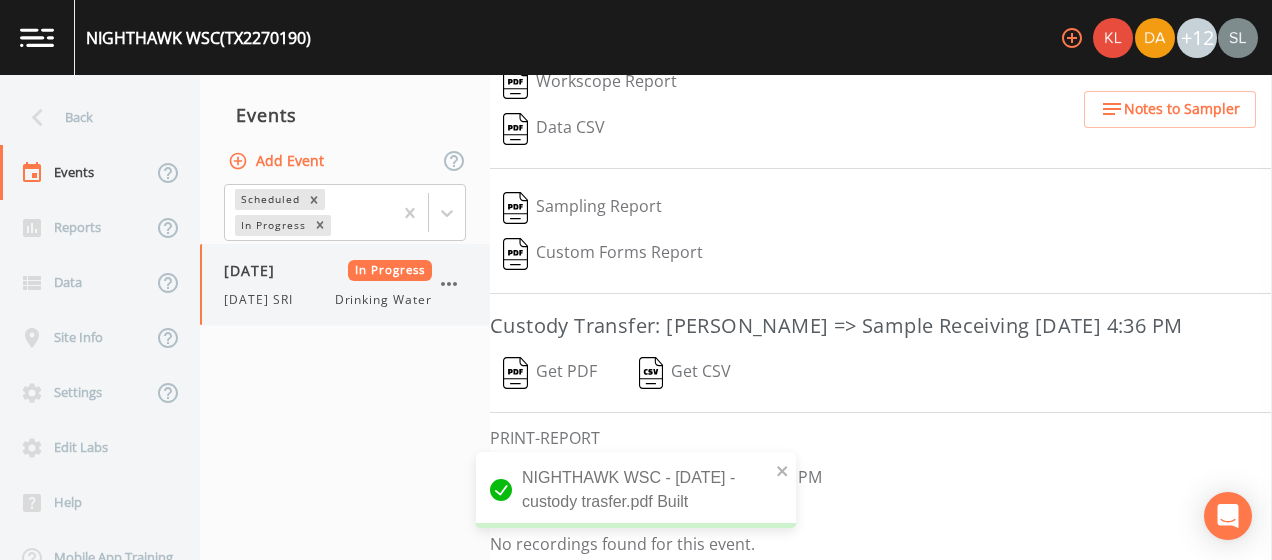 click 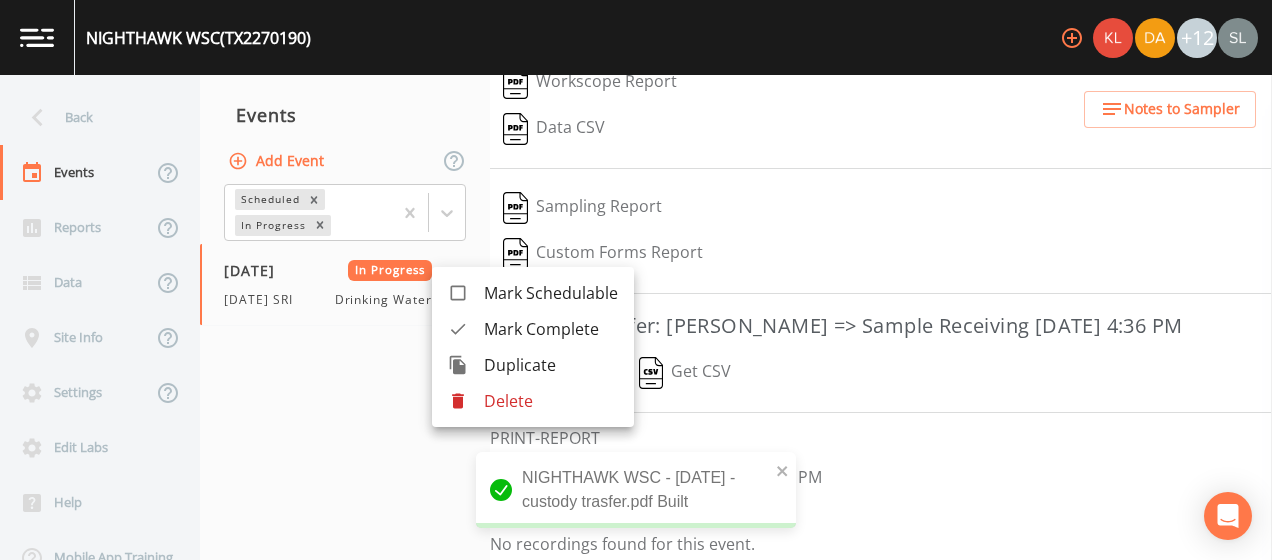 click on "Mark Complete" at bounding box center (551, 329) 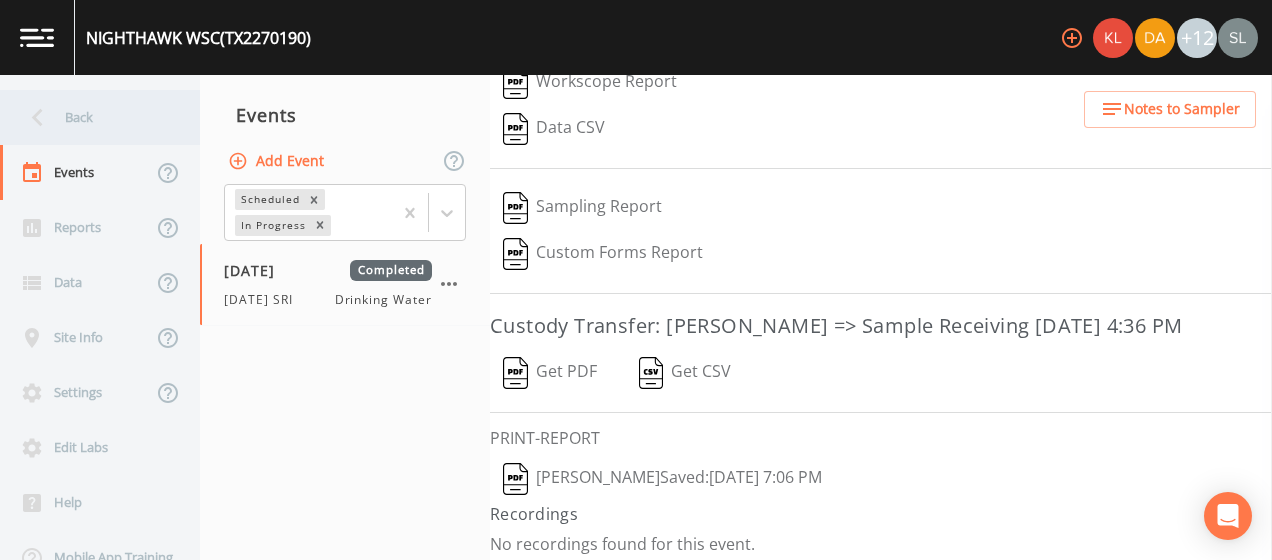 click on "Back" at bounding box center [90, 117] 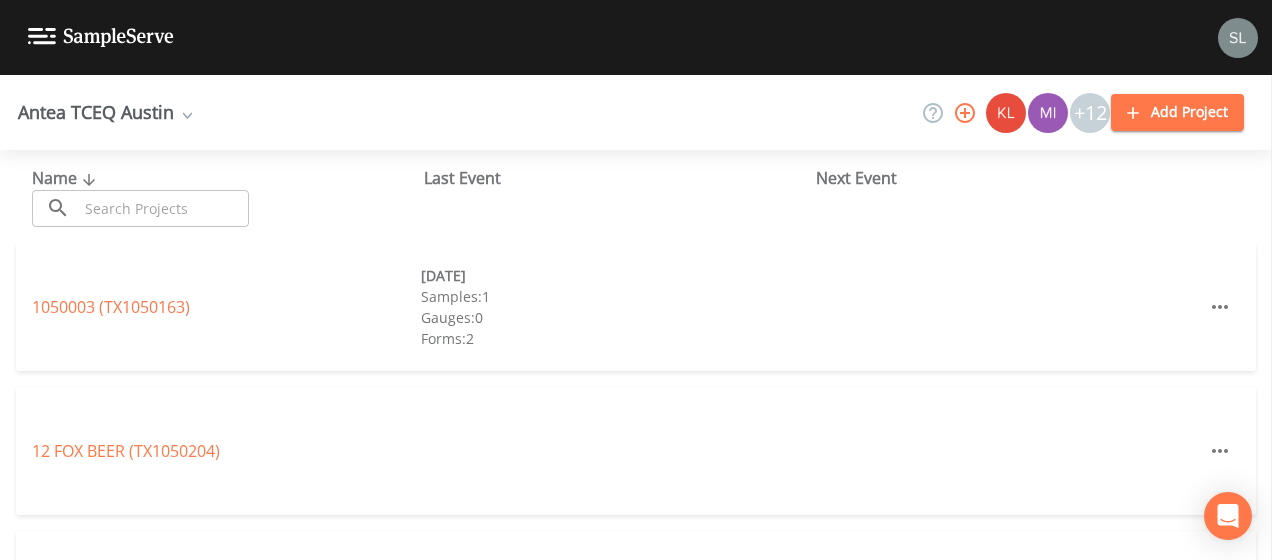 click at bounding box center (163, 208) 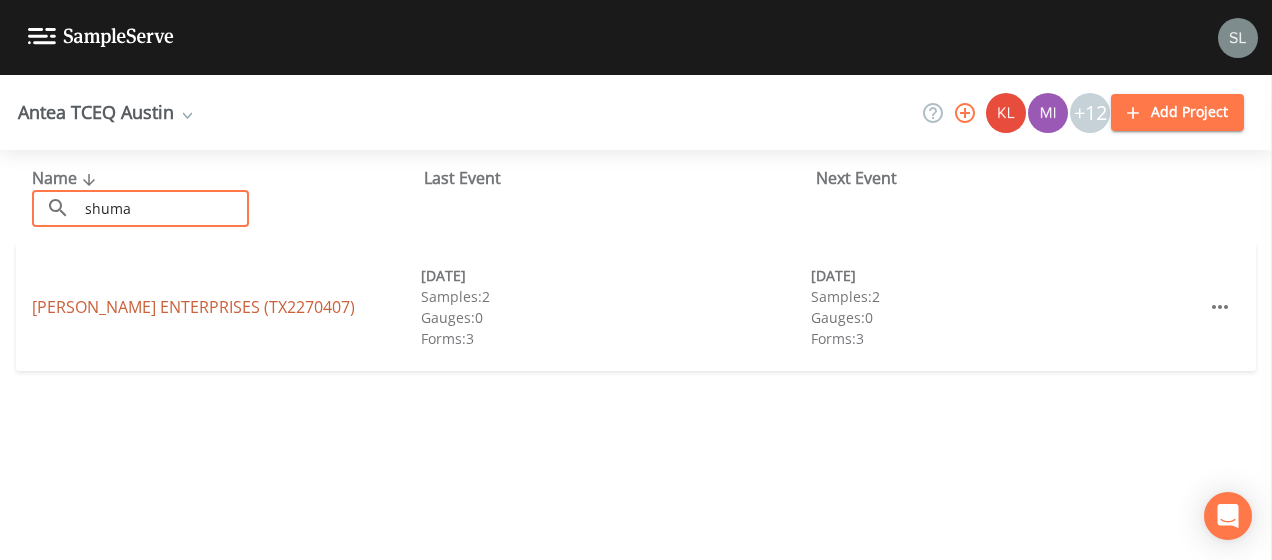 type on "shuma" 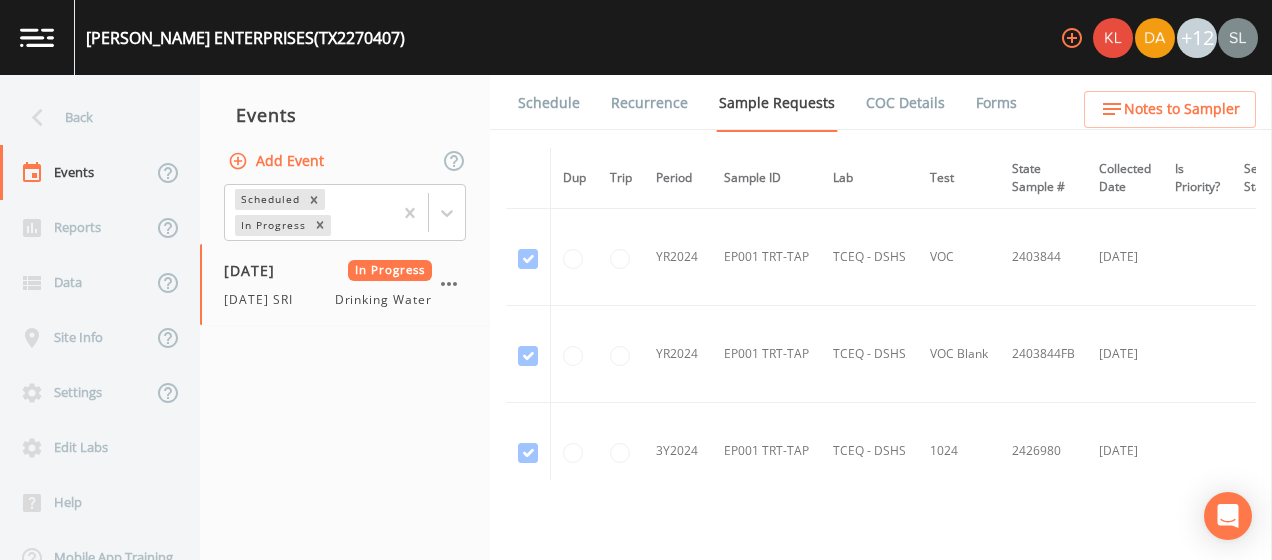 click on "Forms" at bounding box center [996, 103] 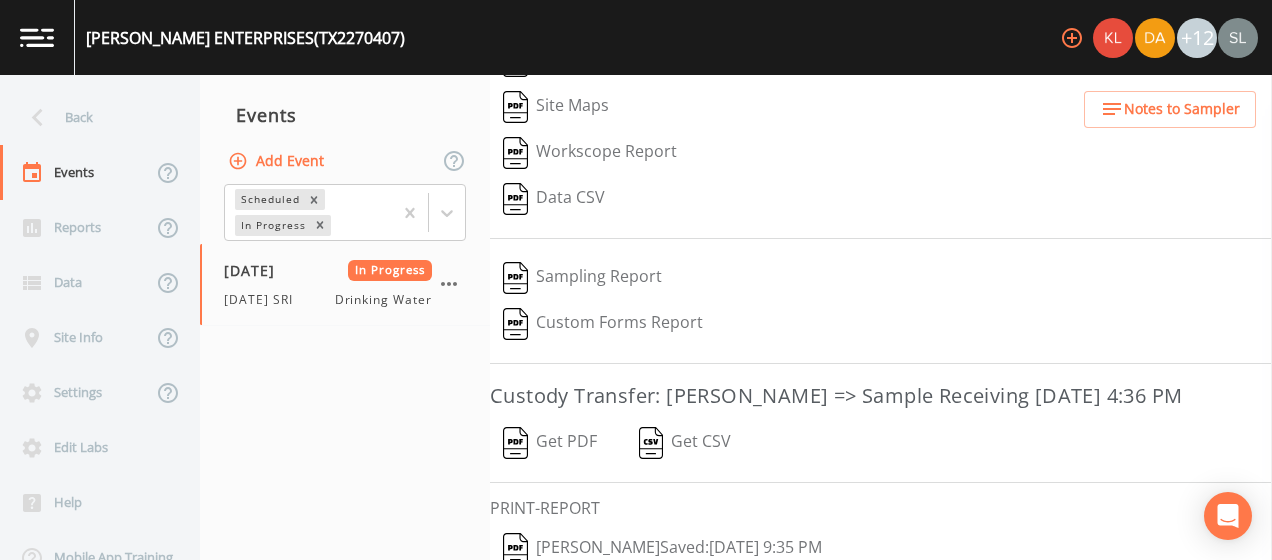 scroll, scrollTop: 300, scrollLeft: 0, axis: vertical 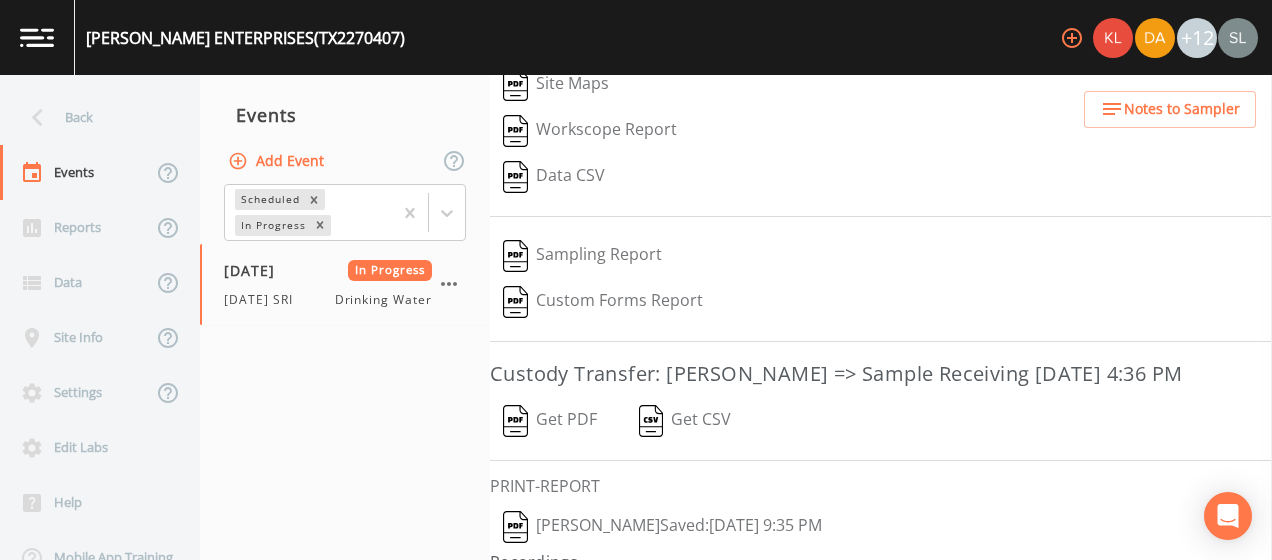 click on "Sloan Rigamonti  Saved:  July 2, 2025 9:35 PM" at bounding box center [662, 527] 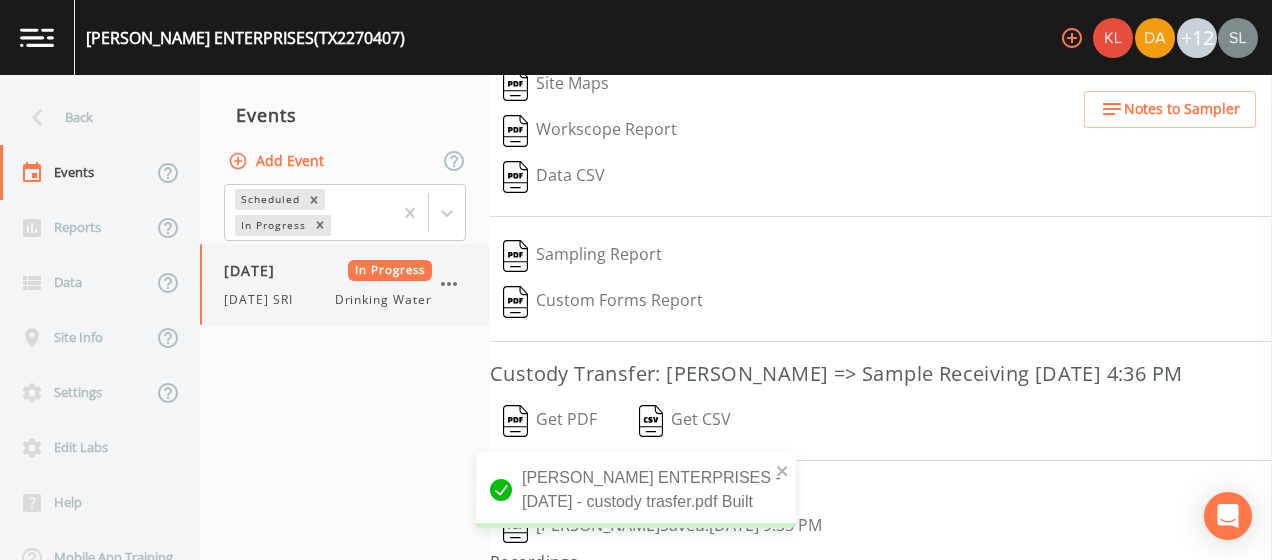 click 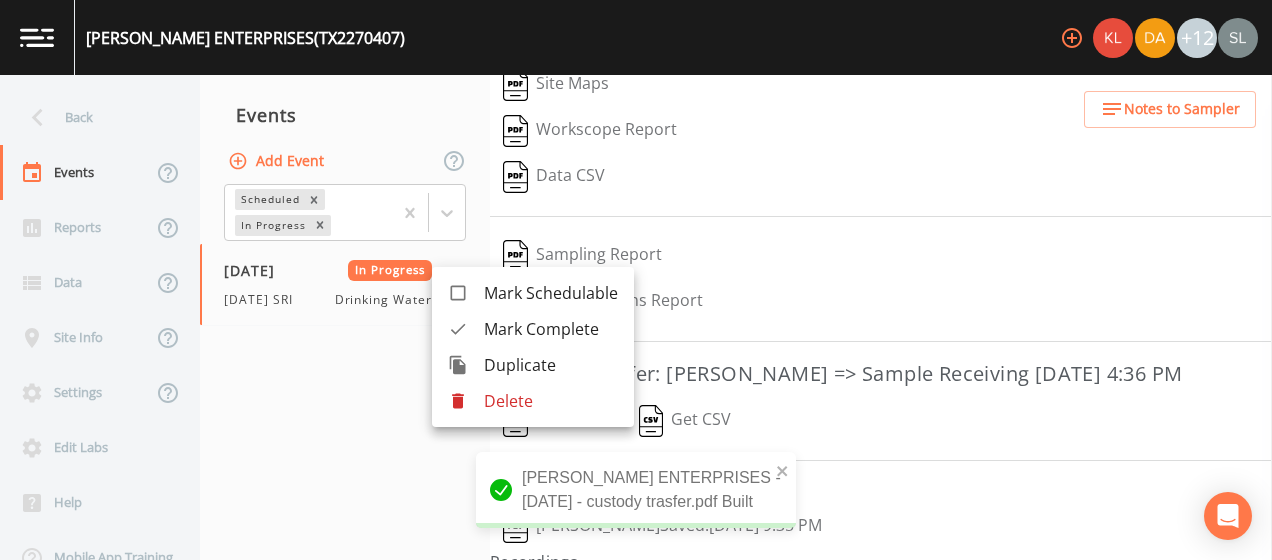 click on "Mark Complete" at bounding box center (551, 329) 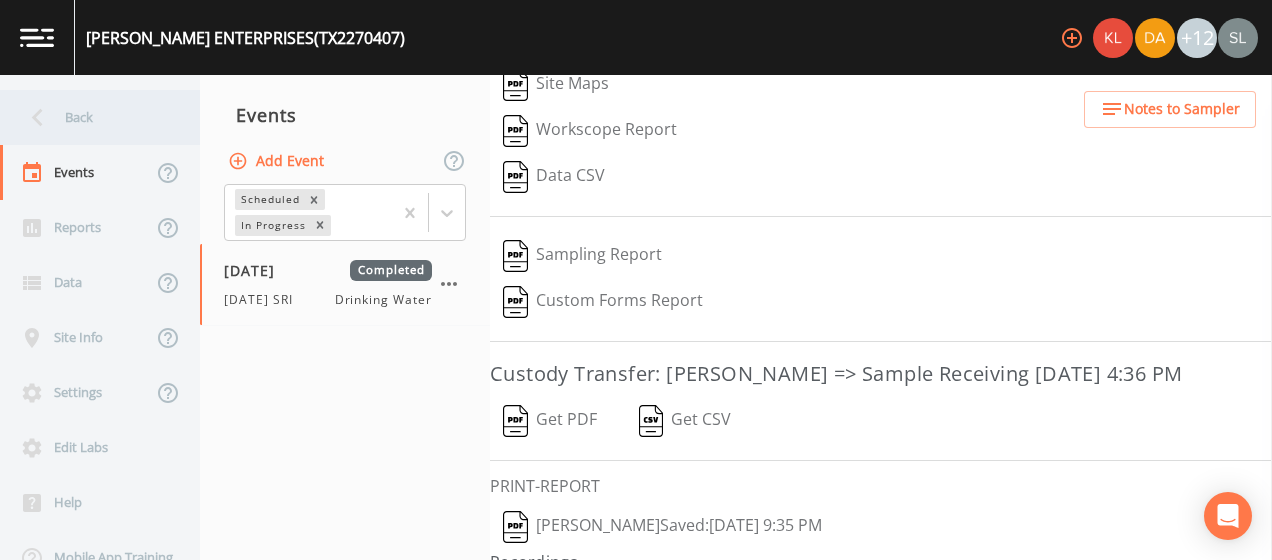 click on "Back" at bounding box center [90, 117] 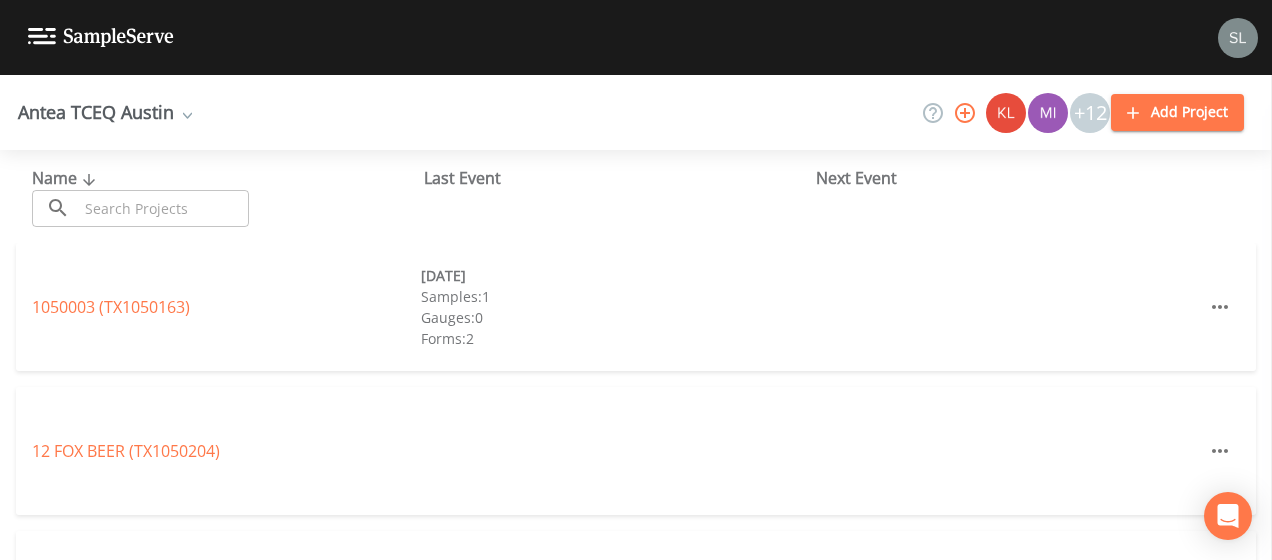 click at bounding box center (163, 208) 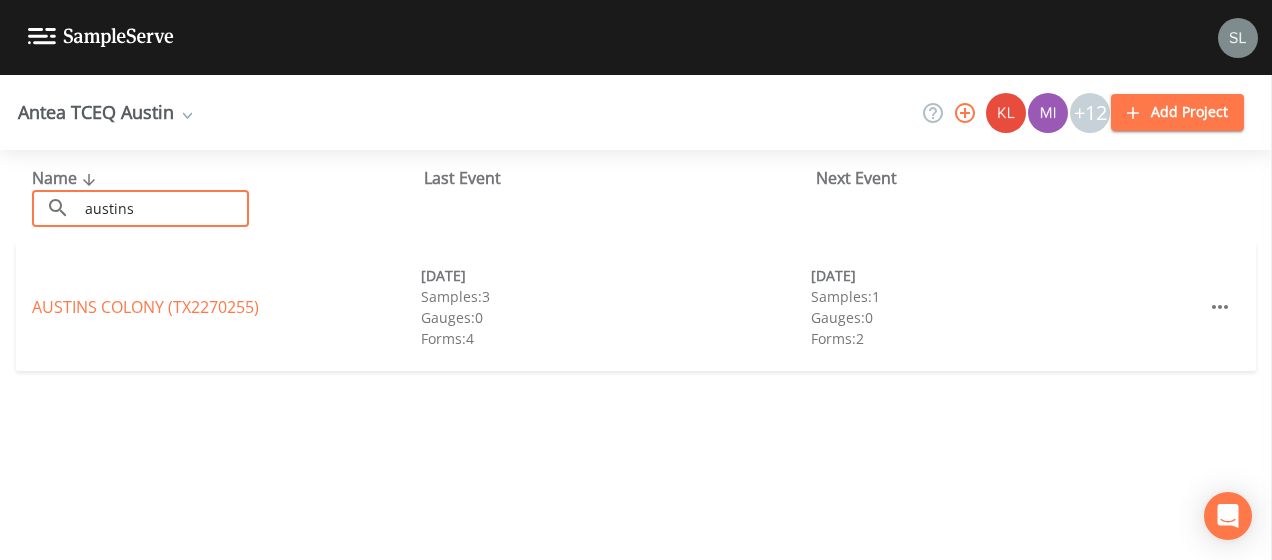type on "austins" 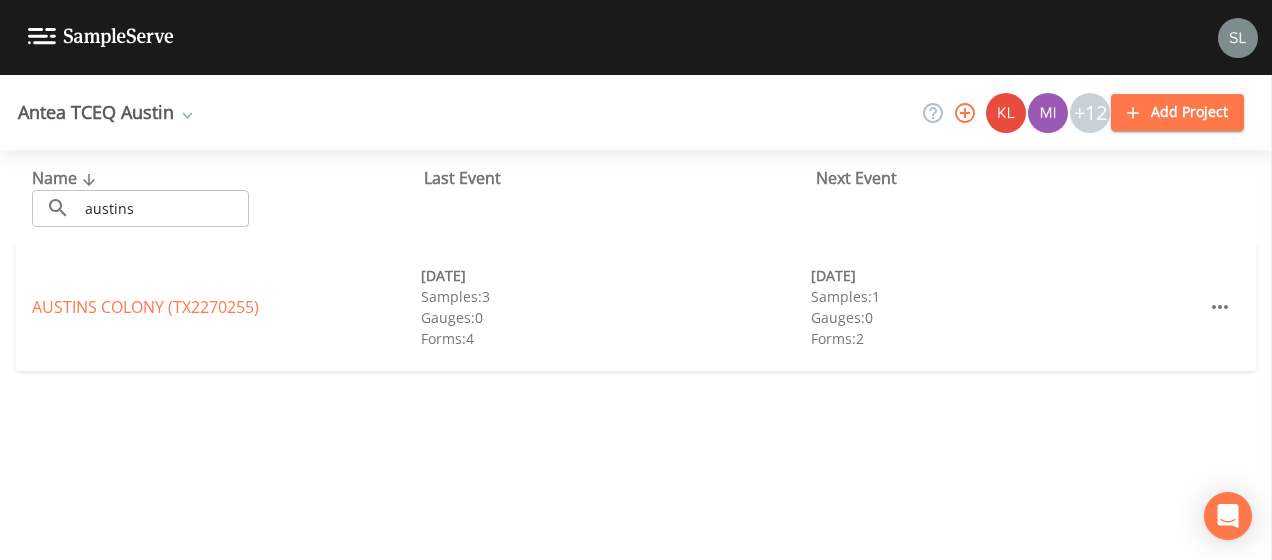 click on "AUSTINS COLONY   (TX2270255) 05/19/2025 Samples:  3 Gauges:  0 Forms:  4 07/02/2025 Samples:  1 Gauges:  0 Forms:  2" at bounding box center (636, 307) 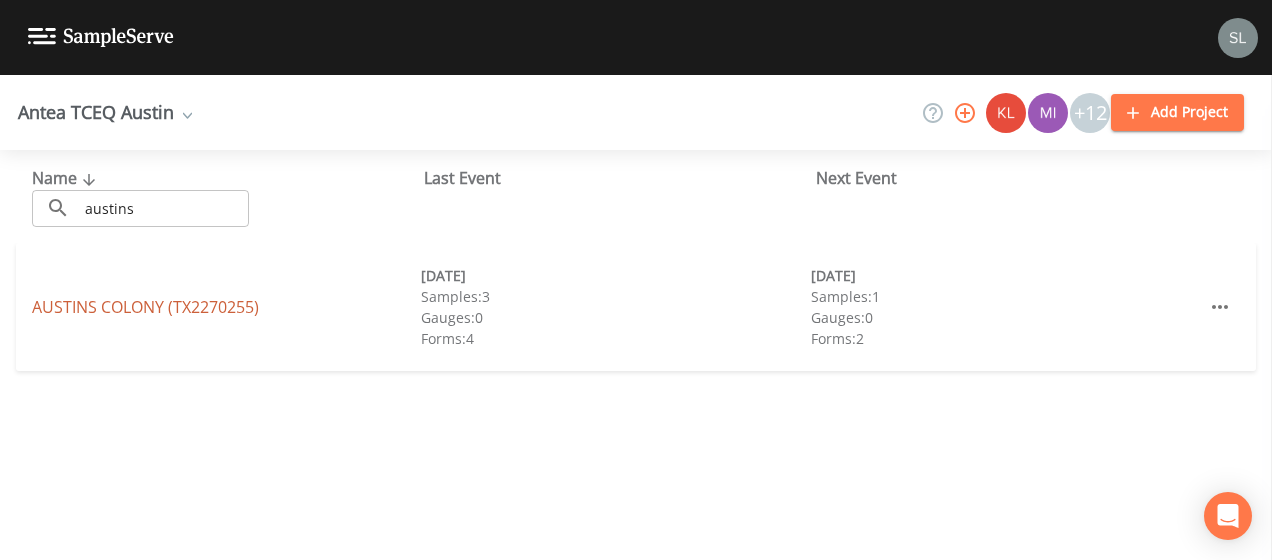 click on "AUSTINS COLONY   (TX2270255)" at bounding box center [145, 307] 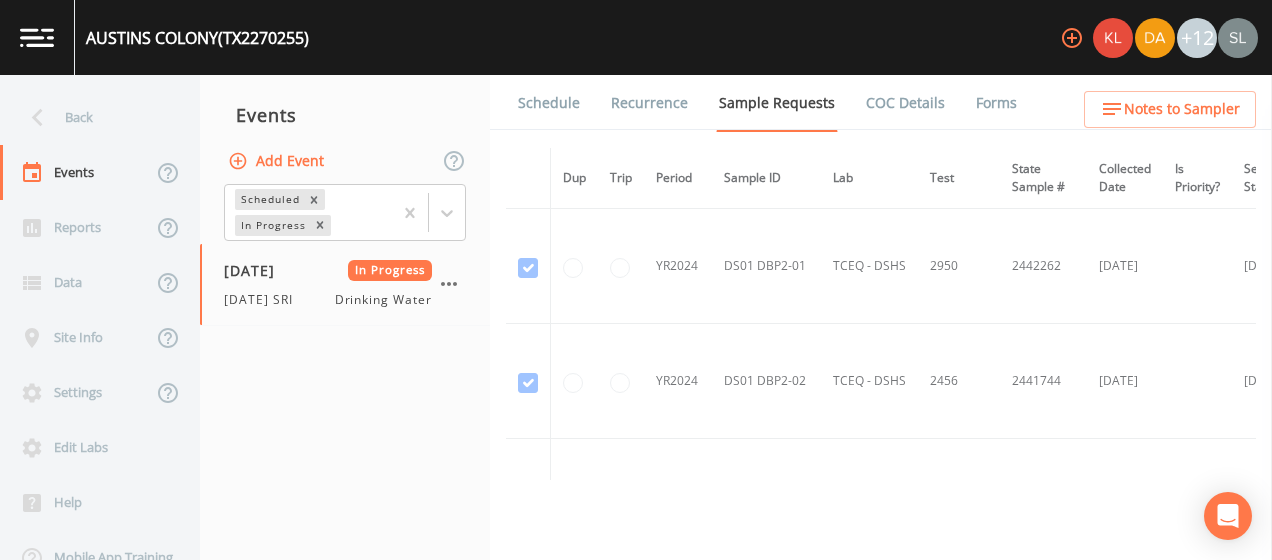 click on "Forms" at bounding box center [996, 103] 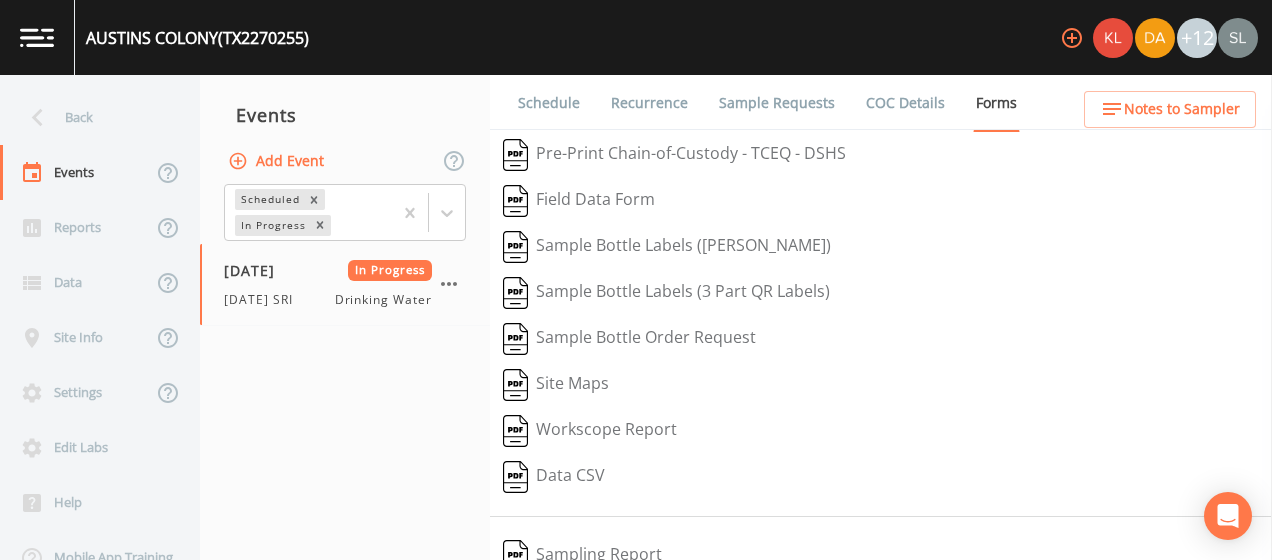 scroll, scrollTop: 348, scrollLeft: 0, axis: vertical 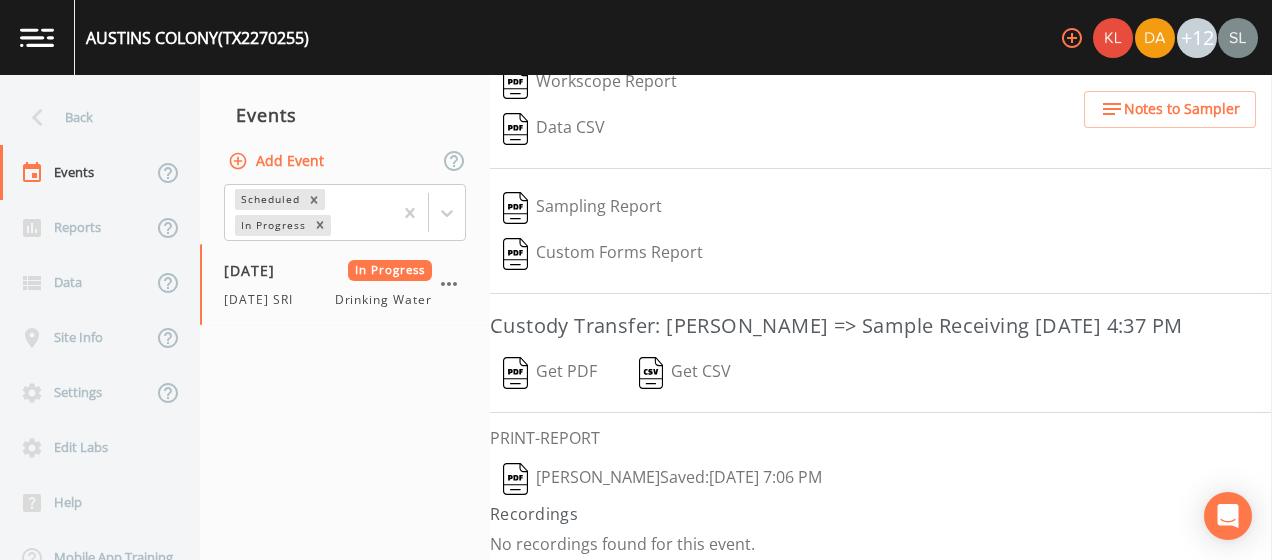click on "Sloan Rigamonti  Saved:  July 2, 2025 7:06 PM" at bounding box center (662, 479) 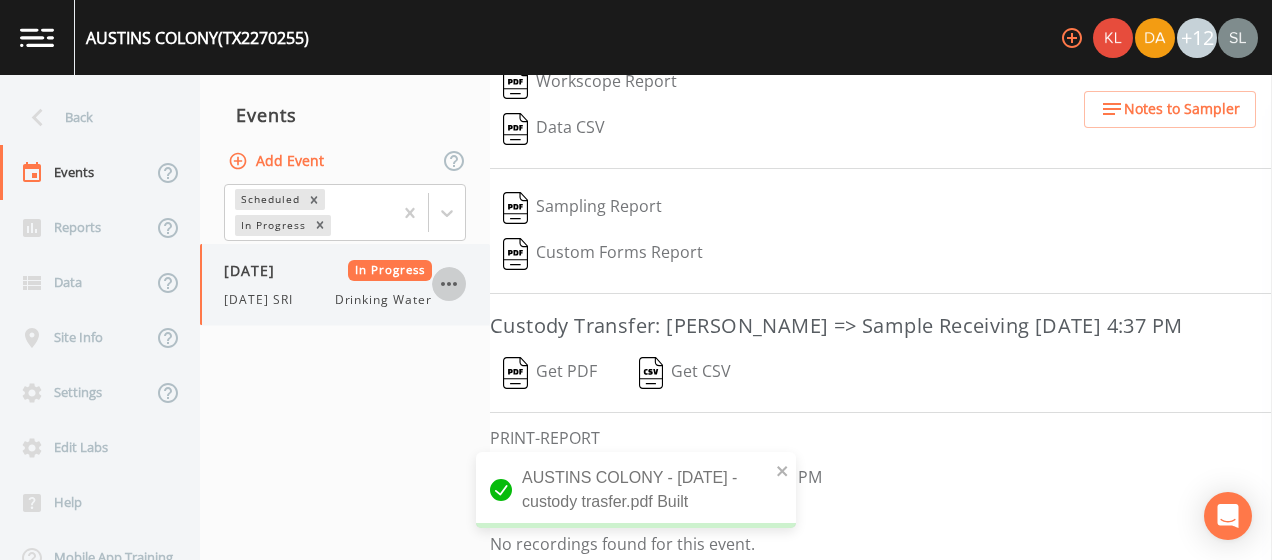 click 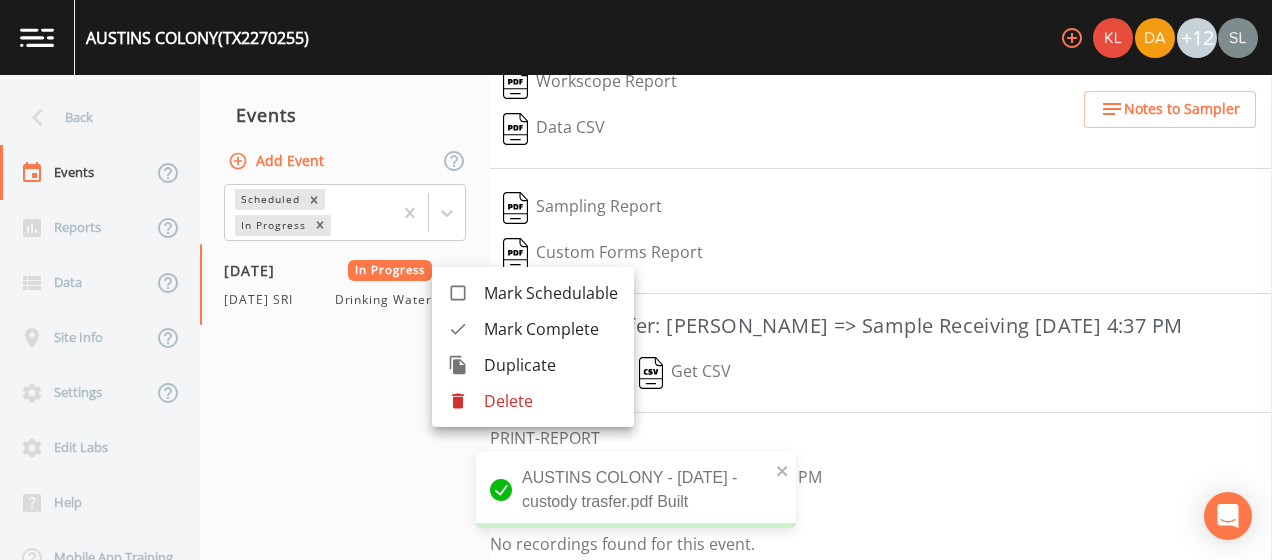 click at bounding box center (466, 329) 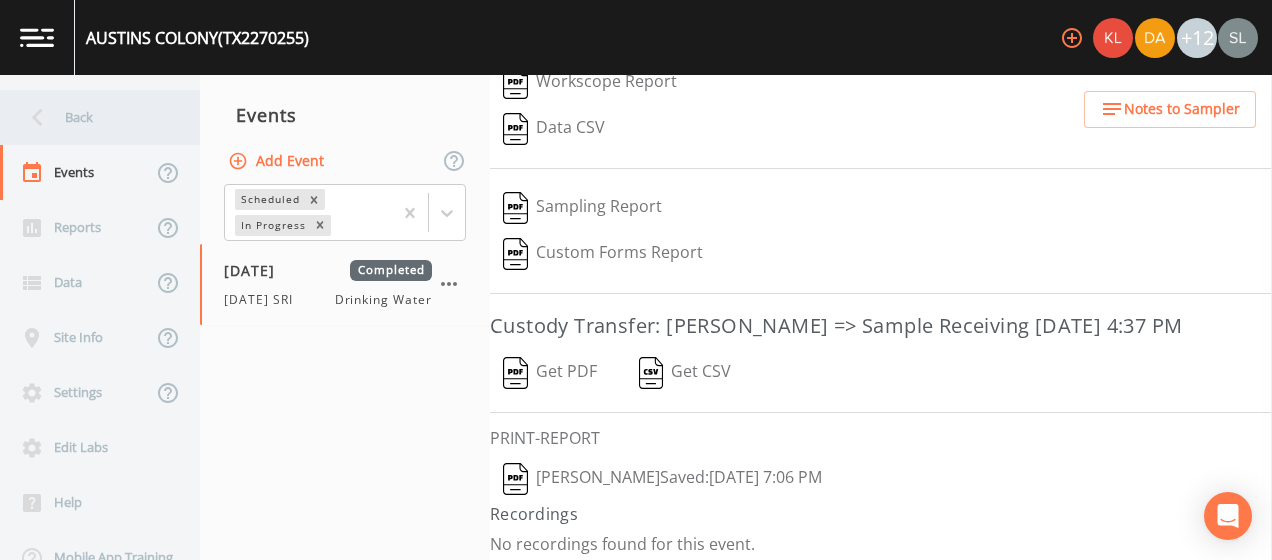 click on "Back" at bounding box center (90, 117) 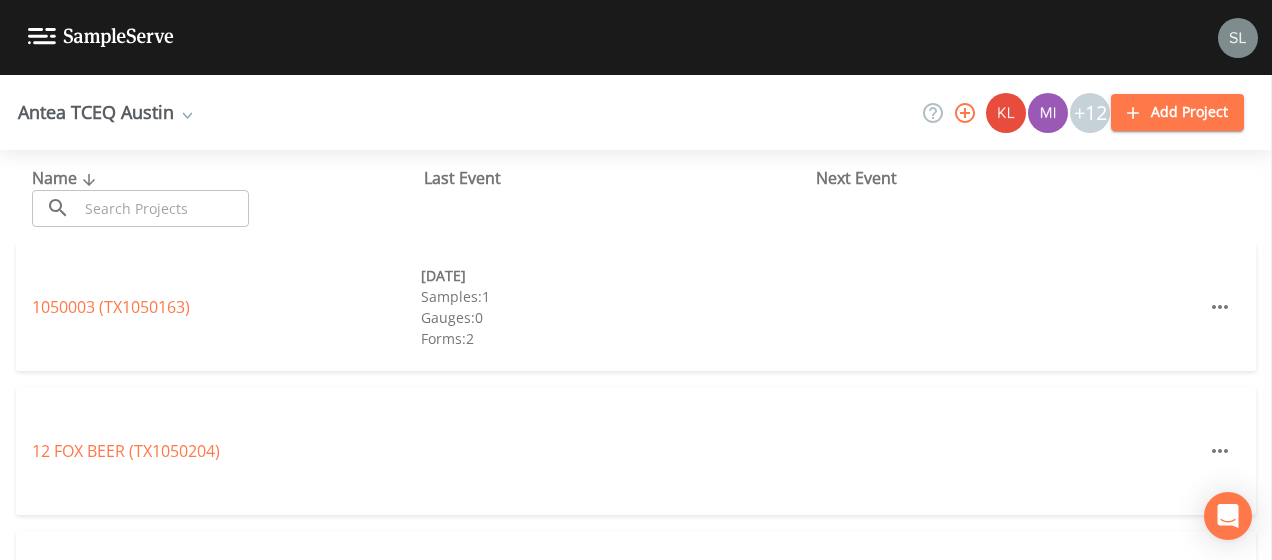 click at bounding box center (163, 208) 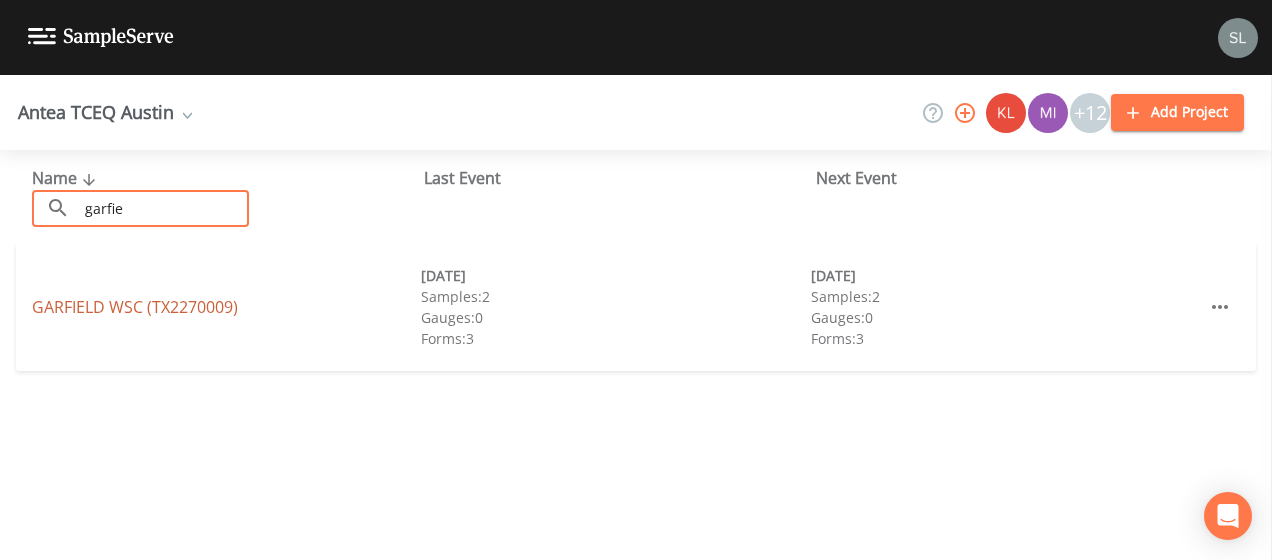 type on "garfie" 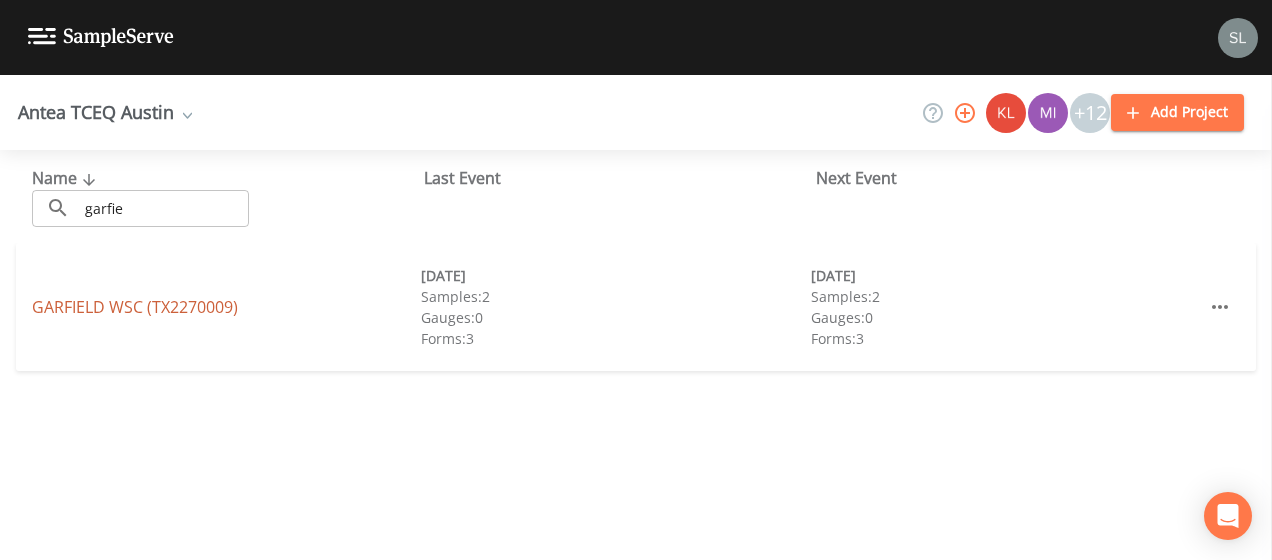 click on "GARFIELD WSC   (TX2270009)" at bounding box center (135, 307) 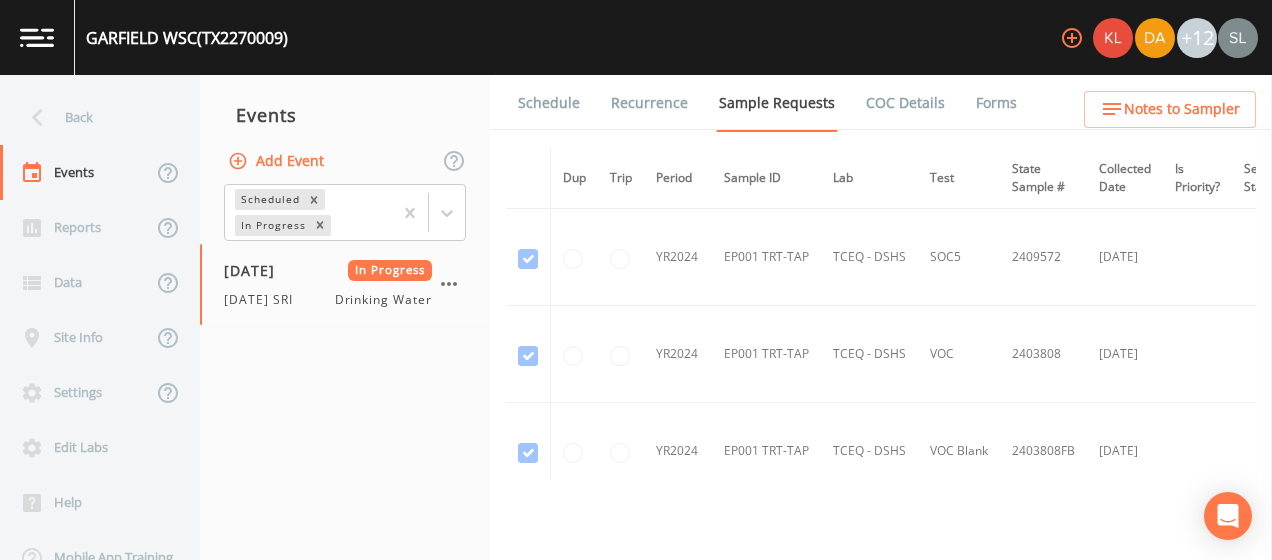 click on "Forms" at bounding box center [996, 103] 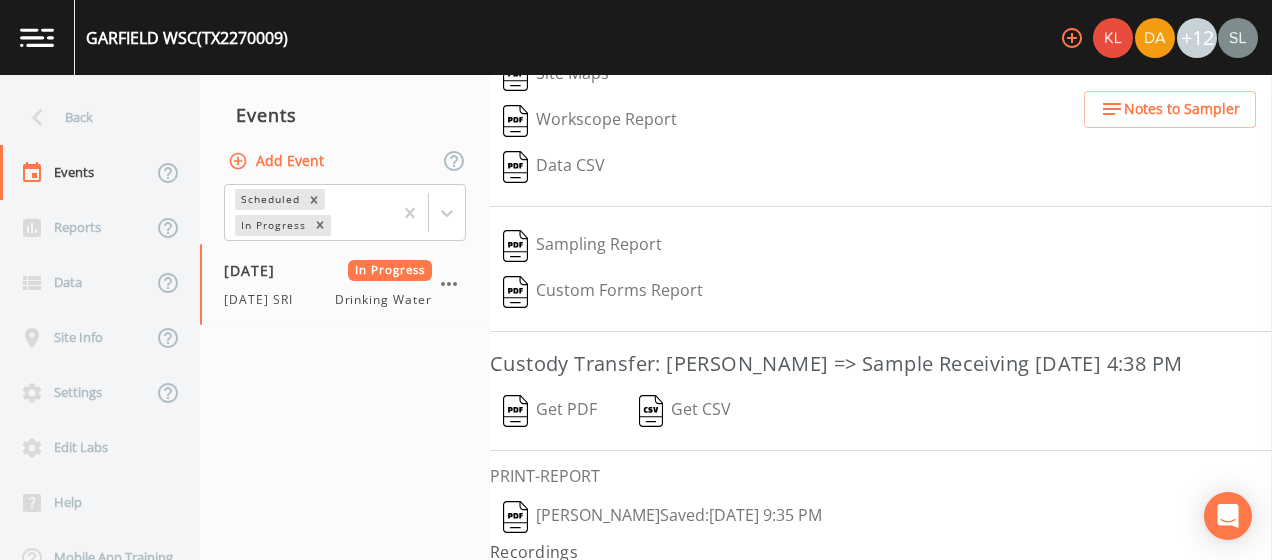scroll, scrollTop: 348, scrollLeft: 0, axis: vertical 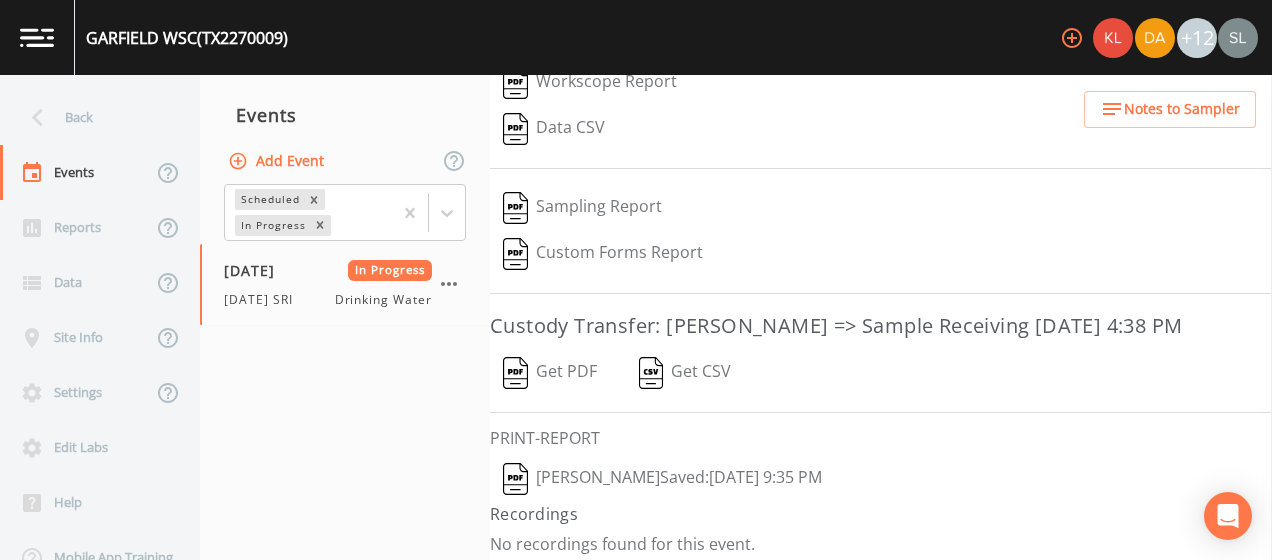 click on "Sloan Rigamonti  Saved:  July 2, 2025 9:35 PM" at bounding box center [662, 479] 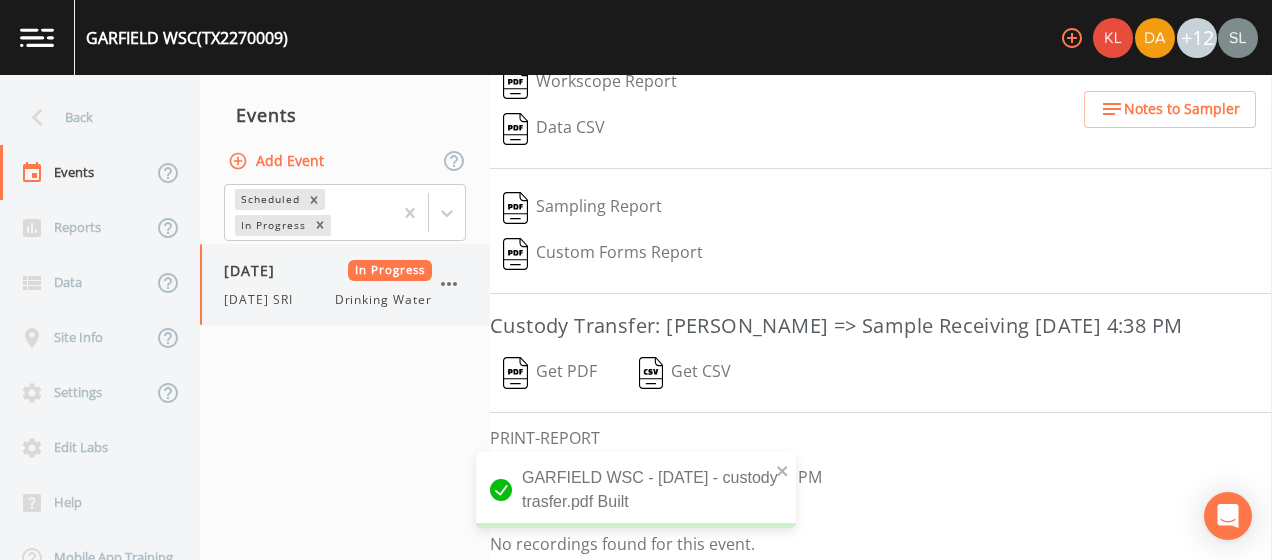 click 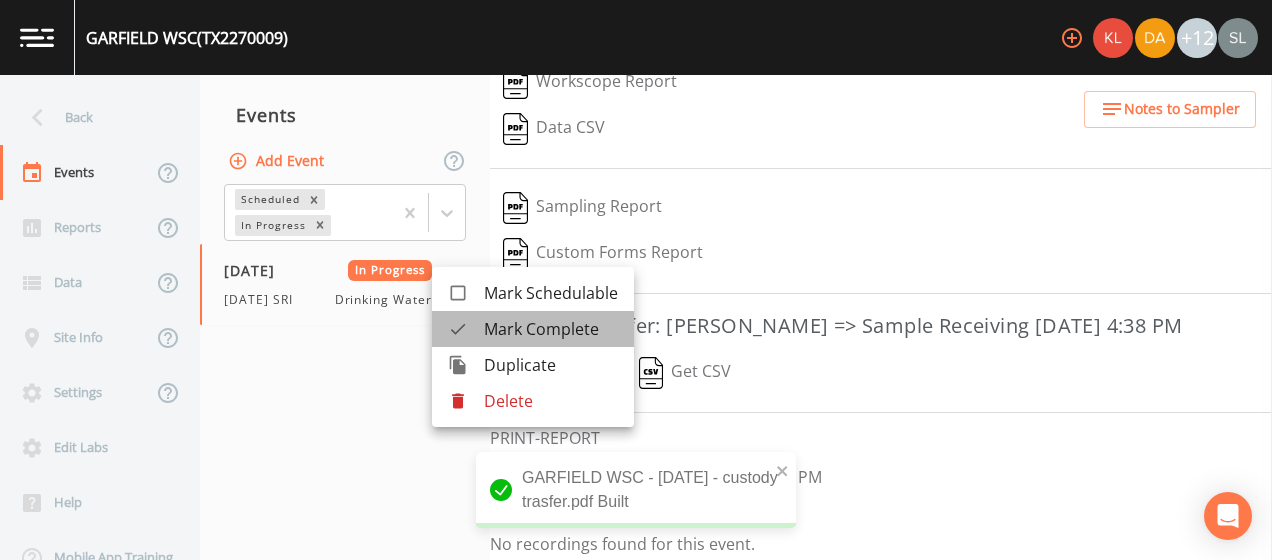 click on "Mark Complete" at bounding box center [551, 329] 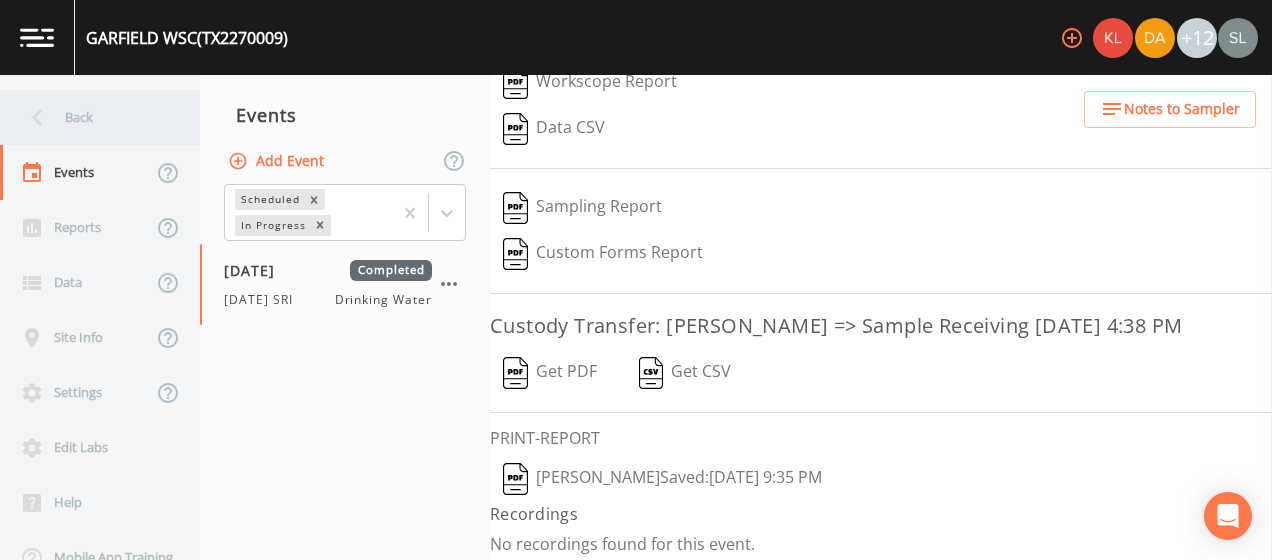 click on "Back" at bounding box center [90, 117] 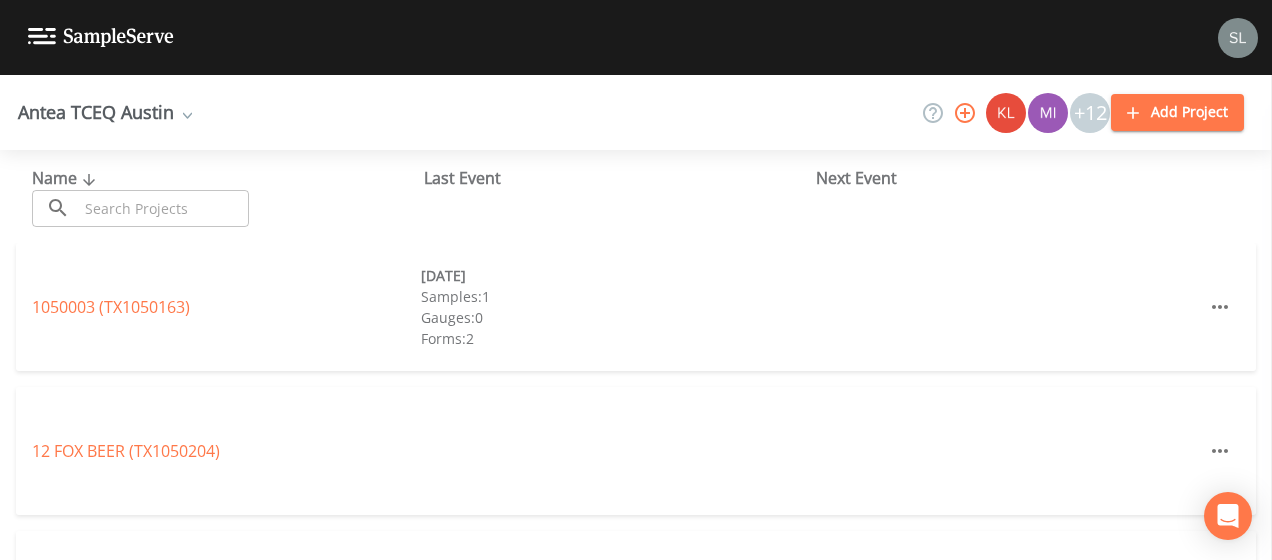 click at bounding box center (163, 208) 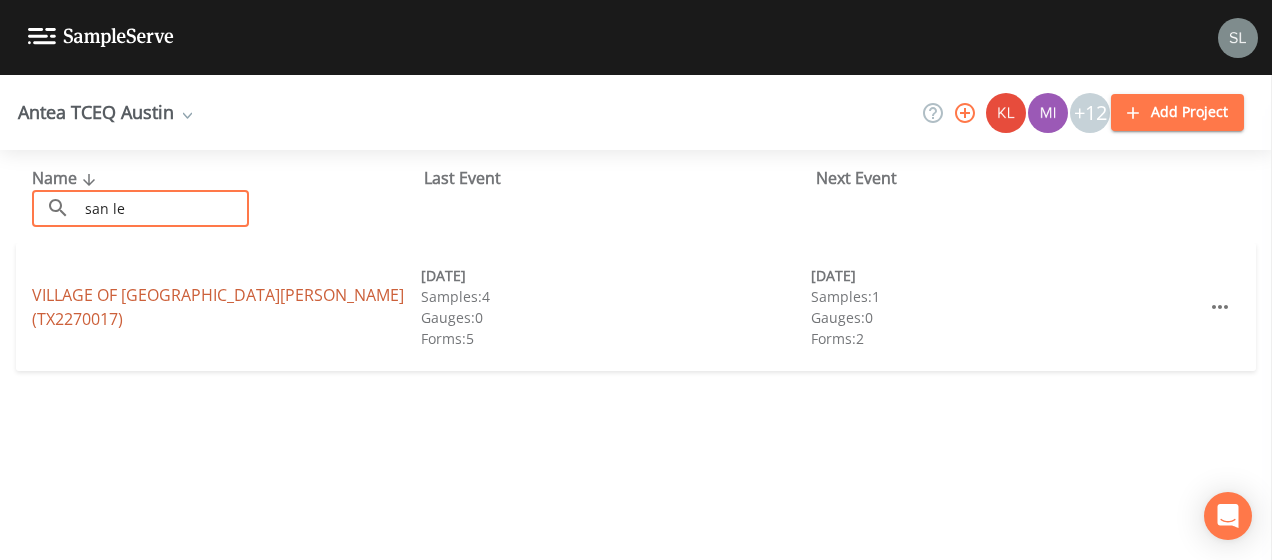 type on "san le" 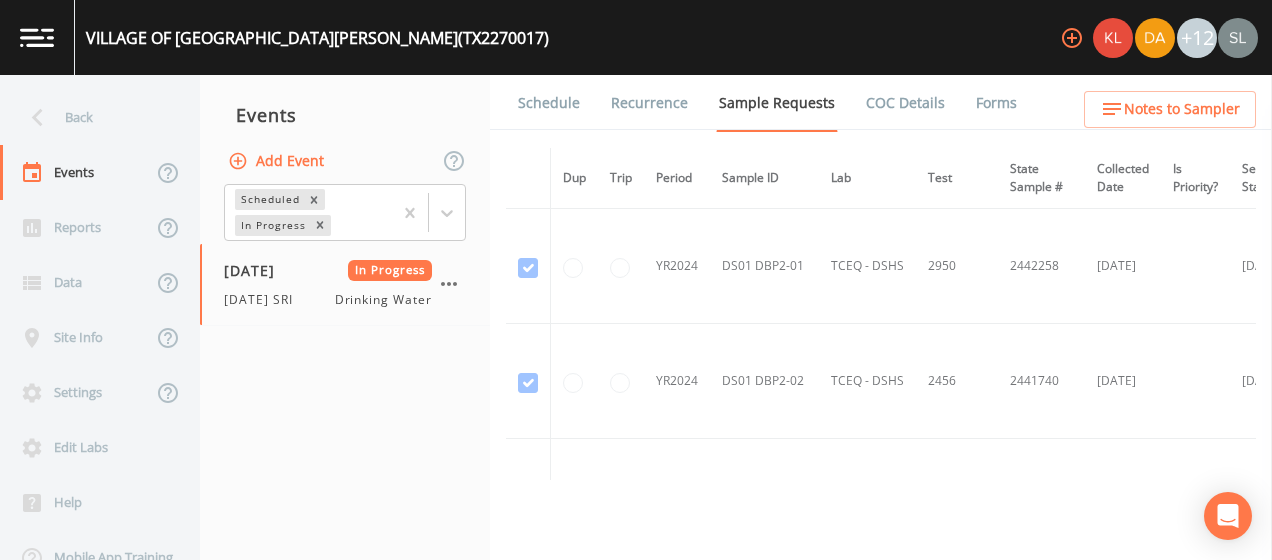 click on "Forms" at bounding box center (996, 103) 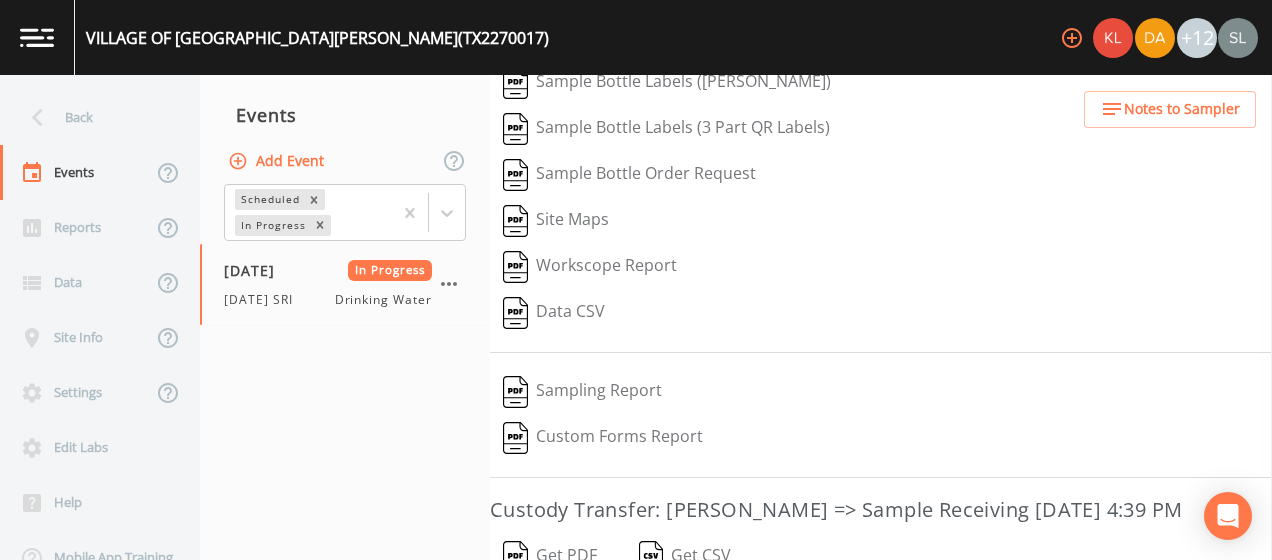 scroll, scrollTop: 348, scrollLeft: 0, axis: vertical 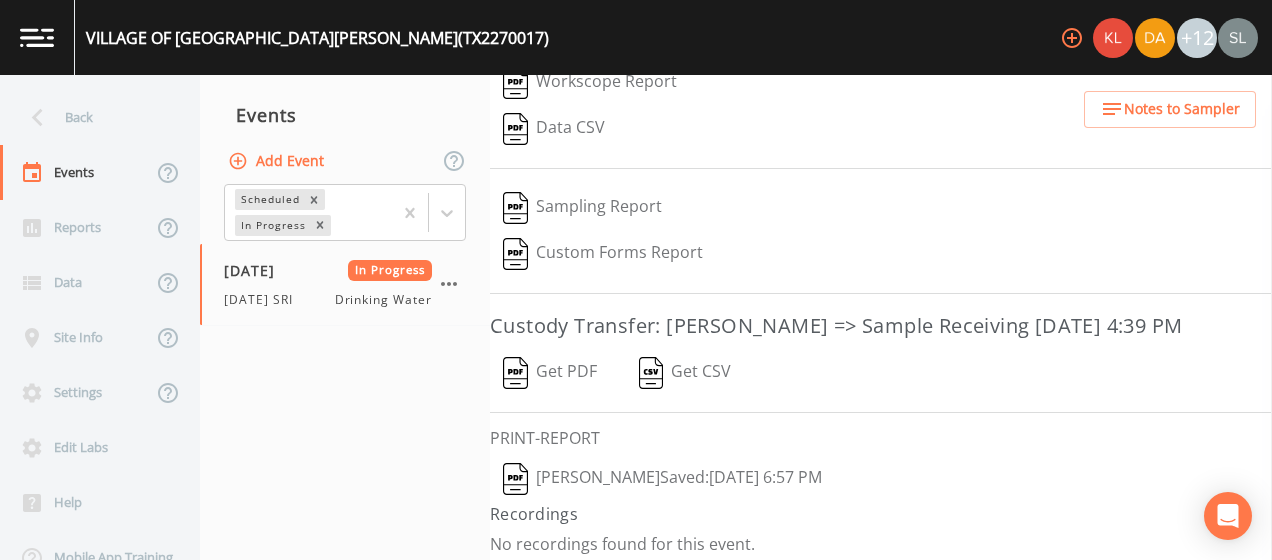 click on "Sloan Rigamonti  Saved:  July 2, 2025 6:57 PM" at bounding box center [662, 479] 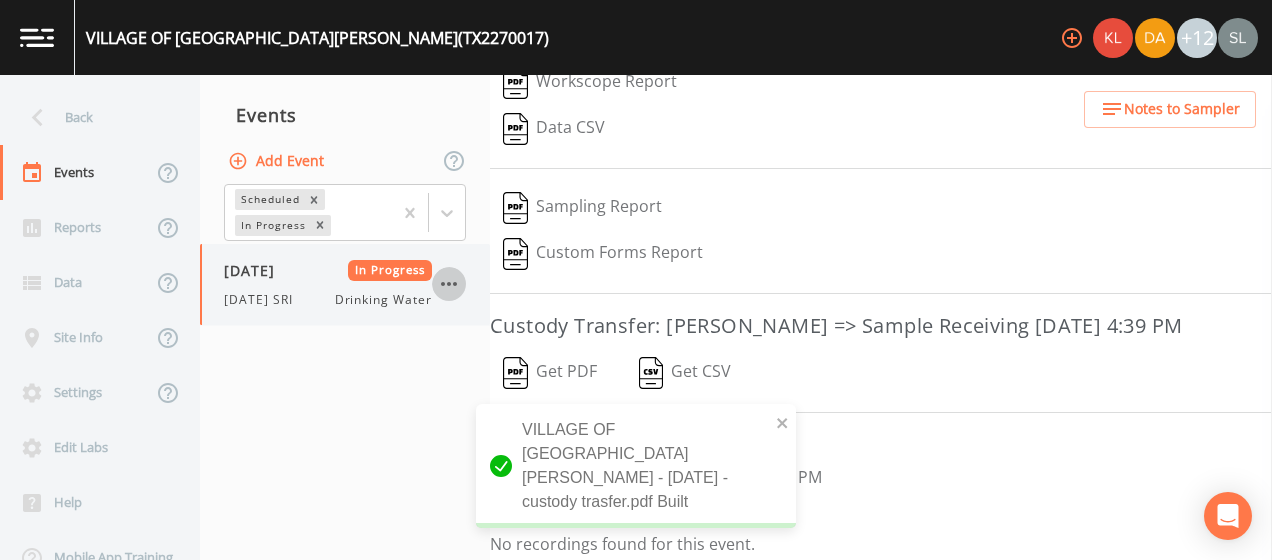 click 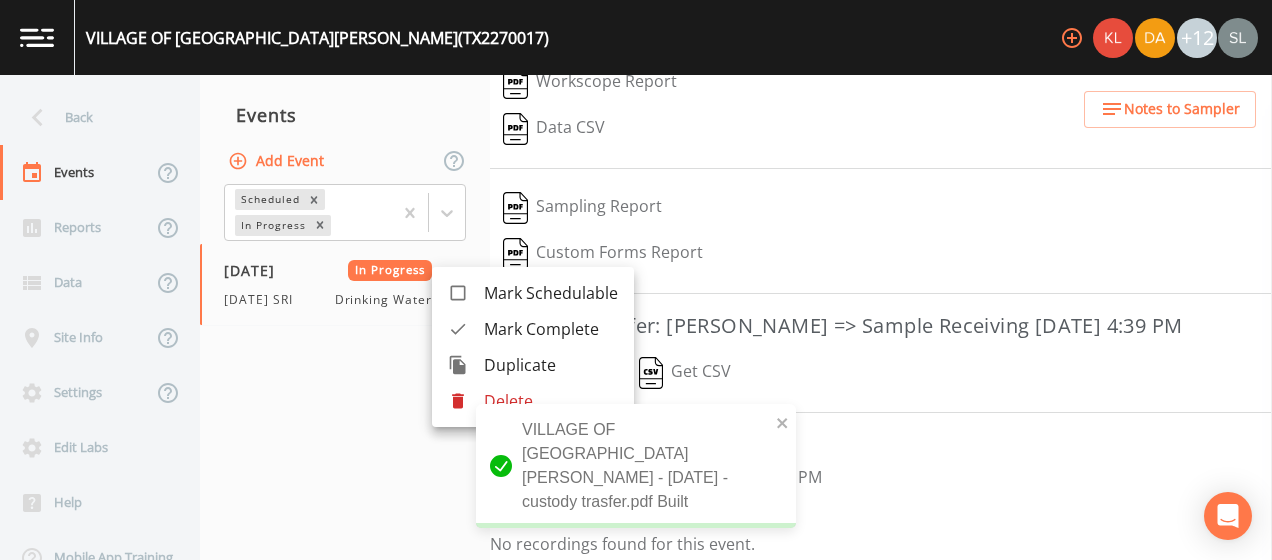 click on "Mark Complete" at bounding box center [551, 329] 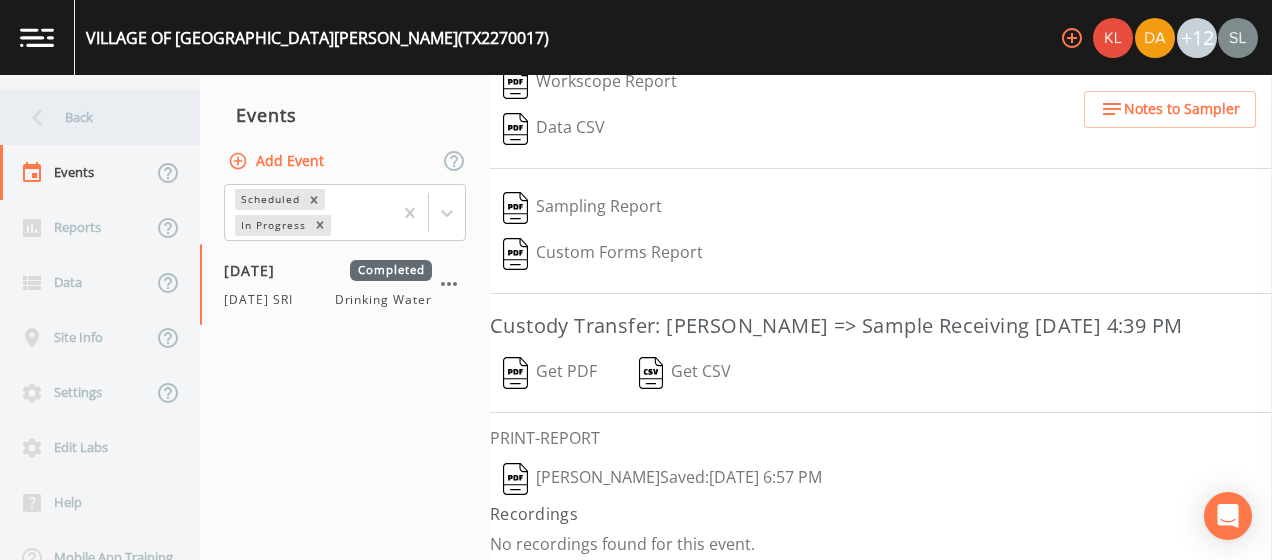 click on "Back" at bounding box center [90, 117] 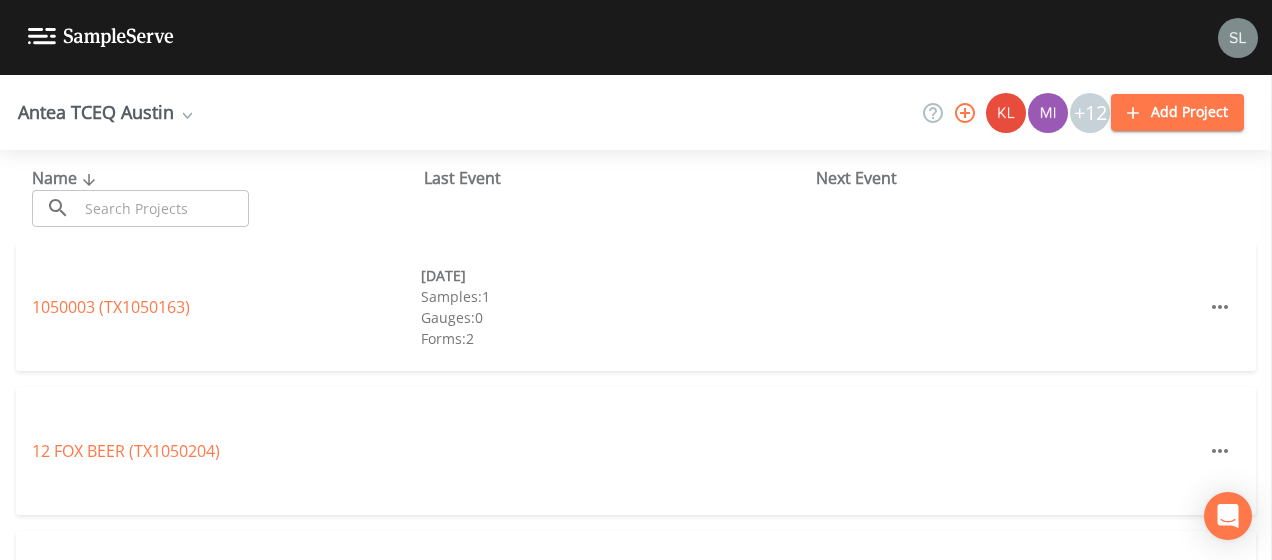click at bounding box center [163, 208] 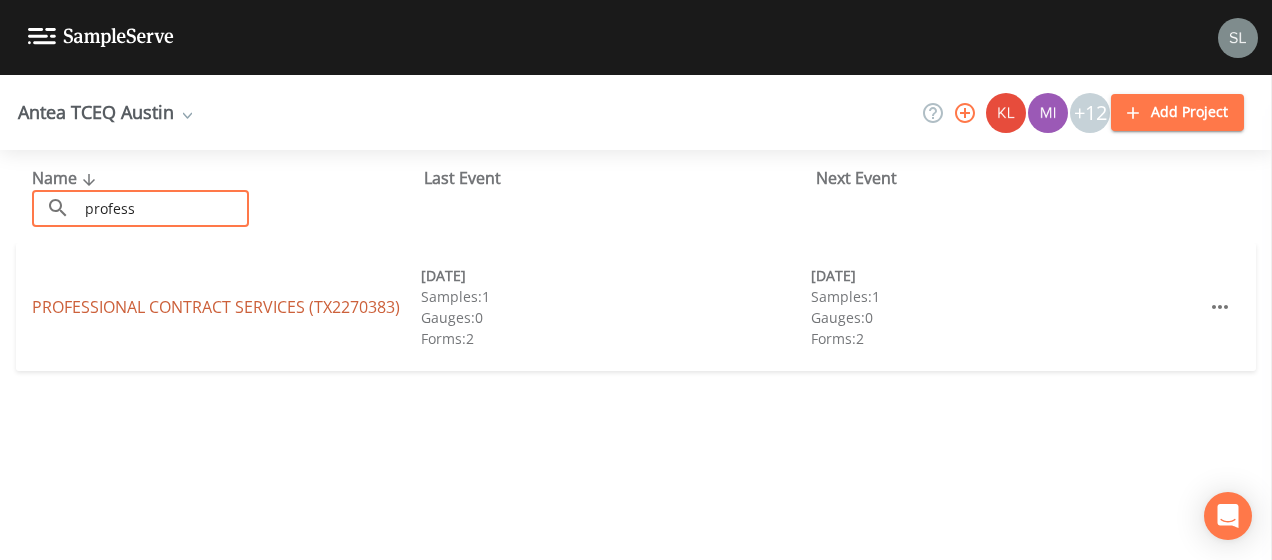 type on "profess" 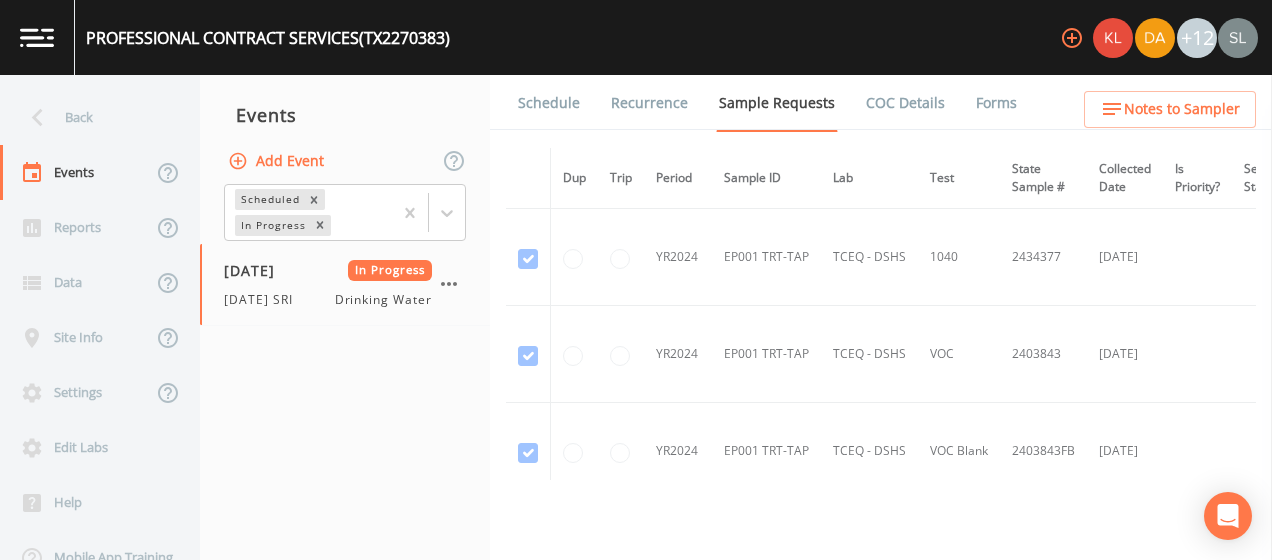 click on "Forms" at bounding box center [996, 103] 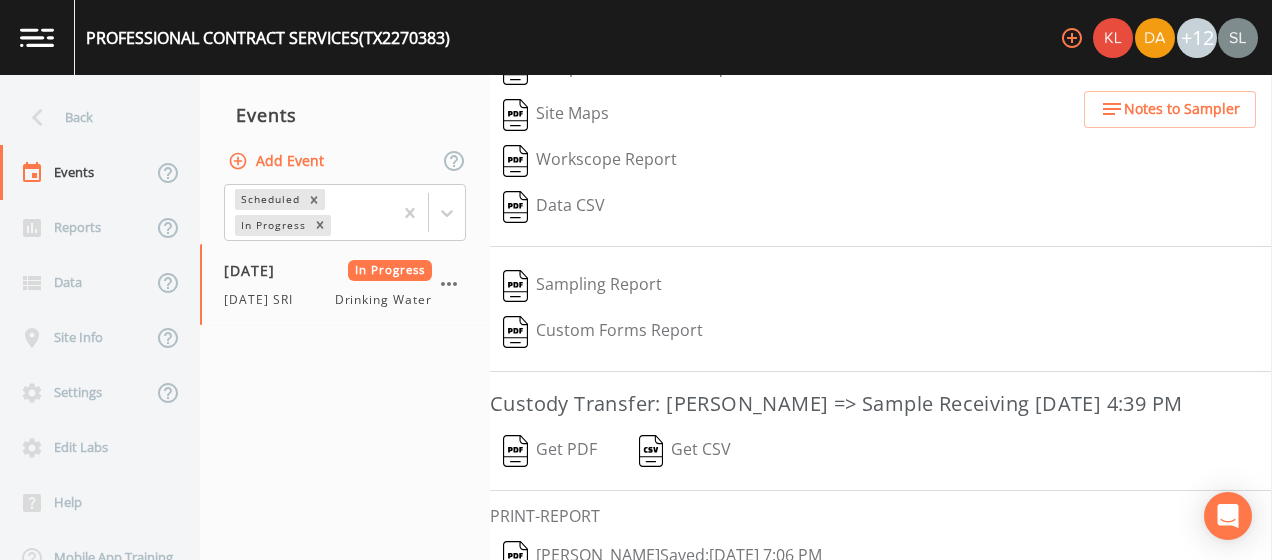 scroll, scrollTop: 348, scrollLeft: 0, axis: vertical 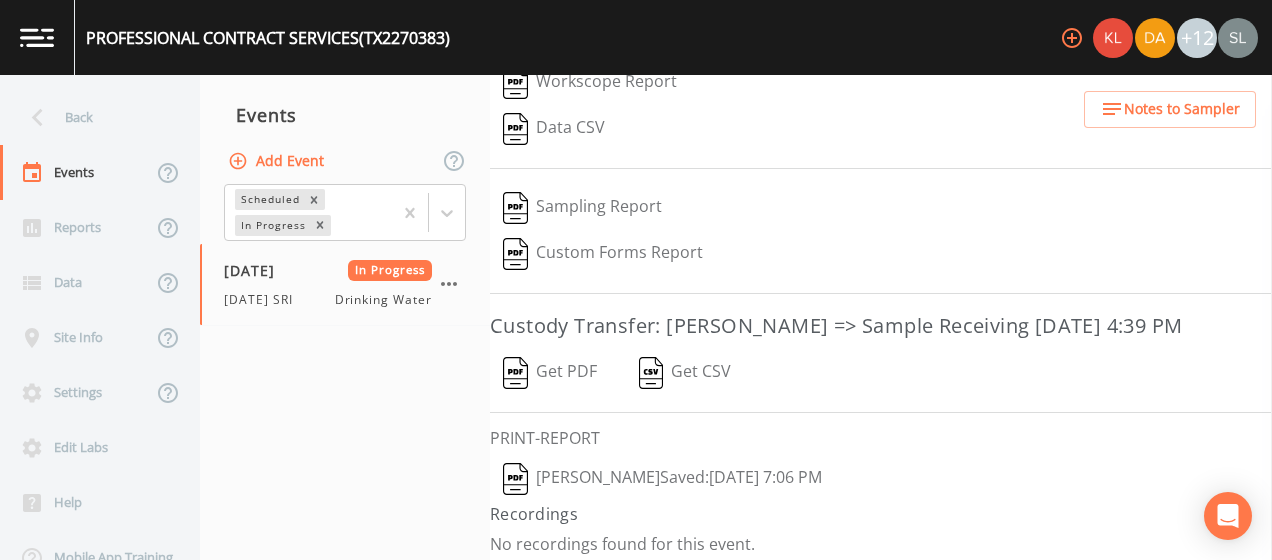 click on "Sloan Rigamonti  Saved:  July 2, 2025 7:06 PM" at bounding box center (662, 479) 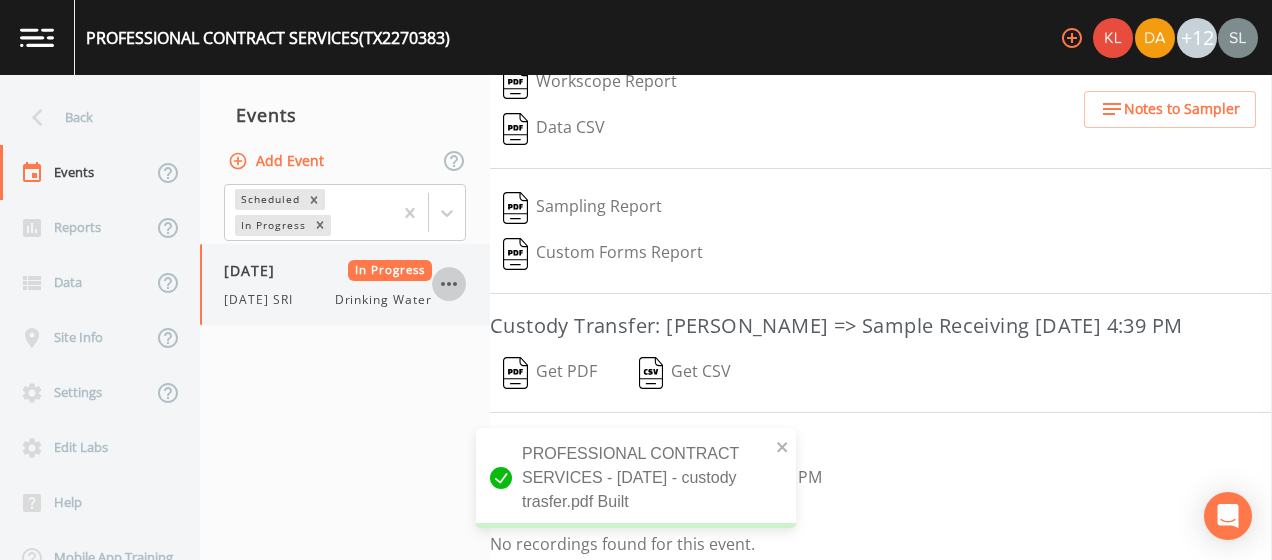 click 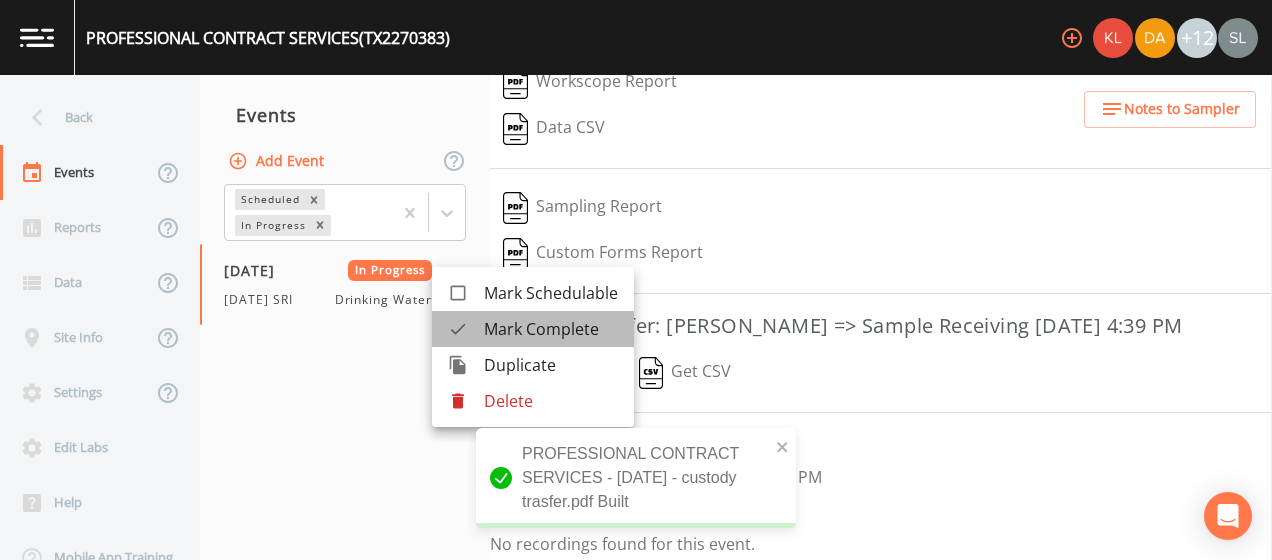 click on "Mark Complete" at bounding box center (551, 329) 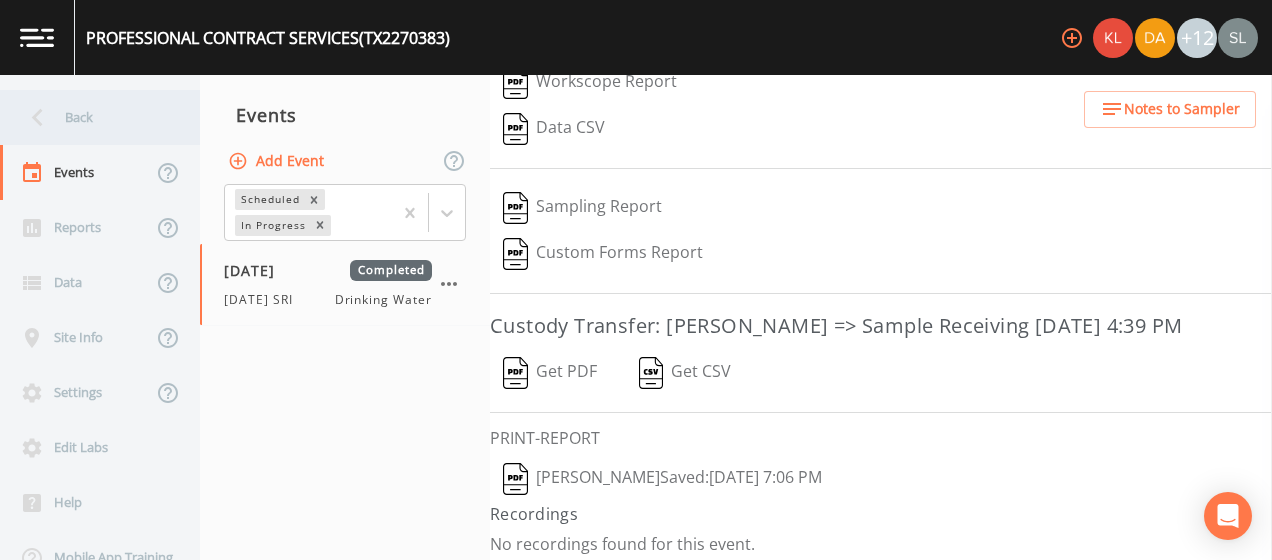 click on "Back" at bounding box center [90, 117] 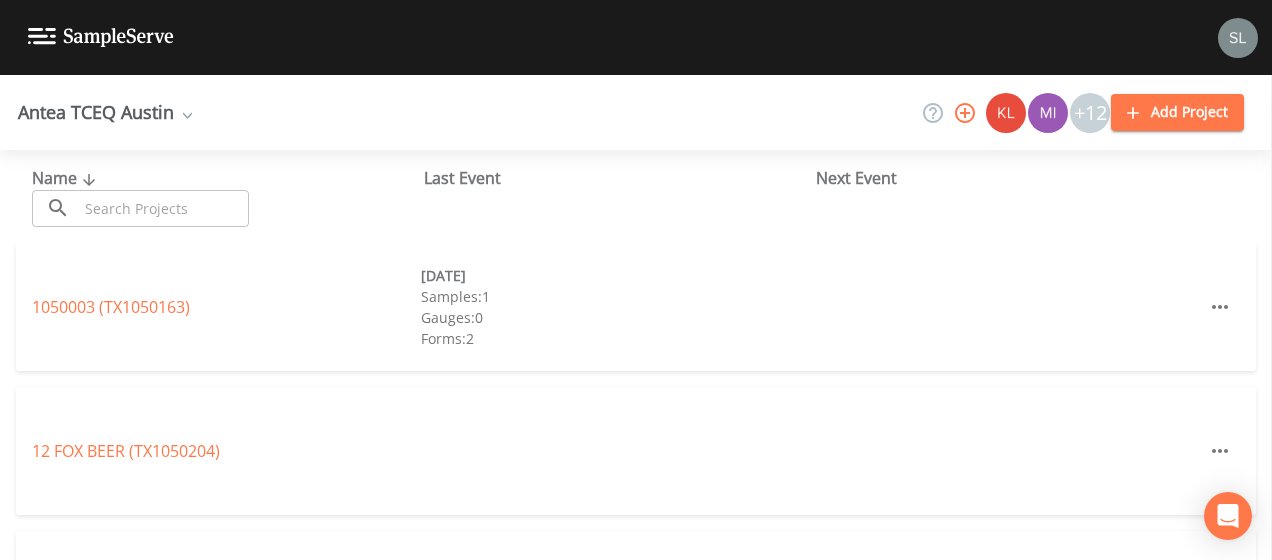 click at bounding box center (163, 208) 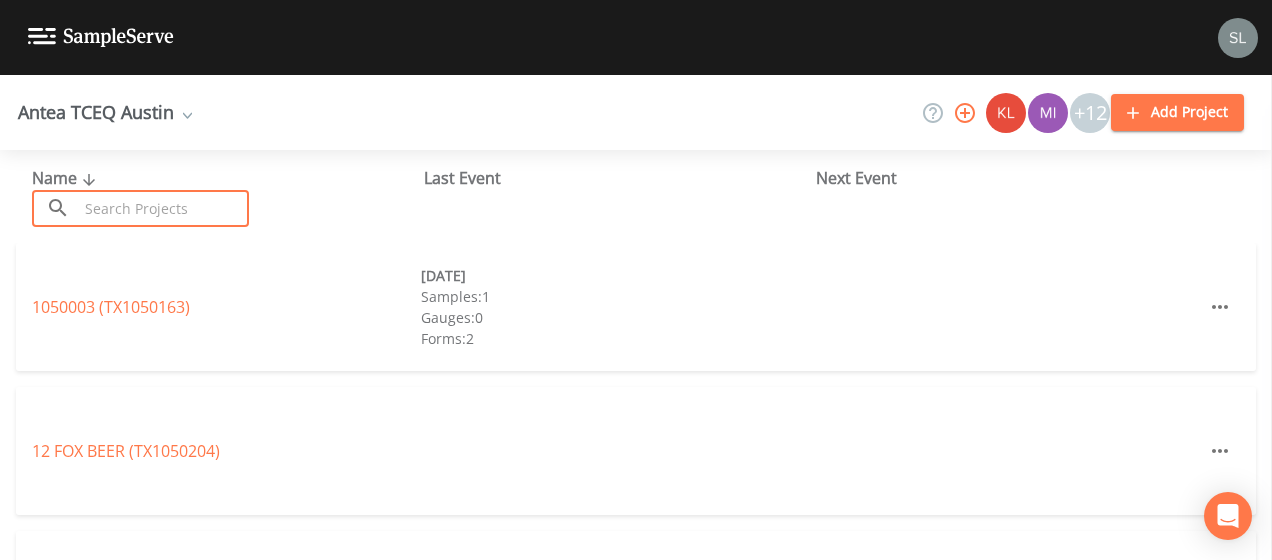 type on "m" 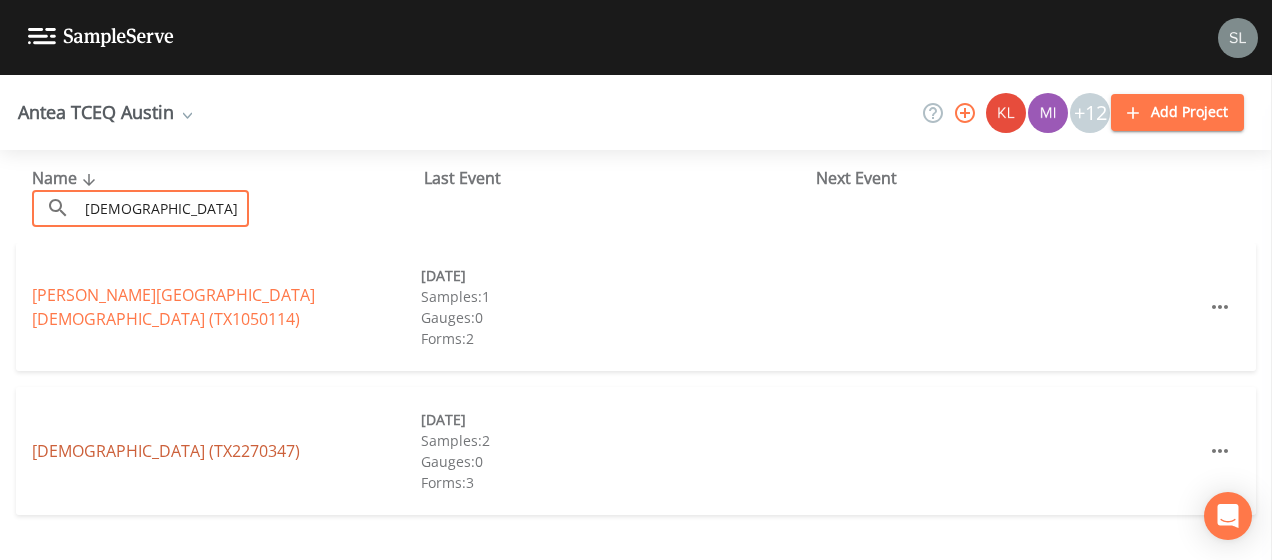 type on "baptist chur" 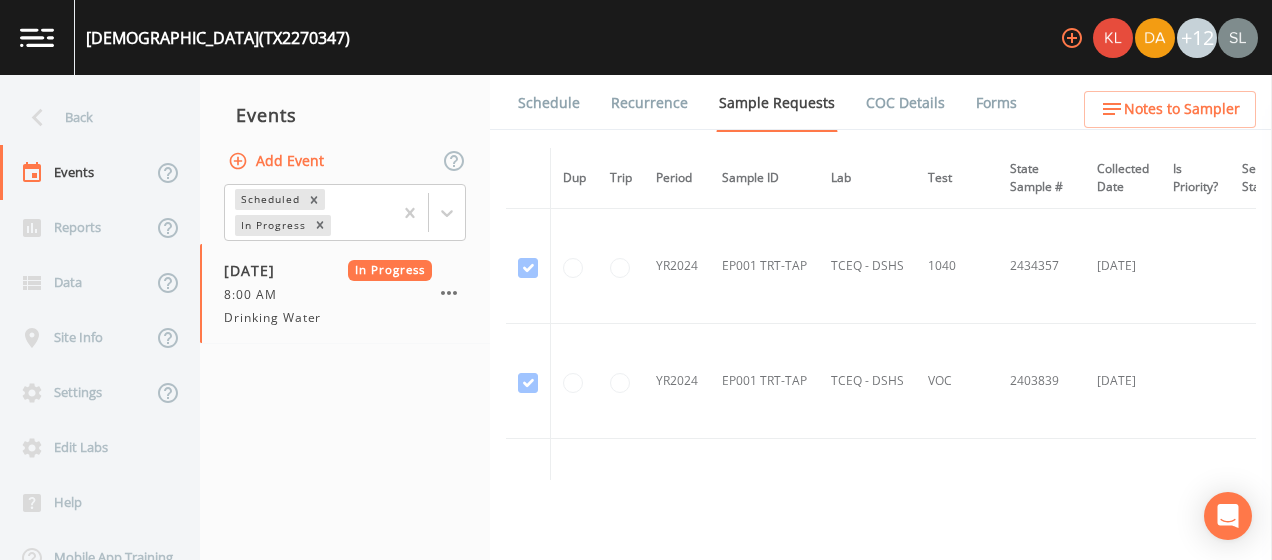 click on "Forms" at bounding box center [996, 103] 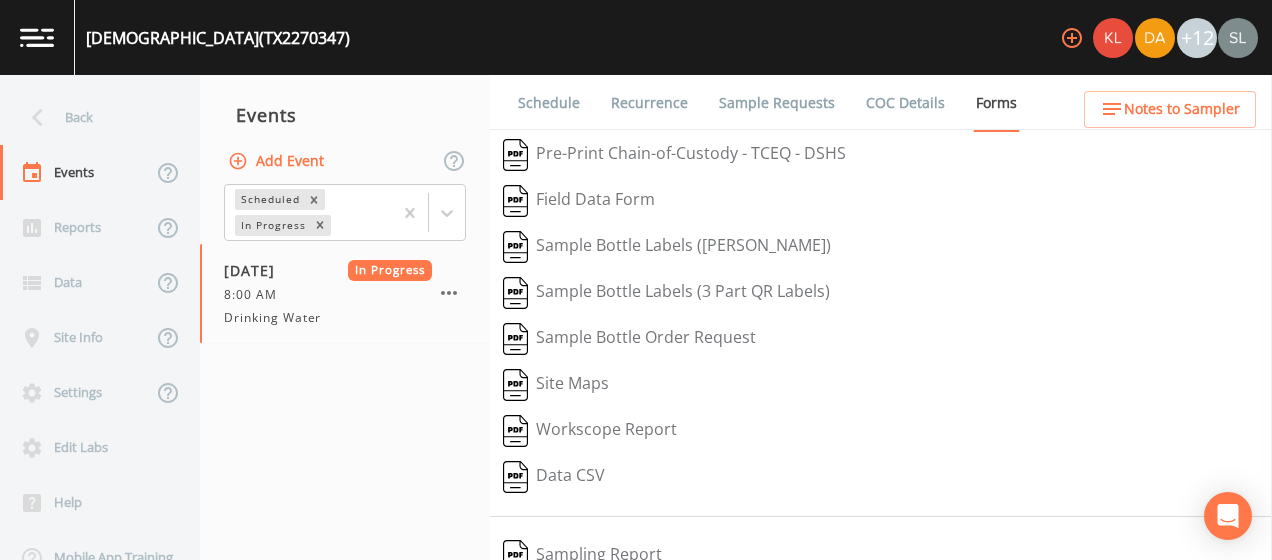 scroll, scrollTop: 348, scrollLeft: 0, axis: vertical 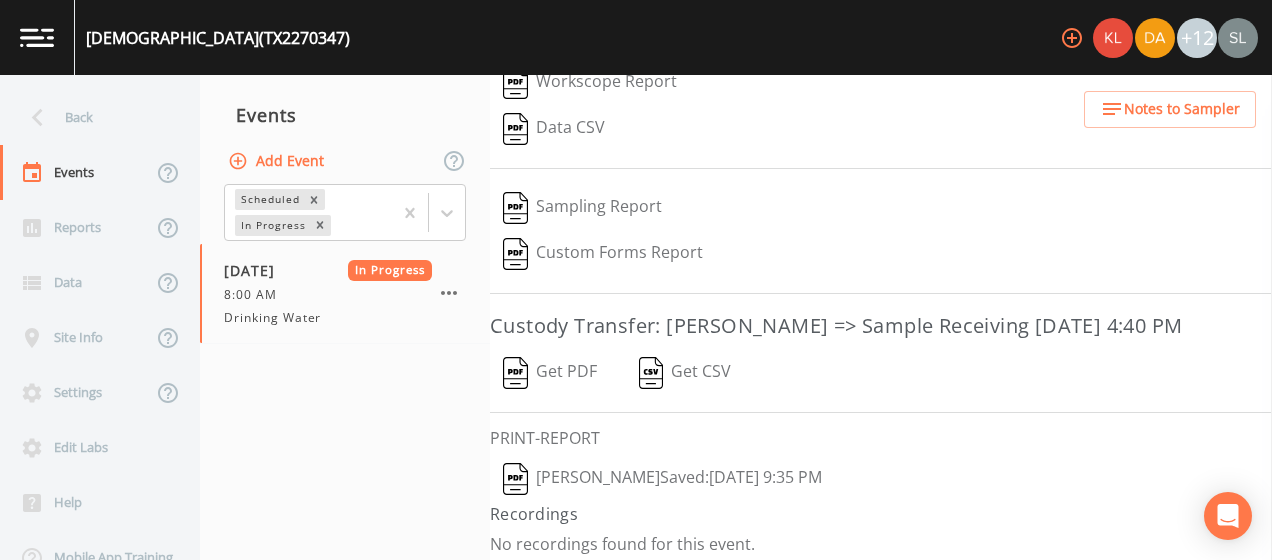 click on "Sloan Rigamonti  Saved:  July 2, 2025 9:35 PM" at bounding box center (662, 479) 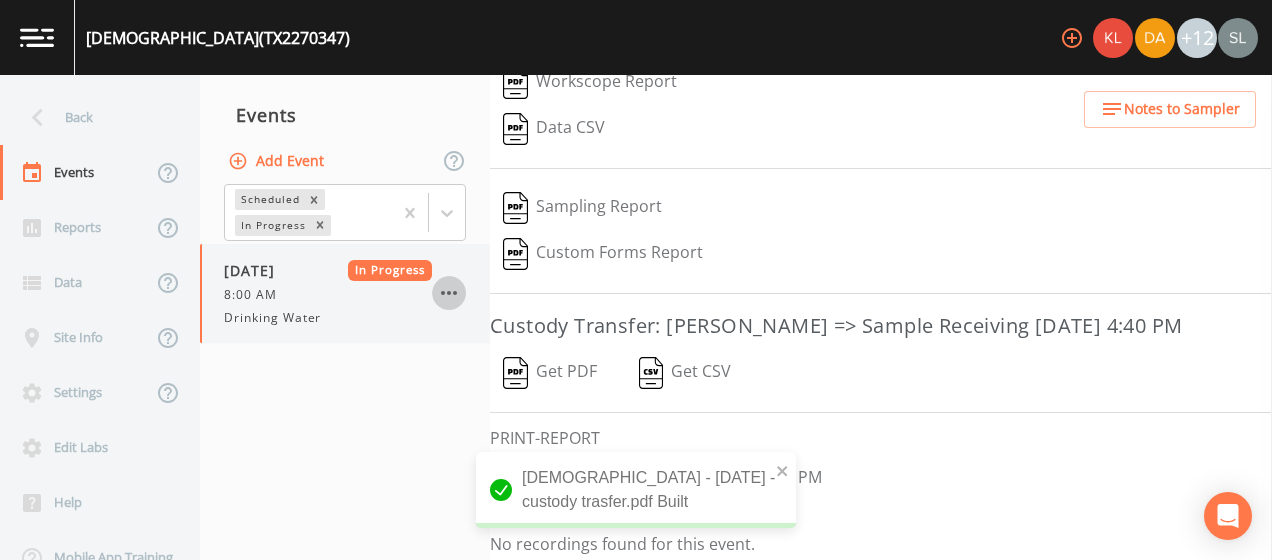 click at bounding box center (449, 293) 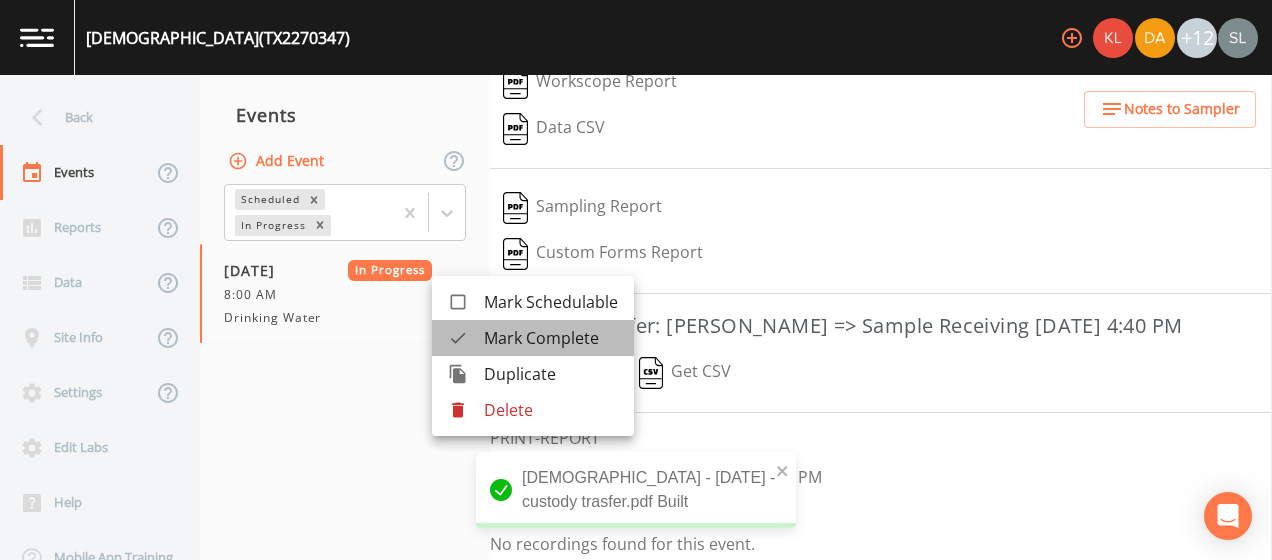 click on "Mark Complete" at bounding box center (551, 338) 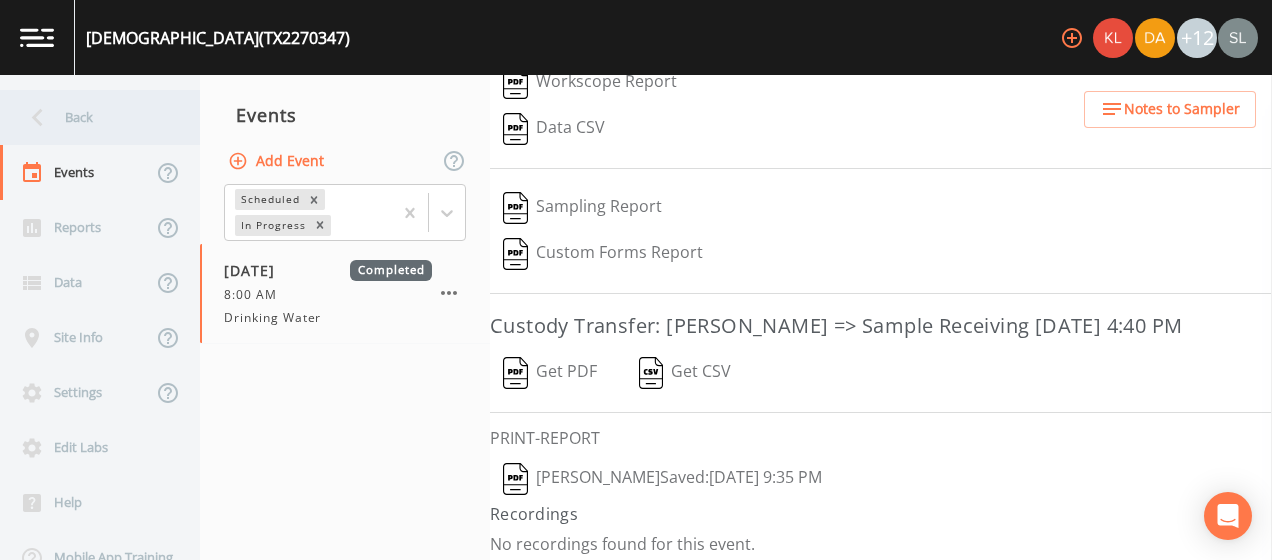 click on "Back" at bounding box center (90, 117) 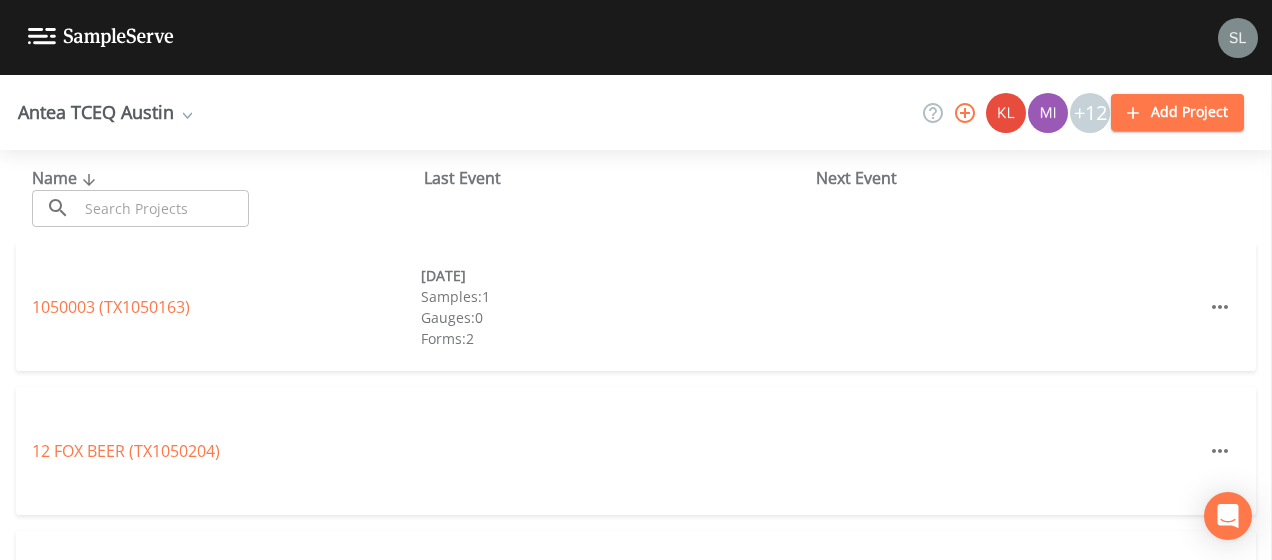 click at bounding box center [163, 208] 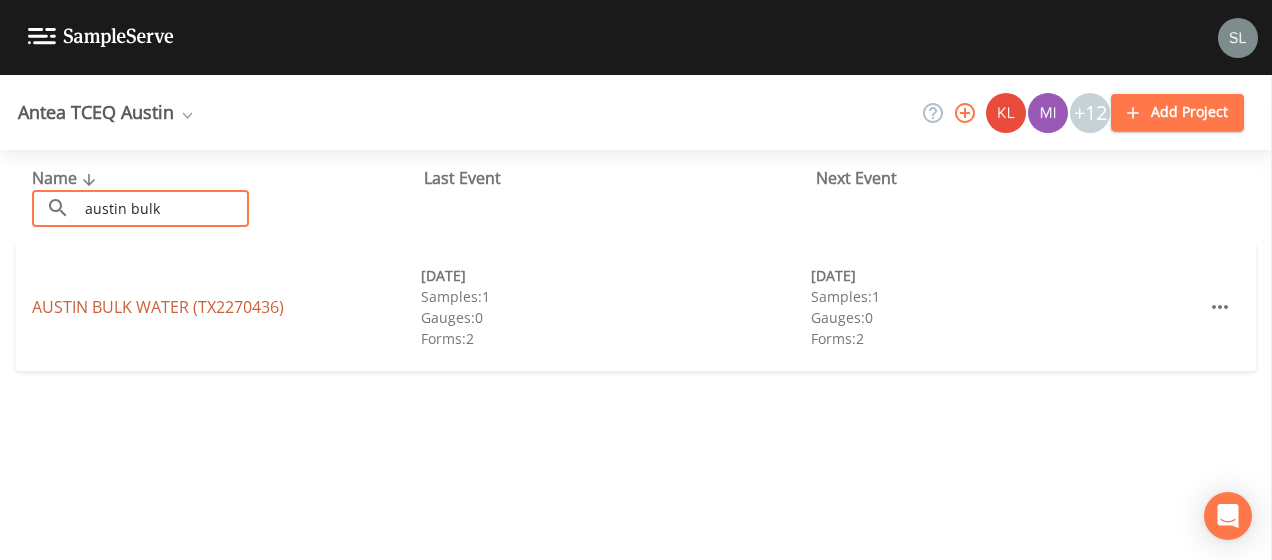 type on "austin bulk" 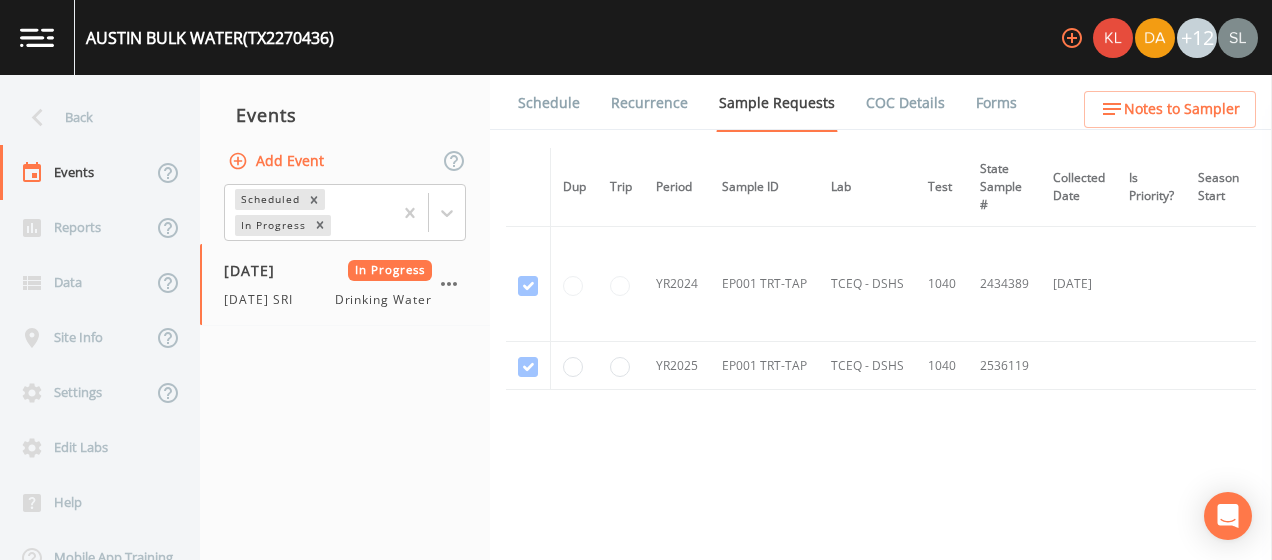 click on "Forms" at bounding box center (996, 103) 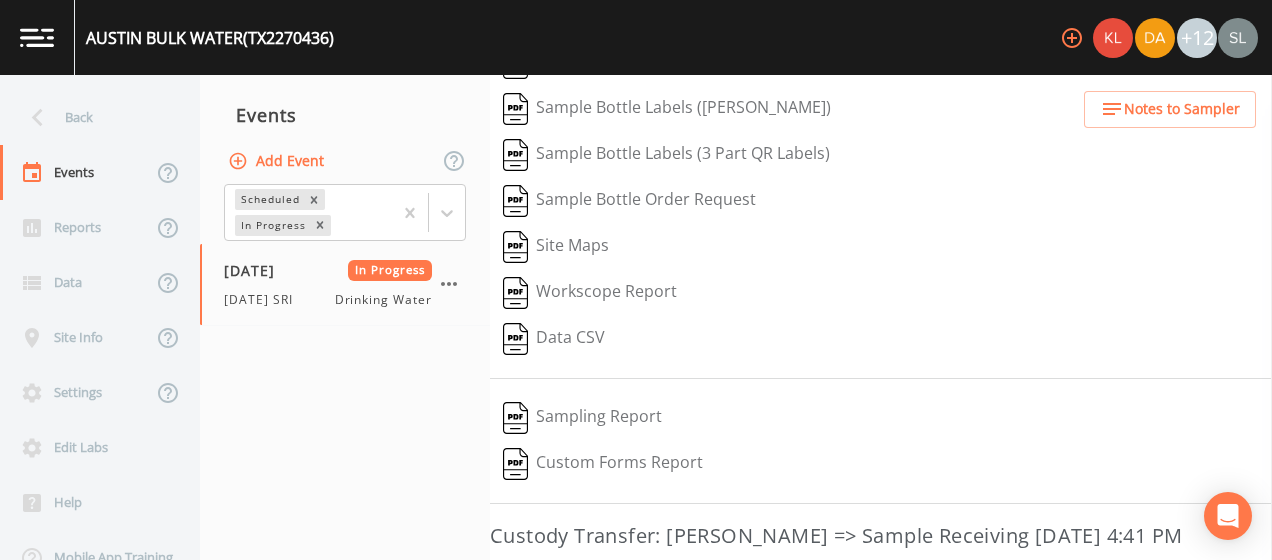 scroll, scrollTop: 348, scrollLeft: 0, axis: vertical 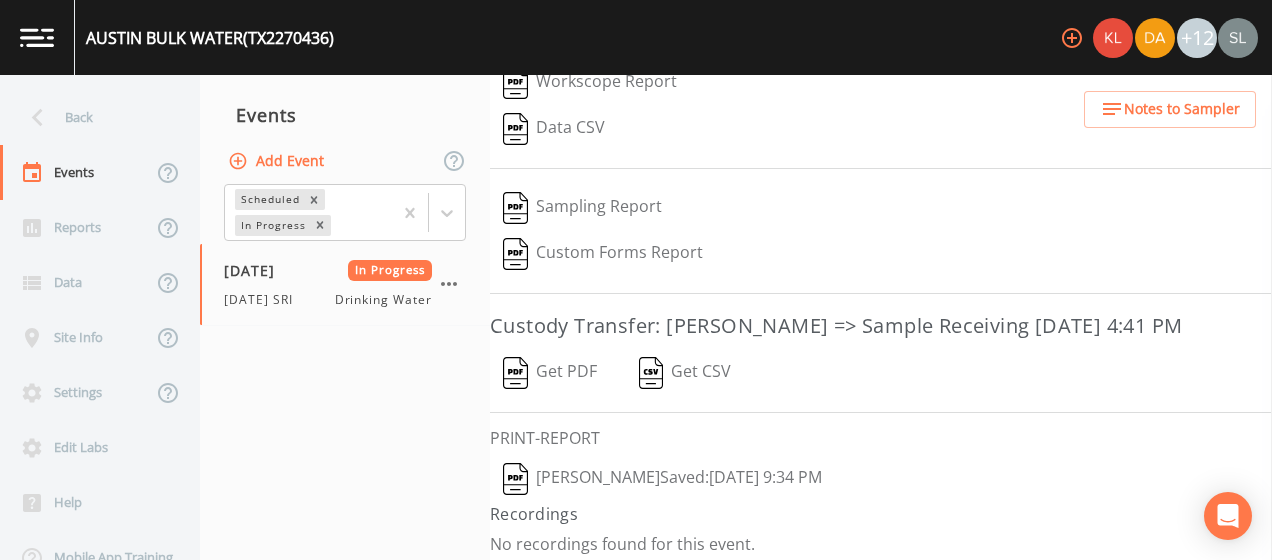 click on "Sloan Rigamonti  Saved:  July 2, 2025 9:34 PM" at bounding box center [662, 479] 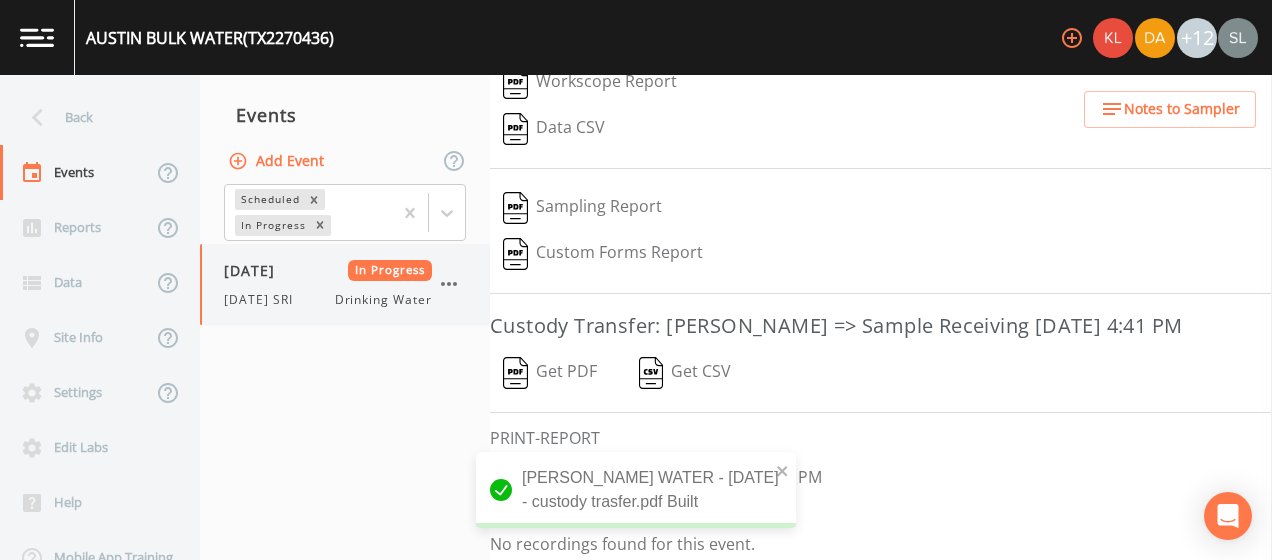 click 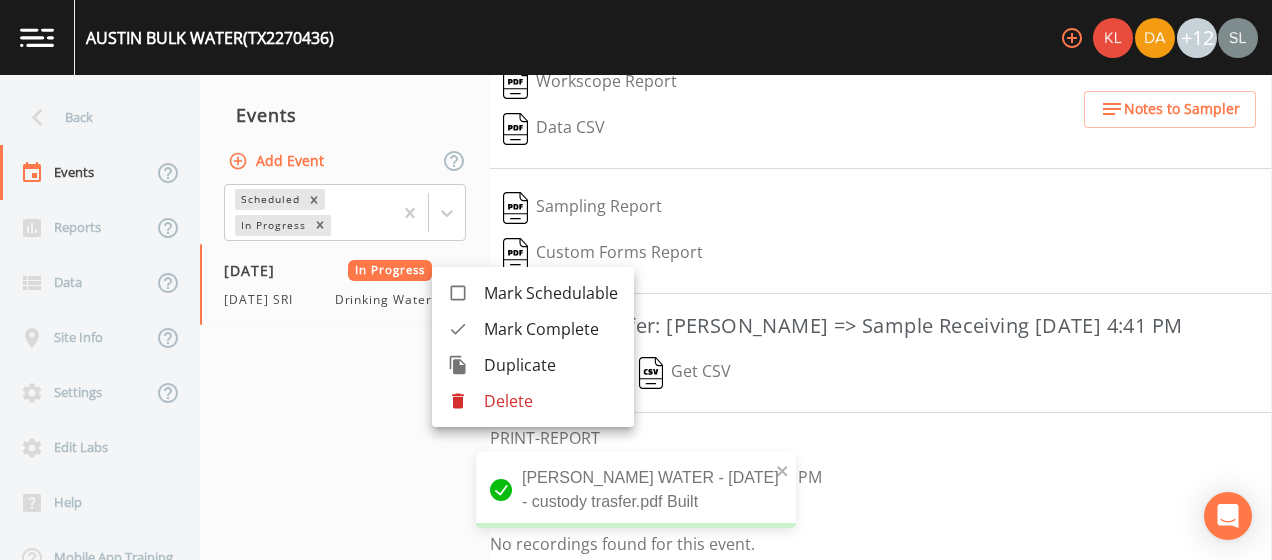 click on "Mark Complete" at bounding box center (551, 329) 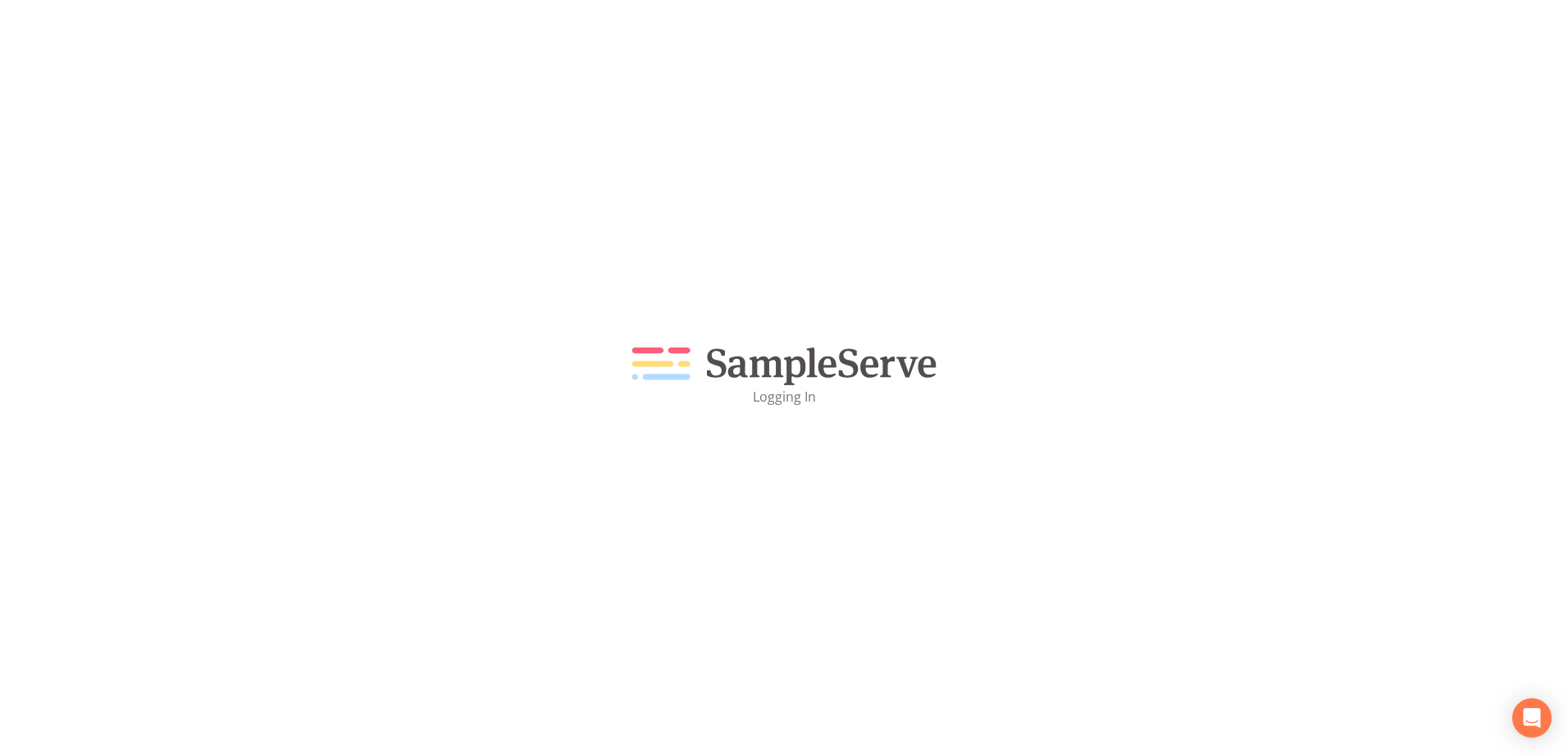 scroll, scrollTop: 0, scrollLeft: 0, axis: both 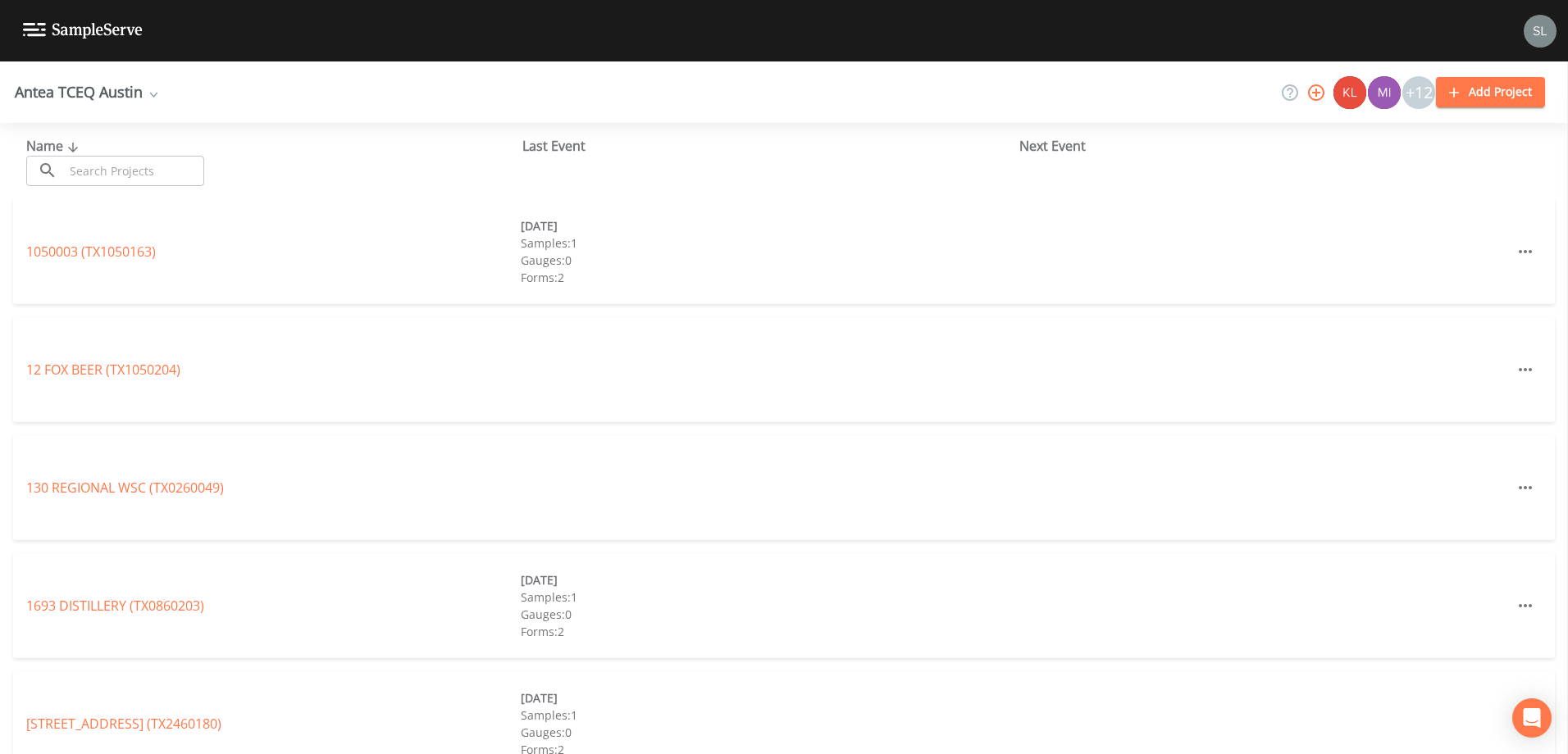 click at bounding box center (134, 170) 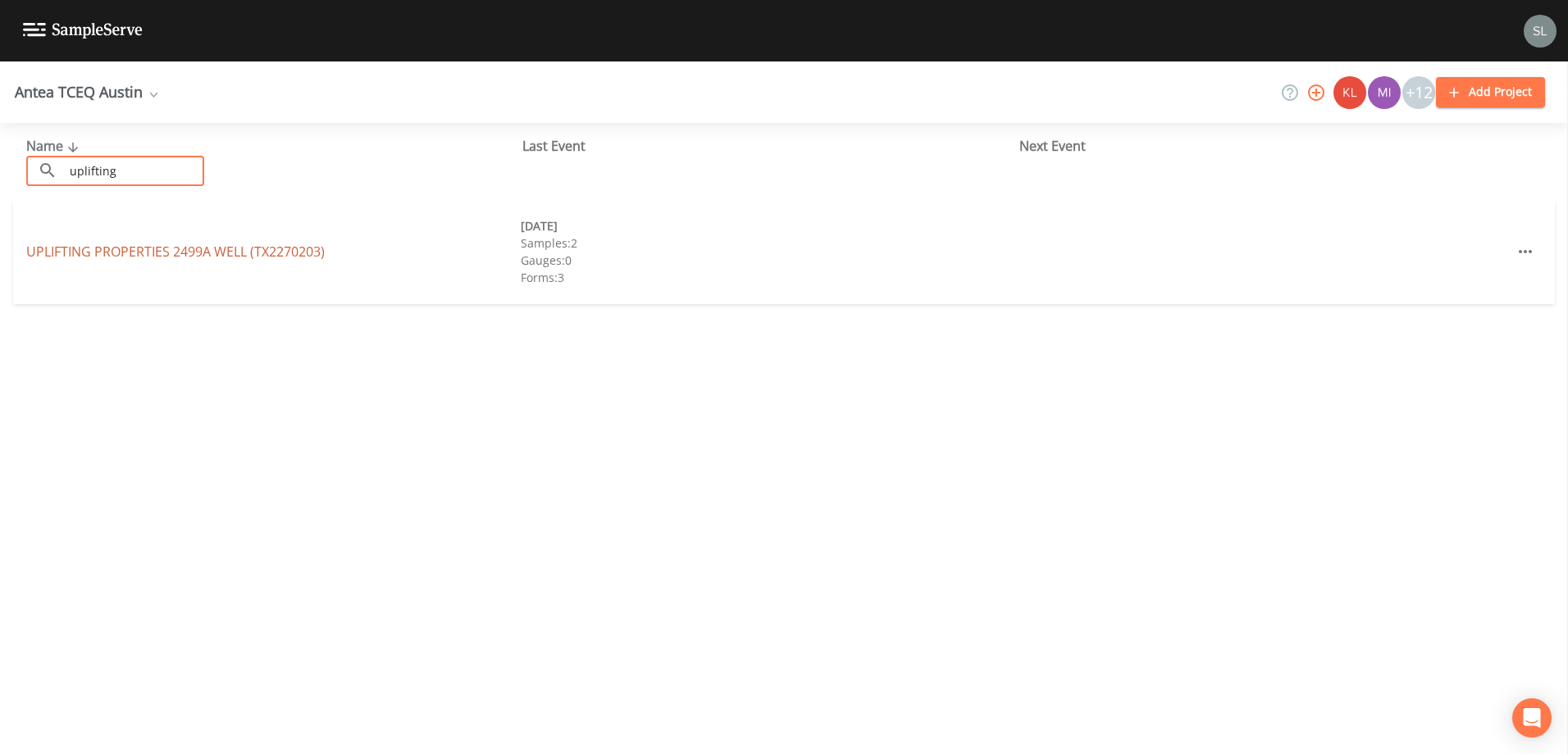 type on "uplifting" 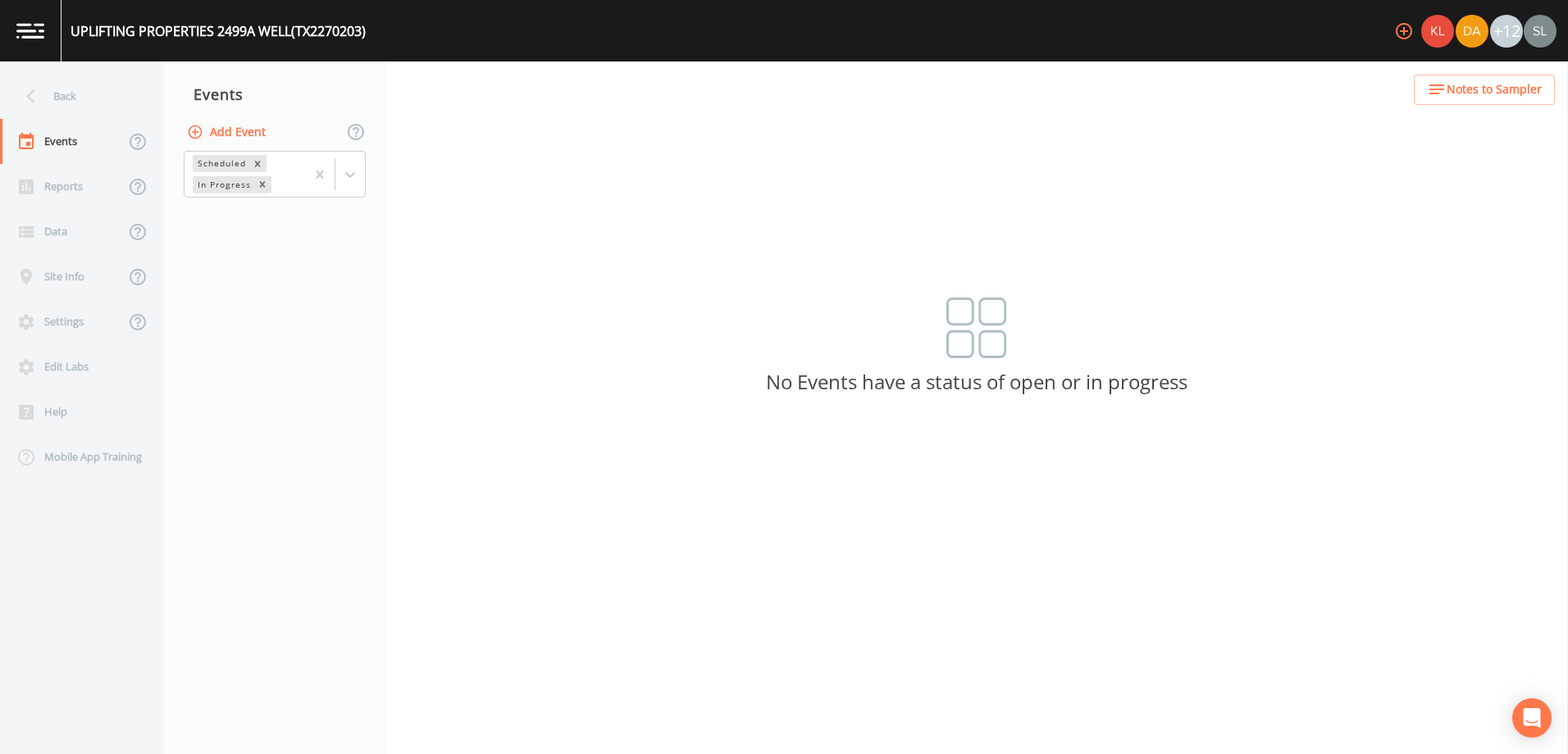 click on "Add Event" at bounding box center [228, 132] 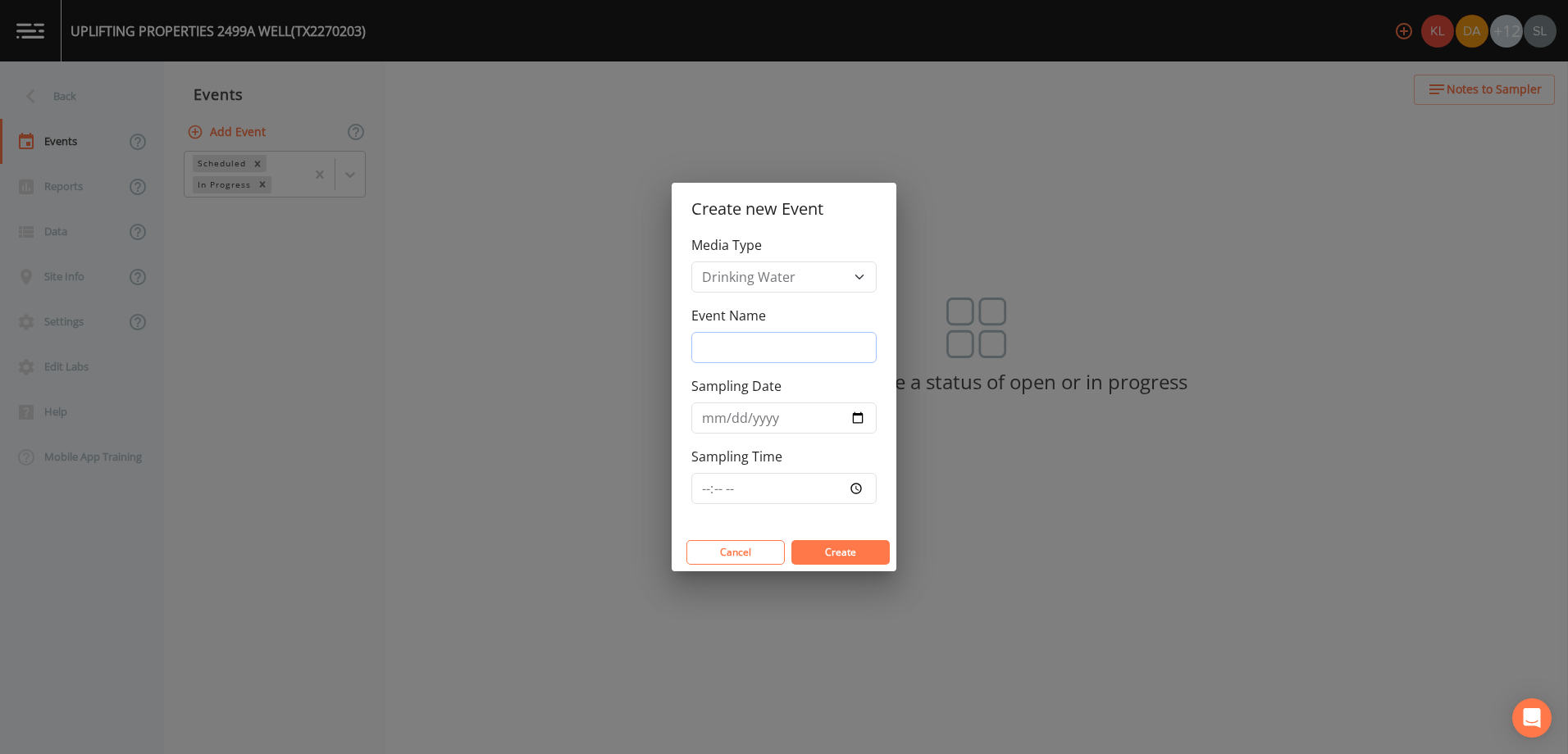 click on "Event Name" at bounding box center (784, 347) 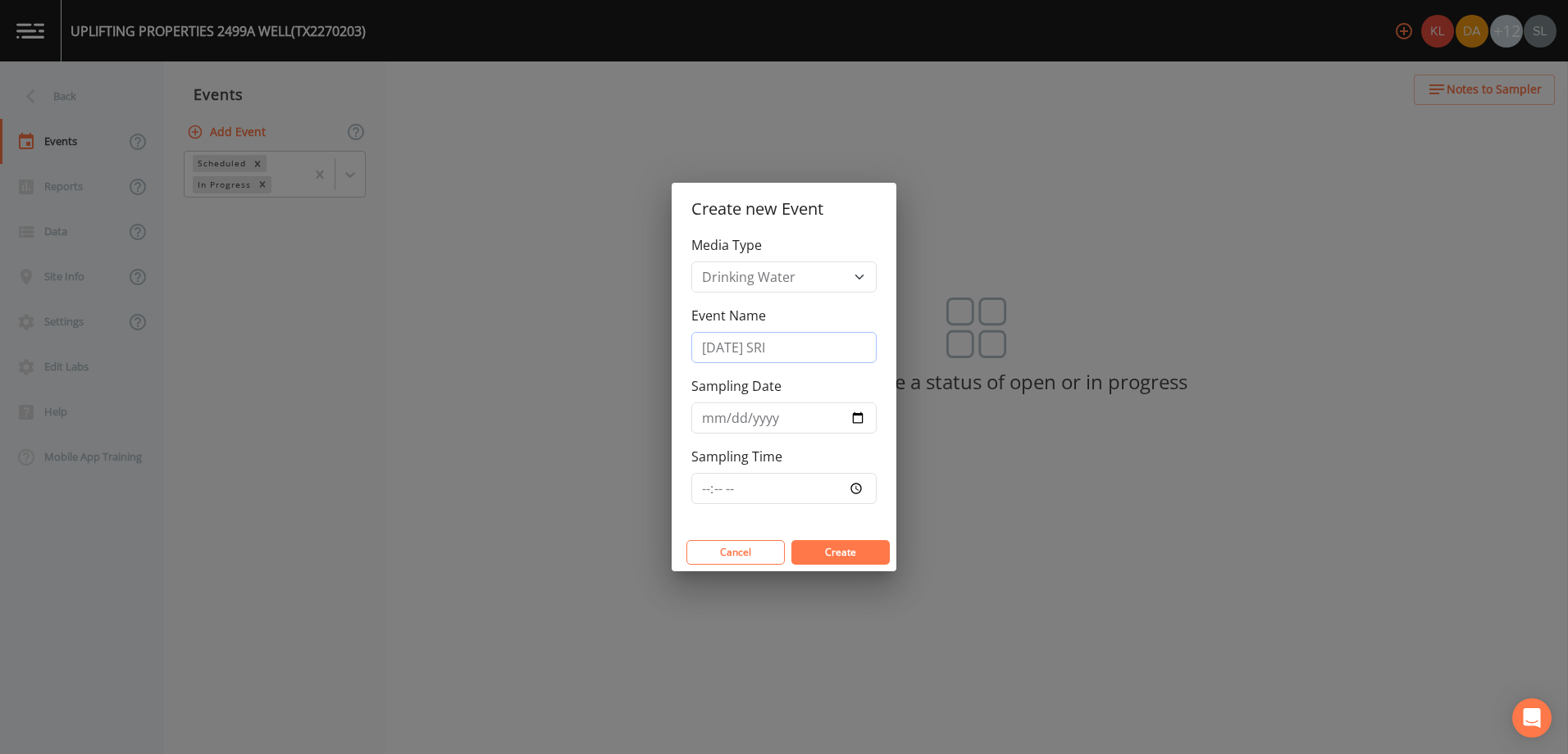 drag, startPoint x: 773, startPoint y: 356, endPoint x: 616, endPoint y: 352, distance: 157.05095 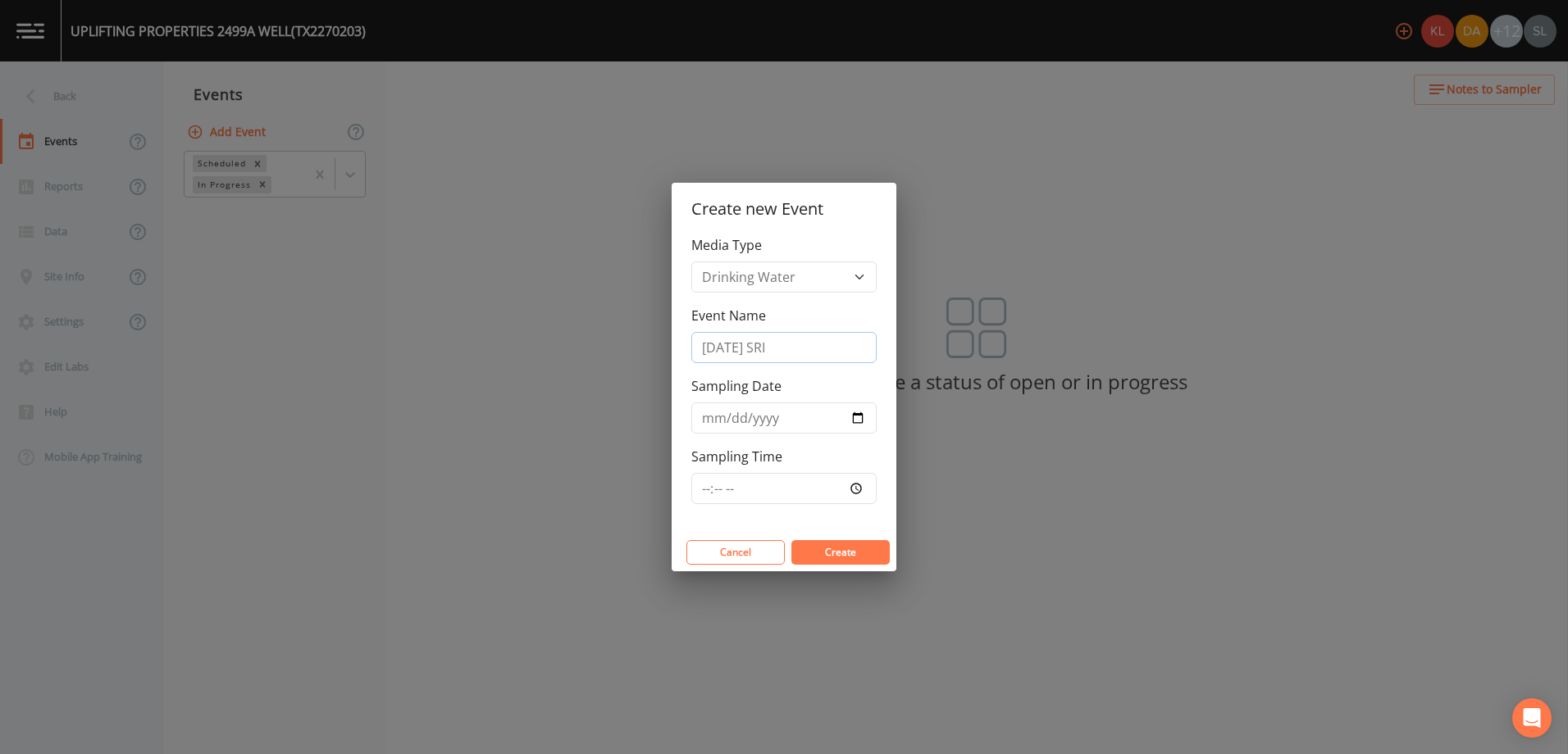 type on "[DATE] SRI" 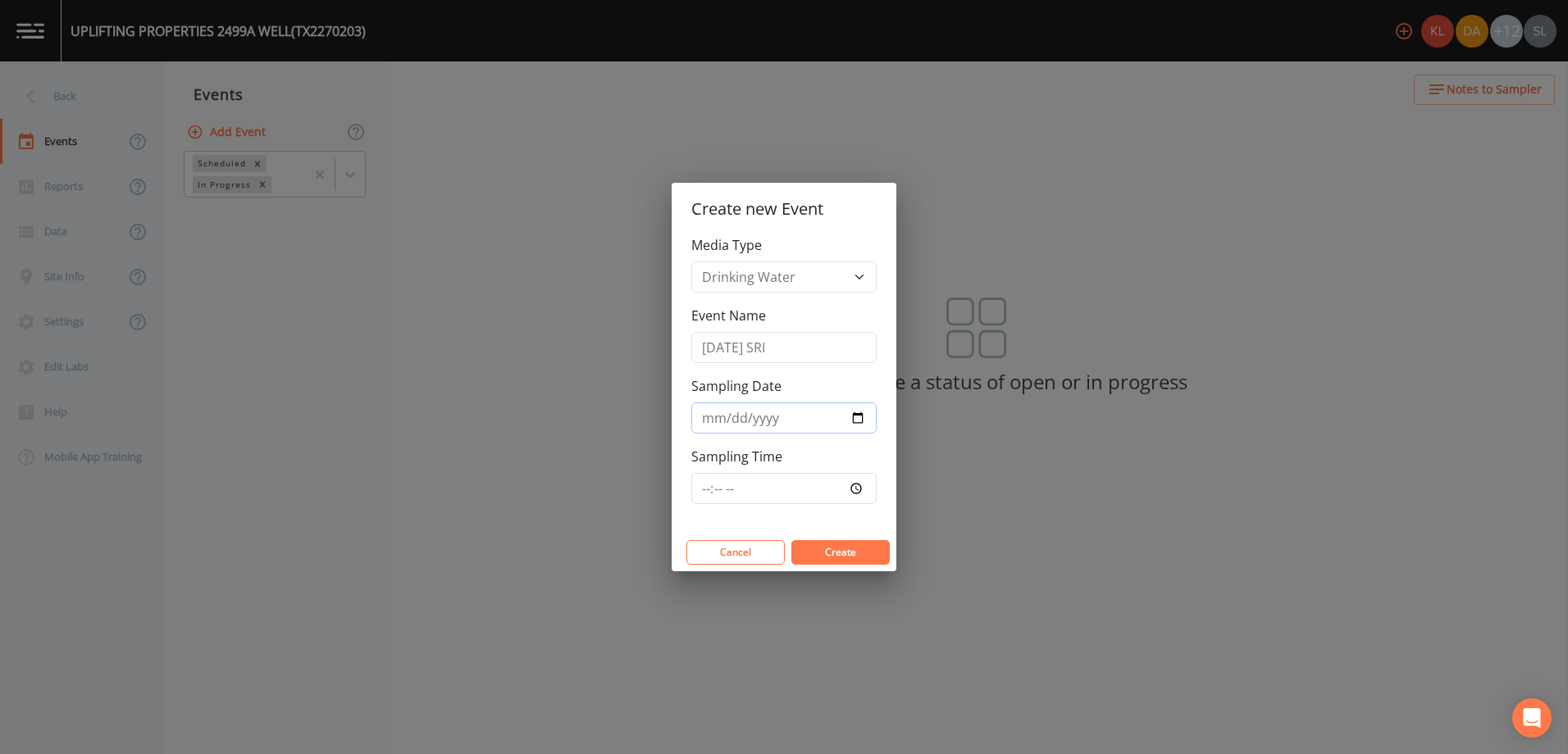 click on "Sampling Date" at bounding box center [784, 418] 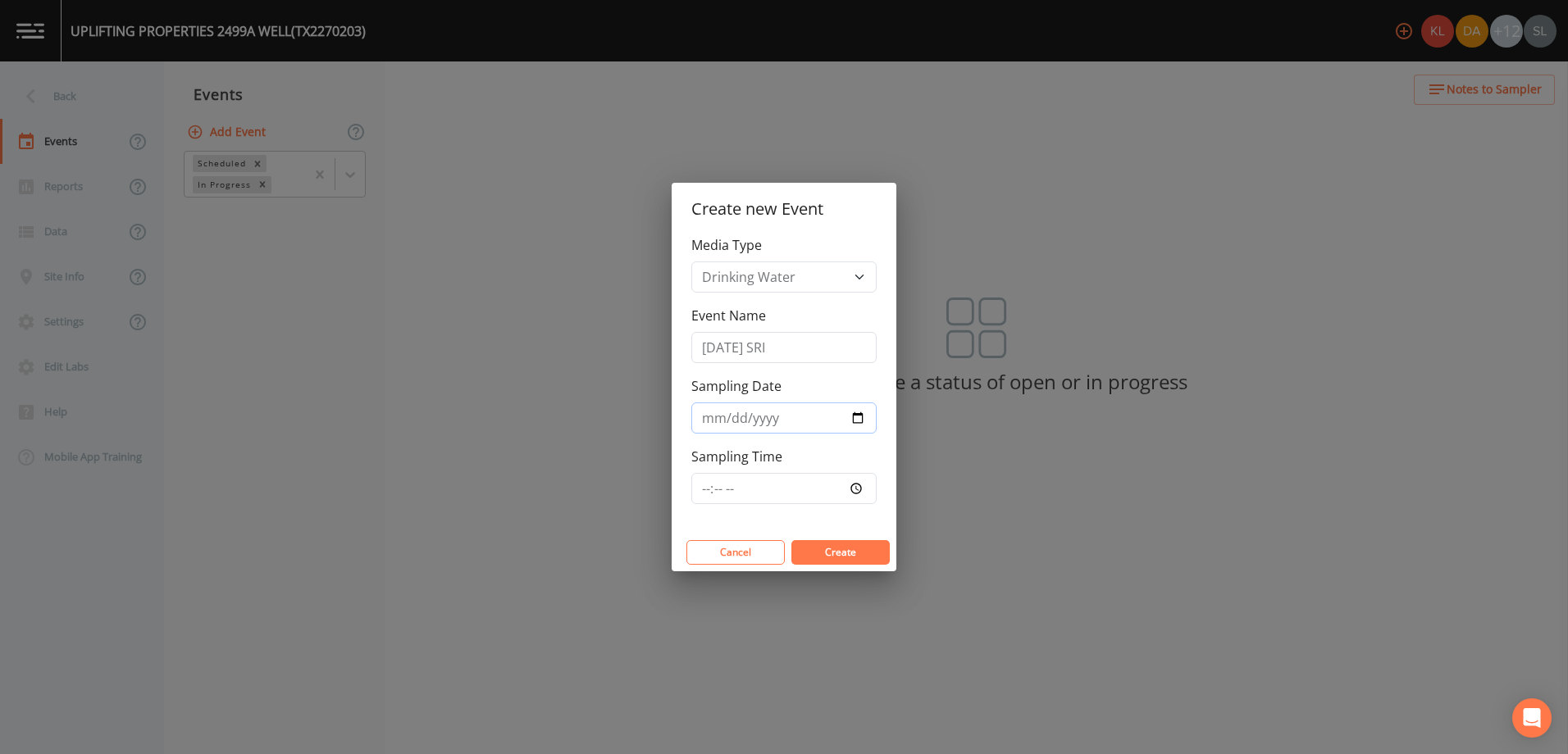 type on "[DATE]" 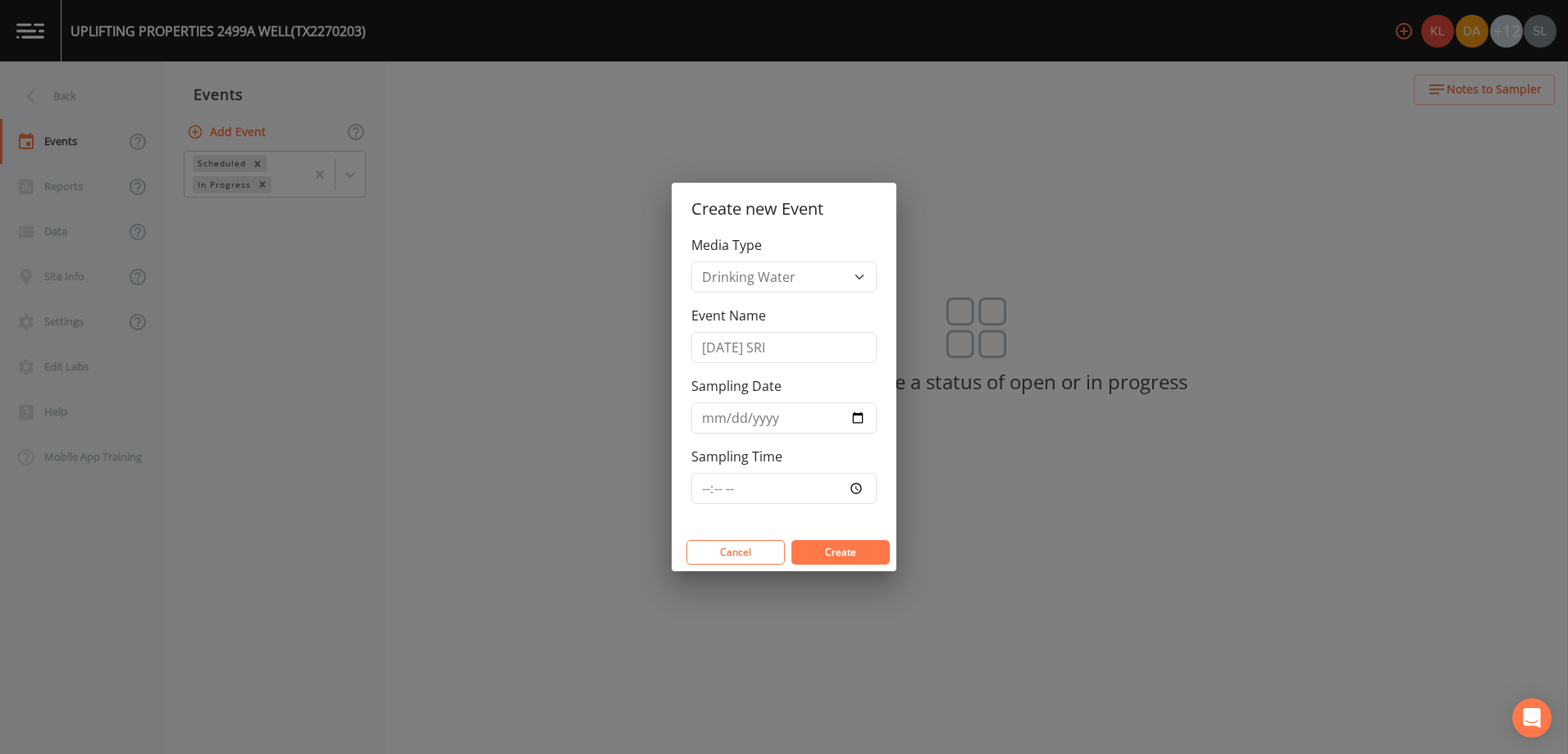 click on "Create" at bounding box center [841, 552] 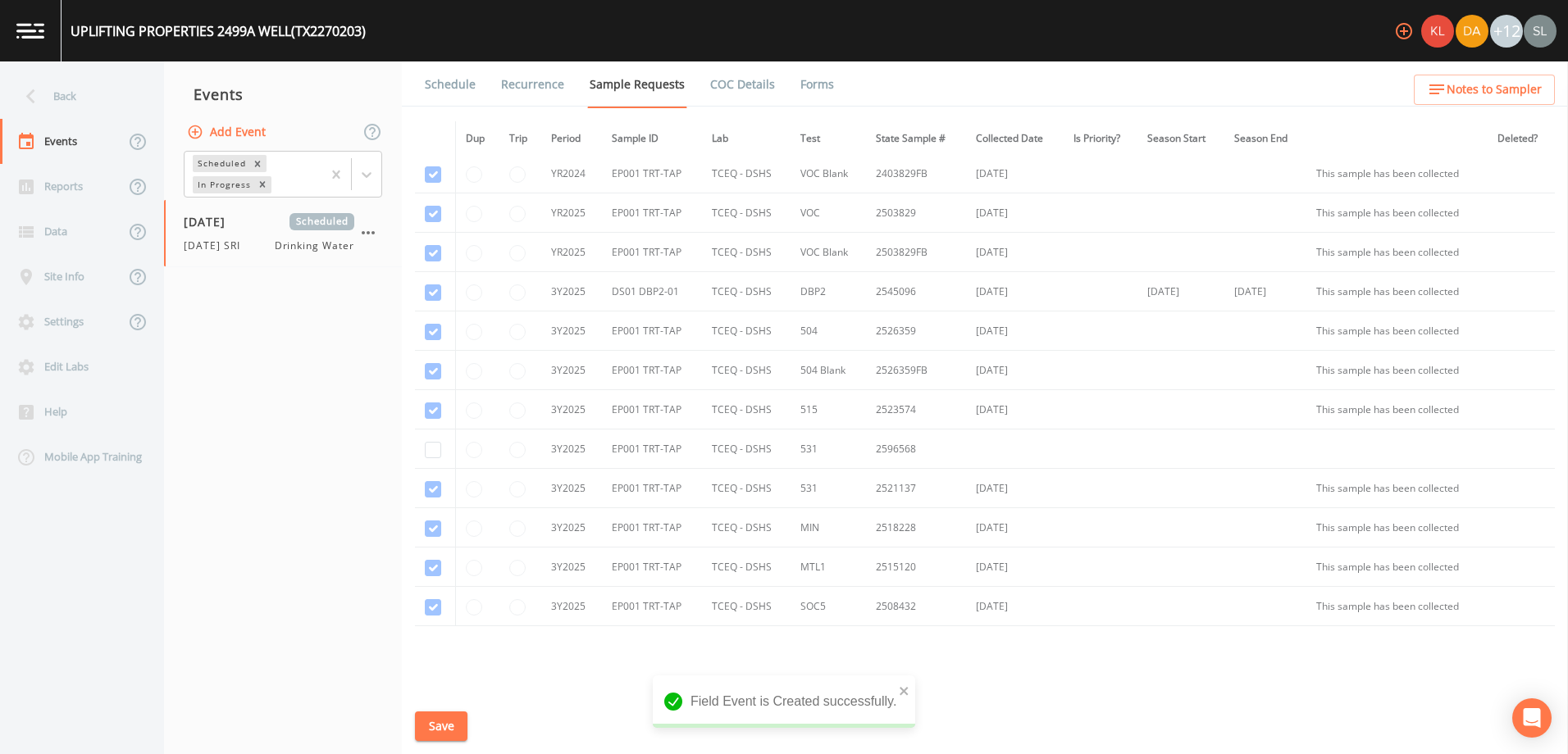 scroll, scrollTop: 150, scrollLeft: 0, axis: vertical 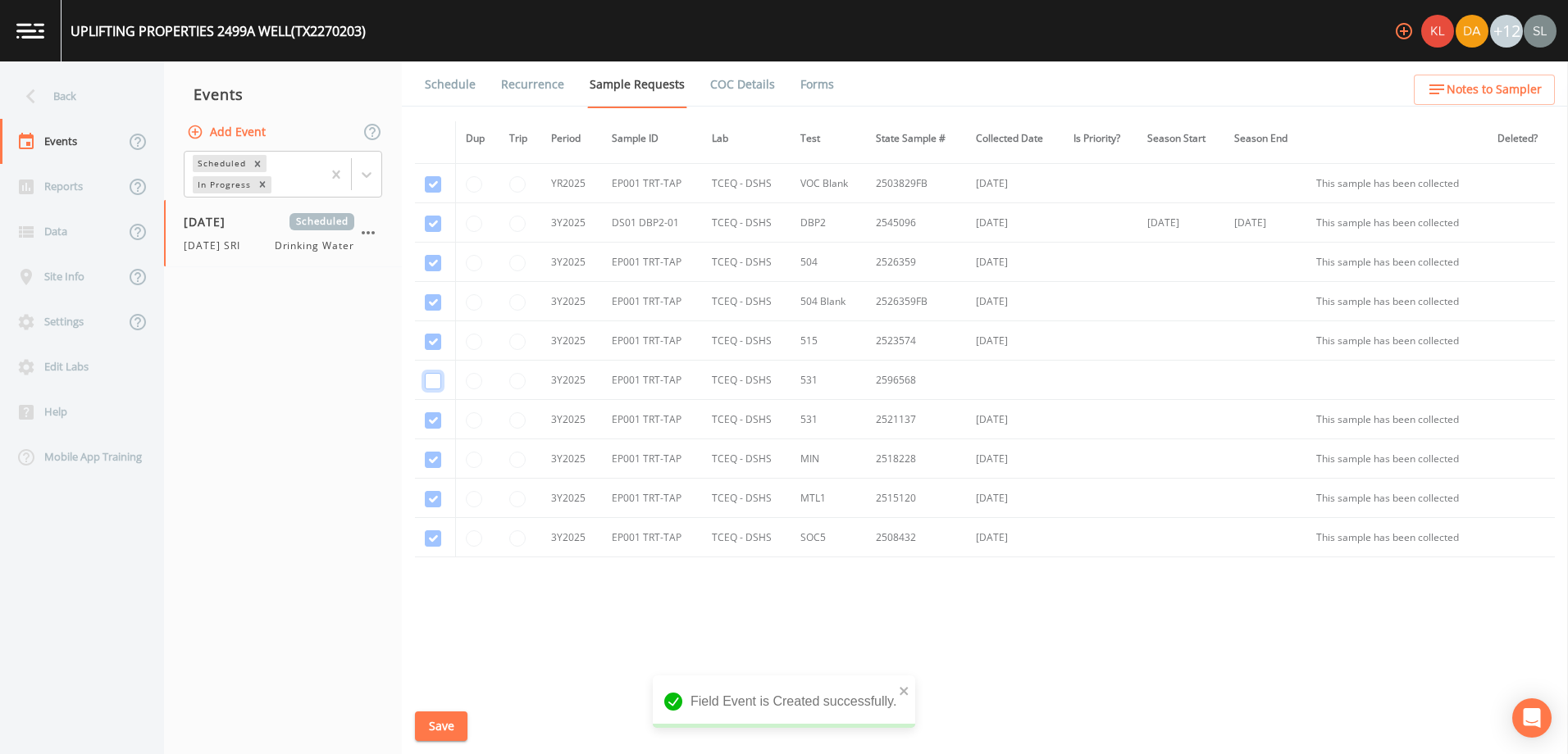 click at bounding box center (433, 381) 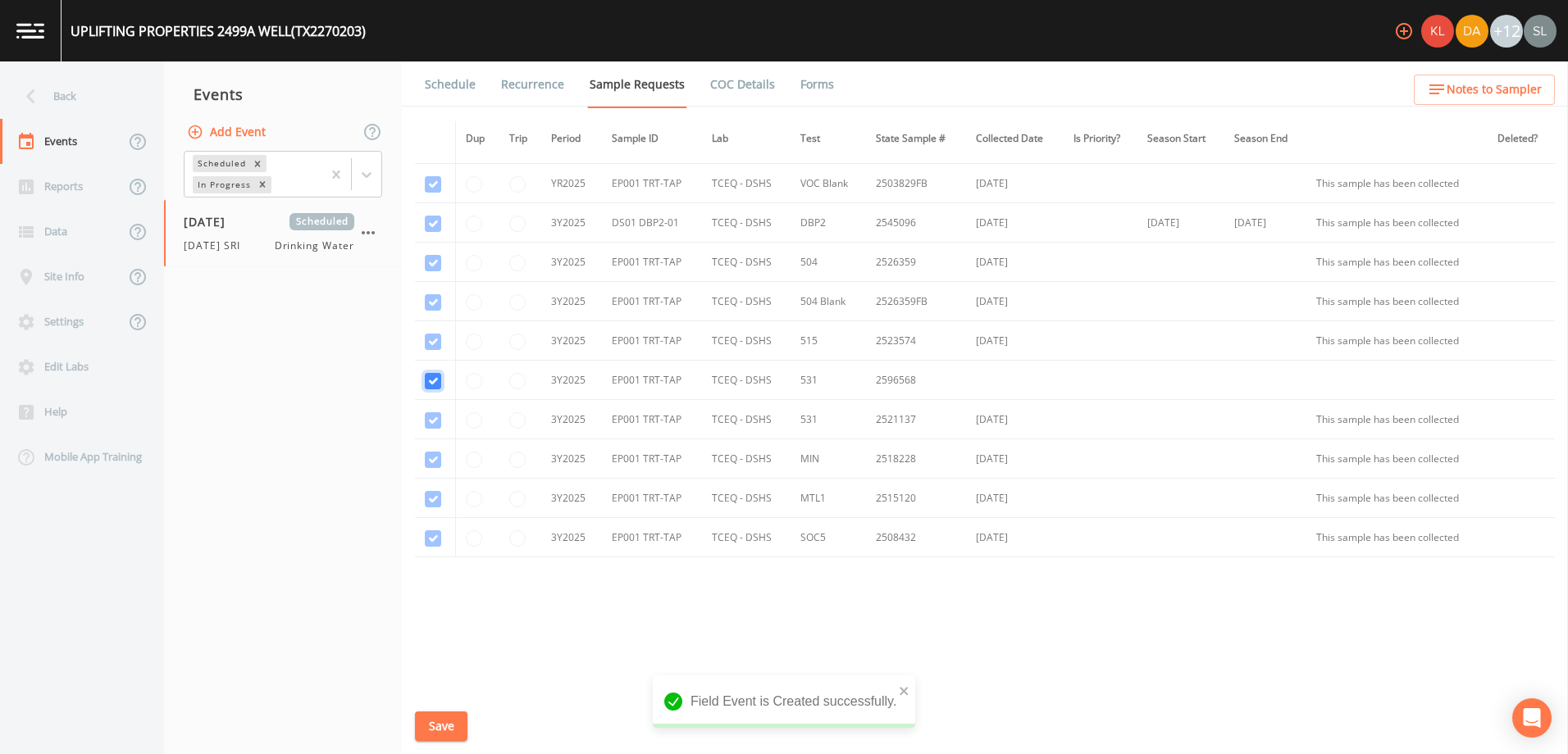 checkbox on "true" 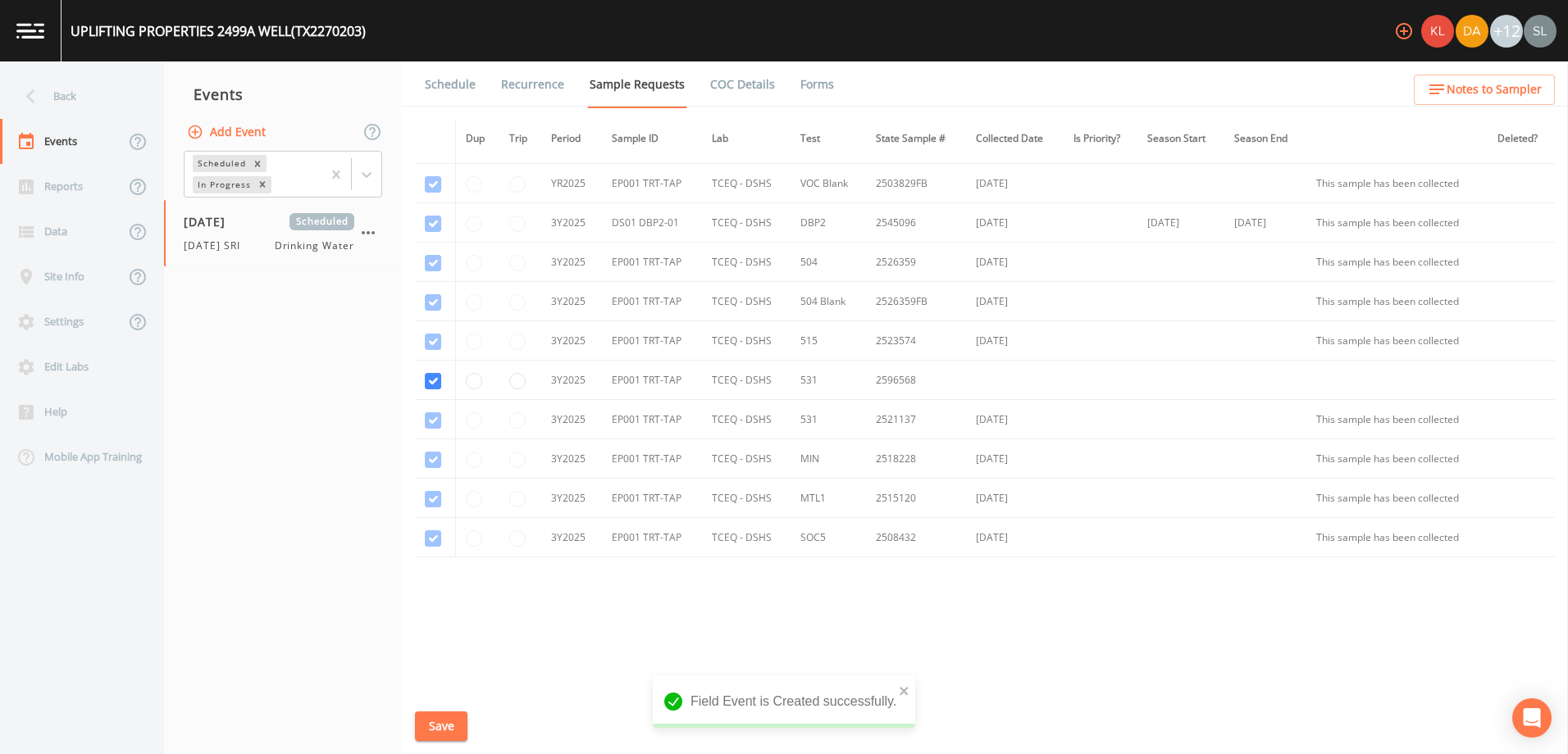 click on "Save" at bounding box center (441, 726) 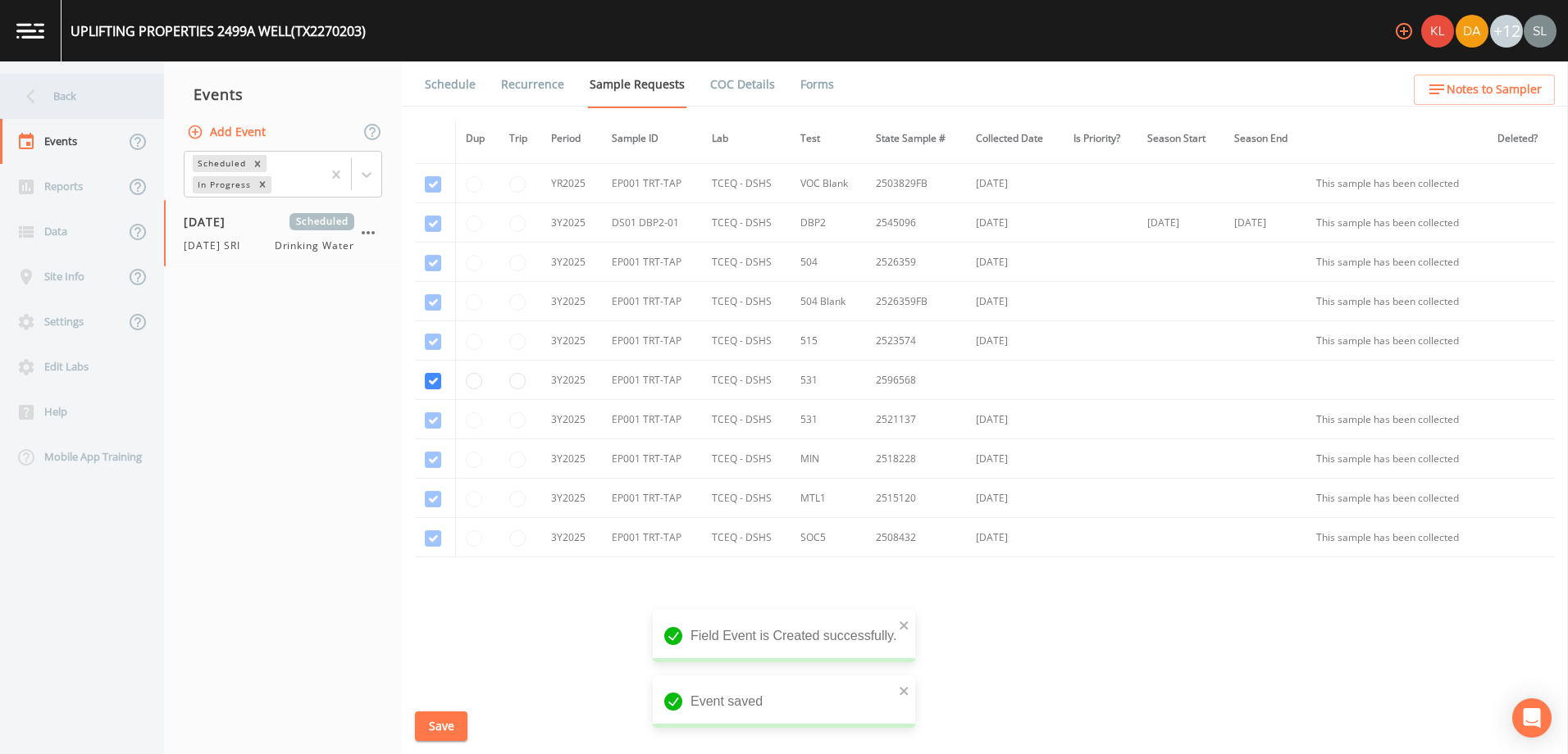 click on "Back" at bounding box center [74, 96] 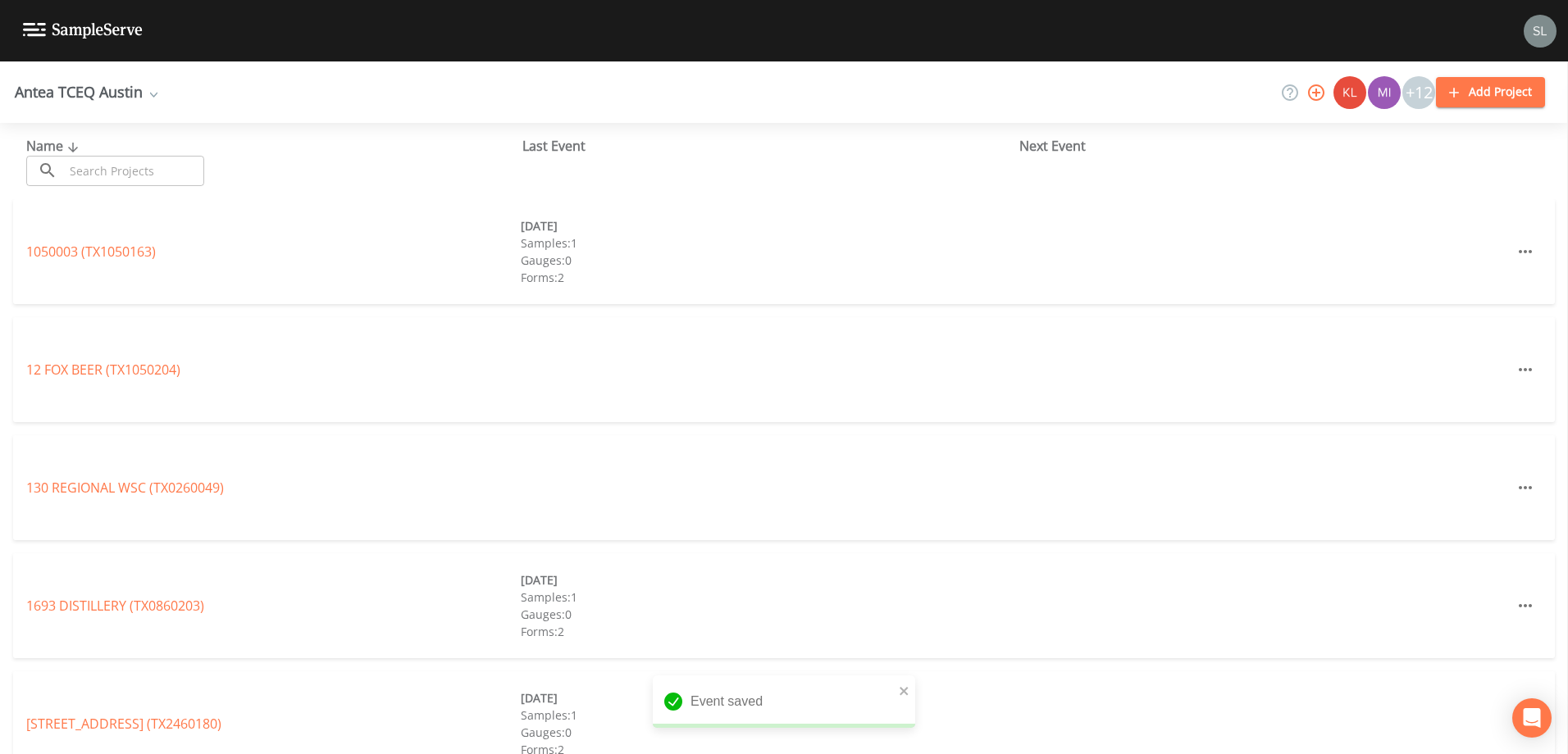 click at bounding box center (134, 170) 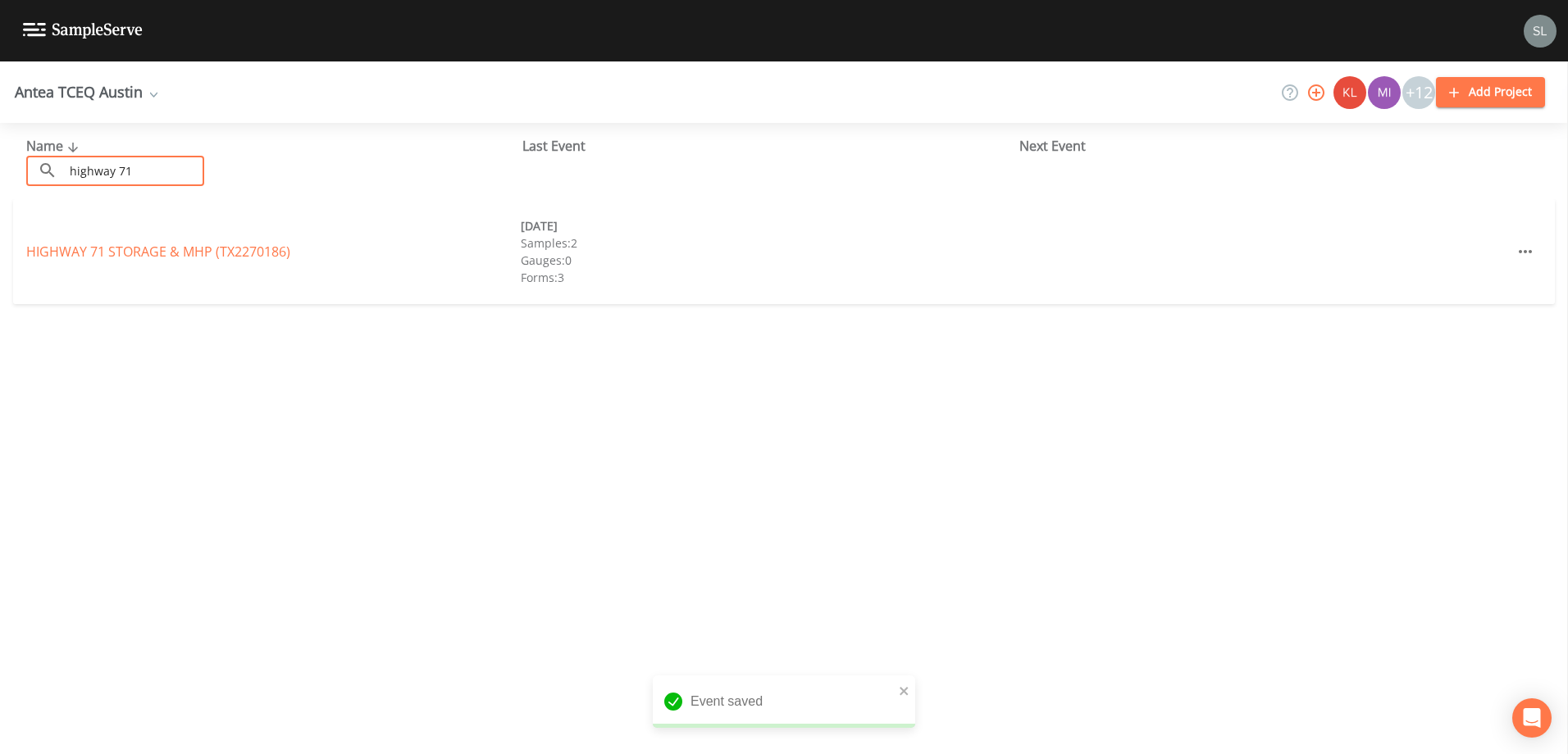 type on "highway 71" 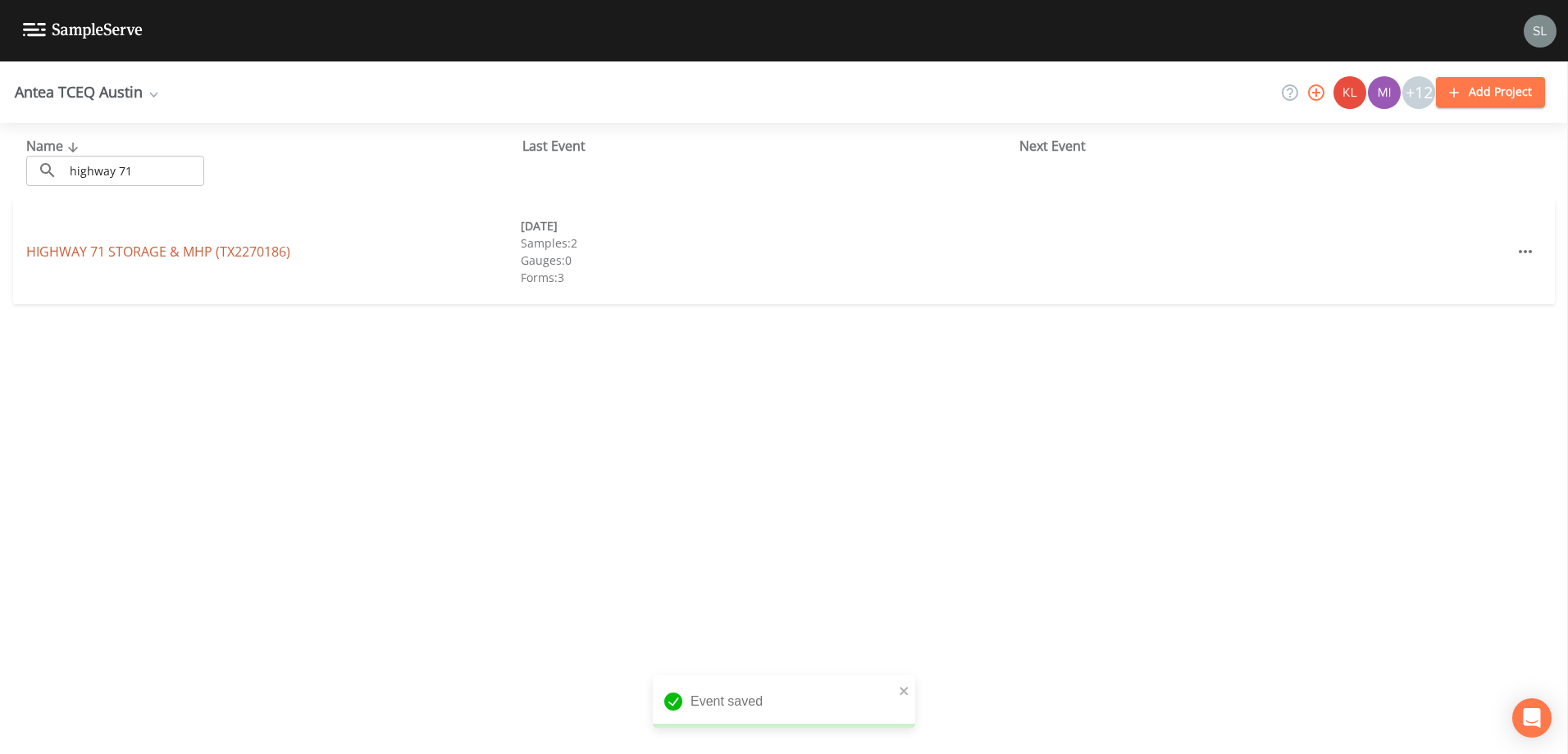 click on "HIGHWAY 71 STORAGE & MHP   (TX2270186)" at bounding box center [158, 252] 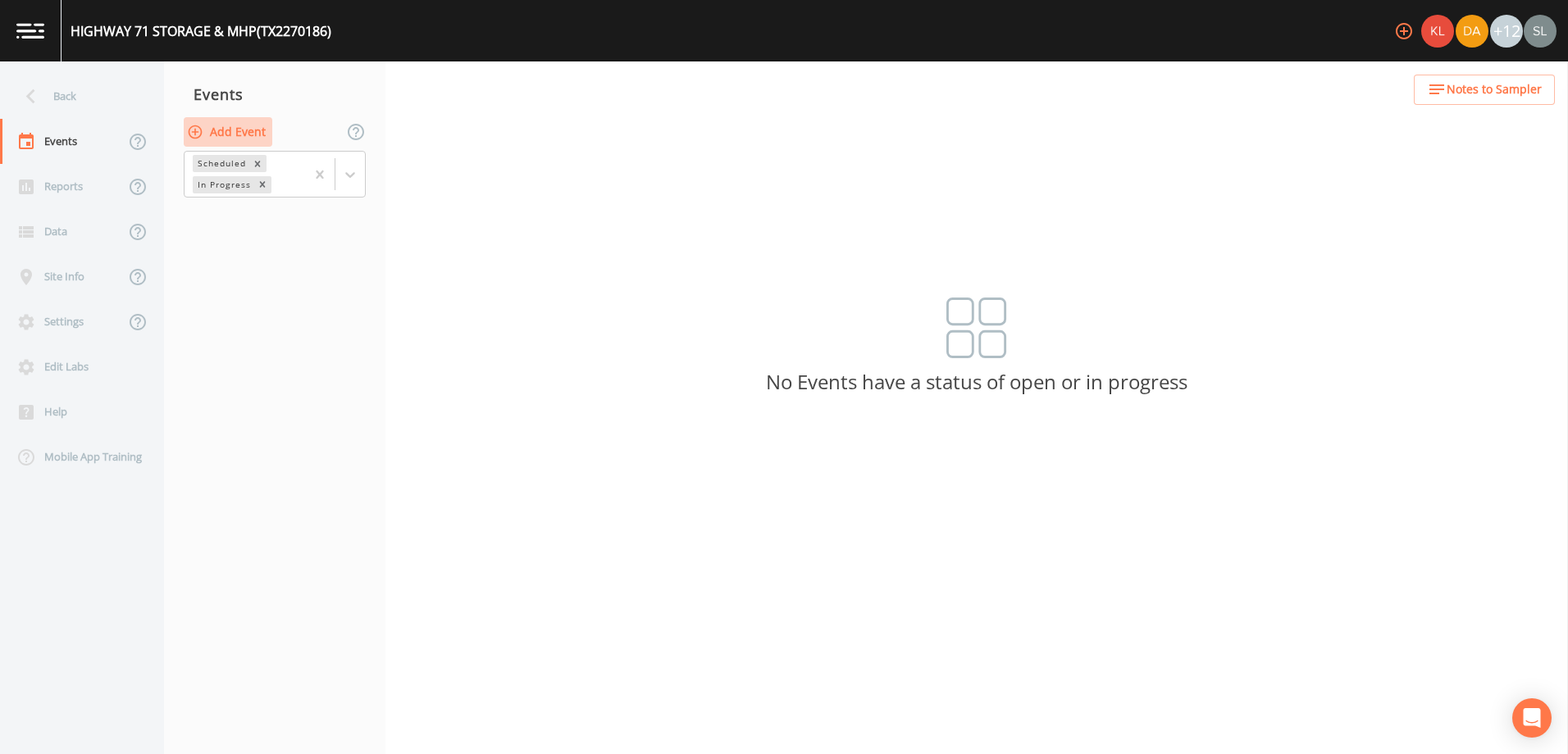 click on "Add Event" at bounding box center [228, 132] 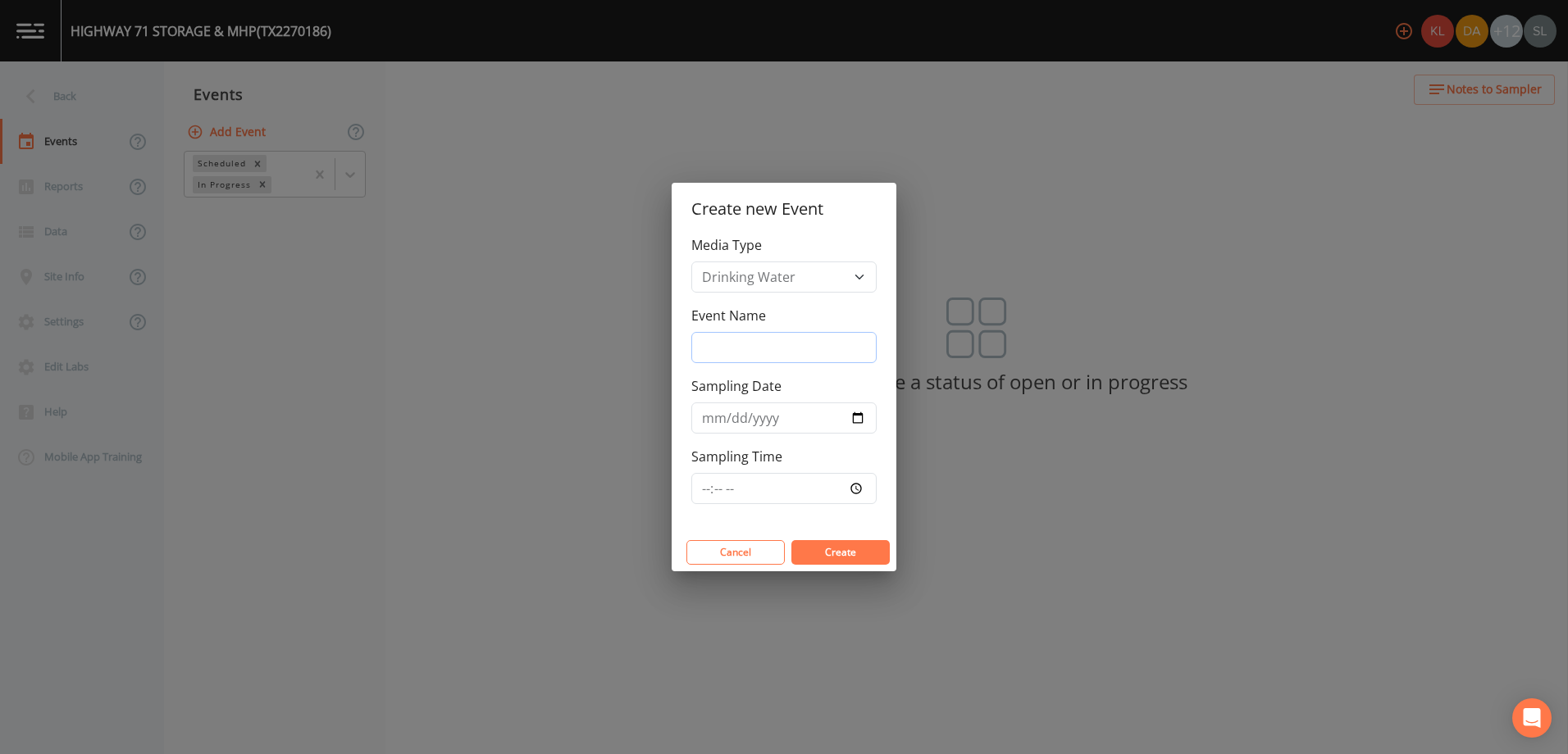 click on "Event Name" at bounding box center [784, 347] 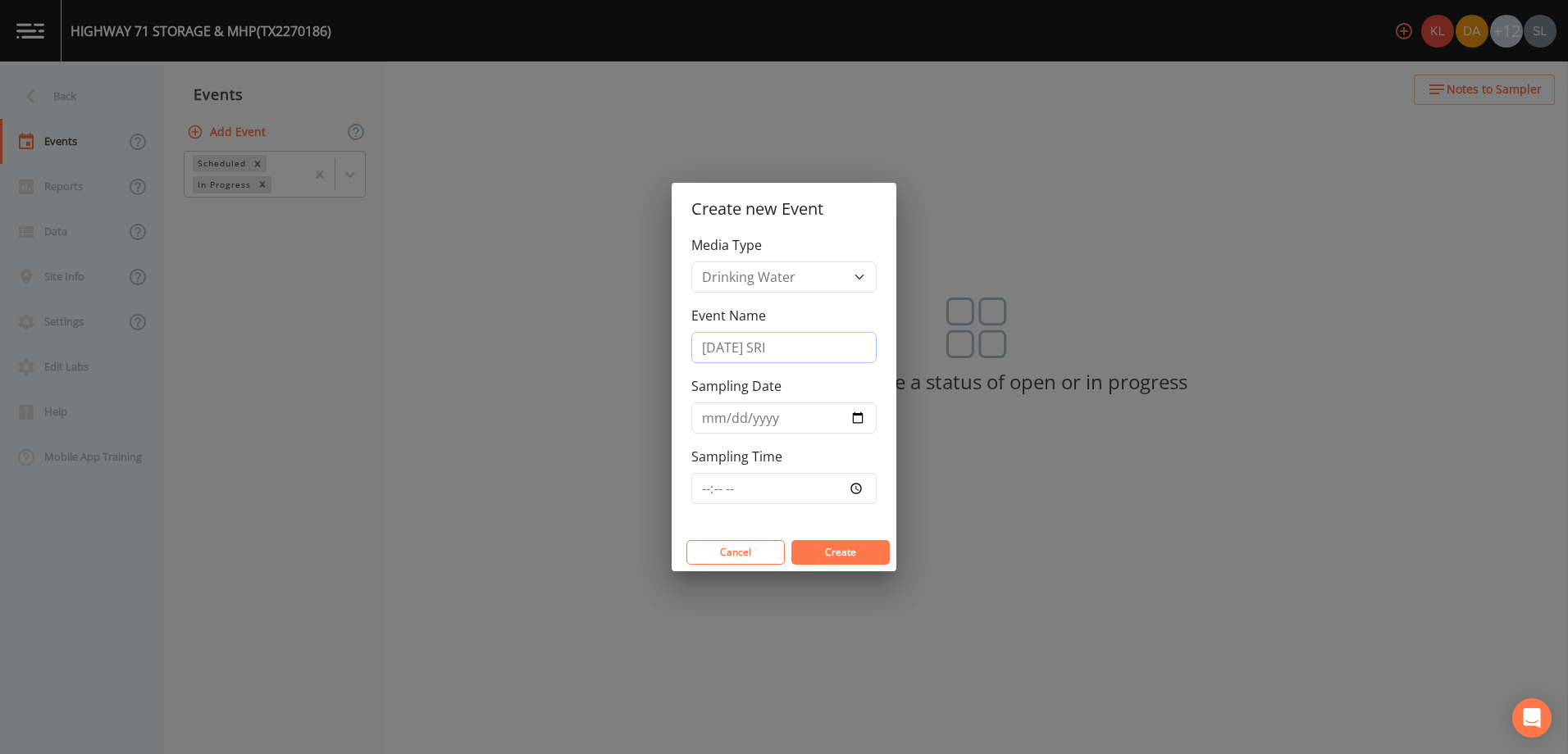 type on "[DATE] SRI" 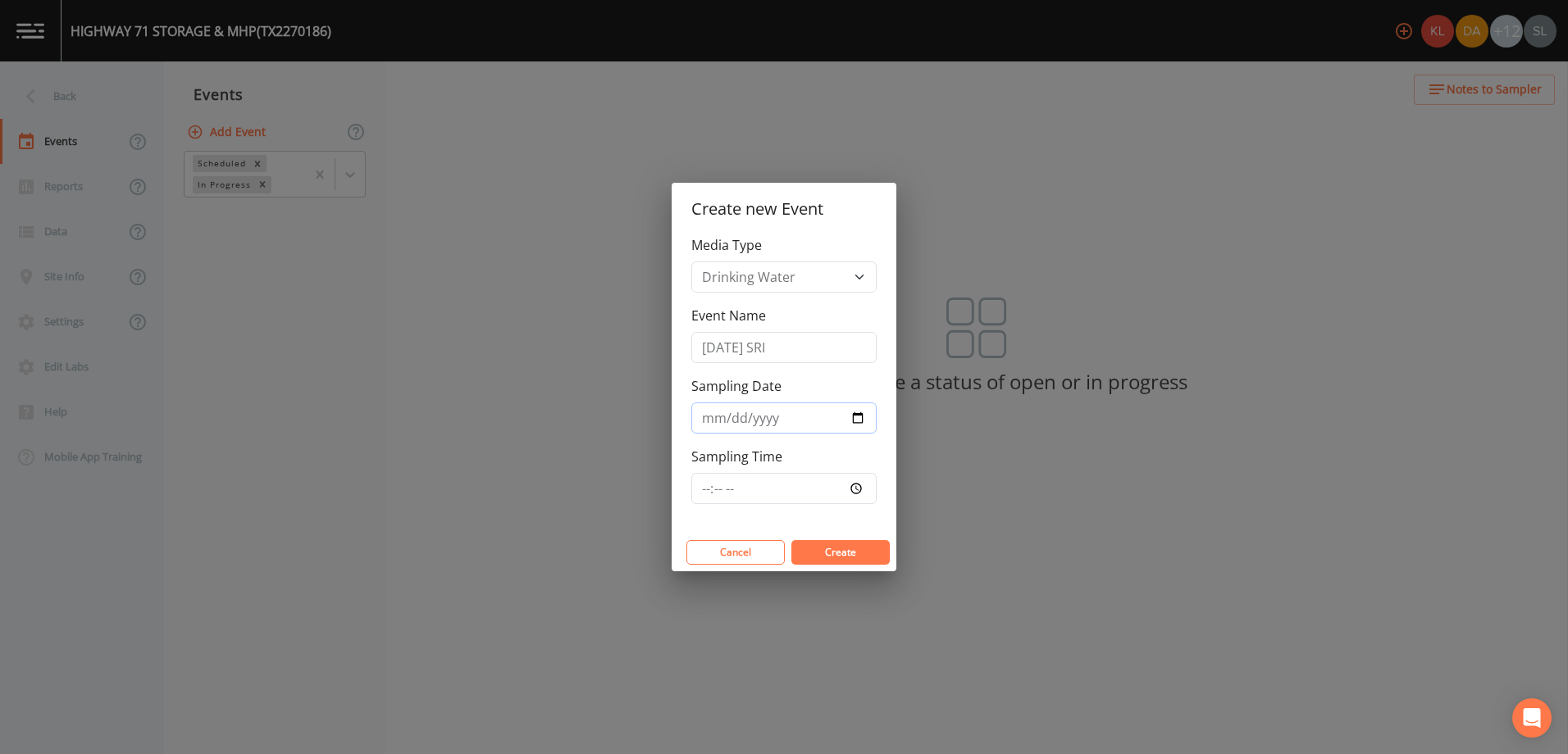 click on "Sampling Date" at bounding box center (784, 418) 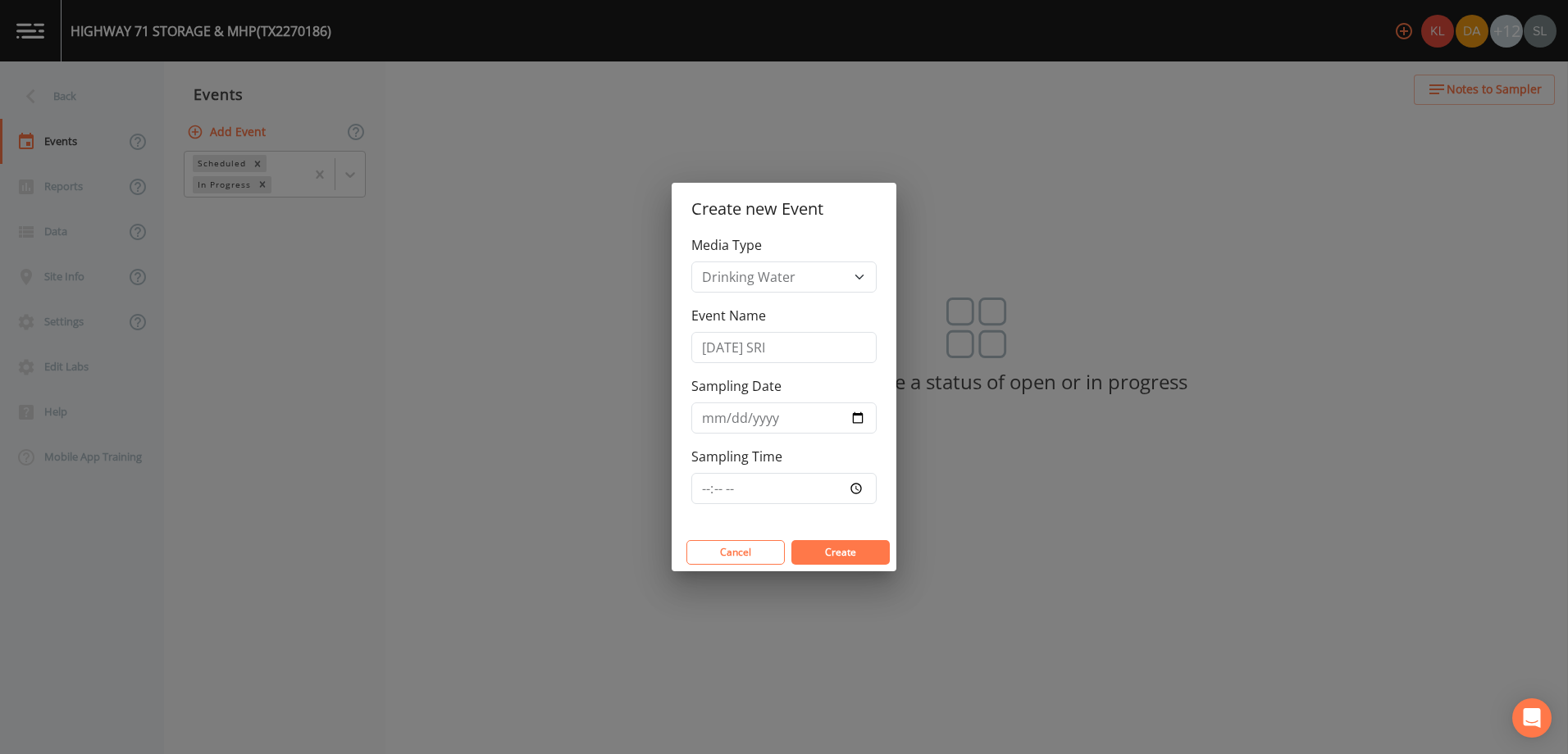 click on "Create" at bounding box center (841, 552) 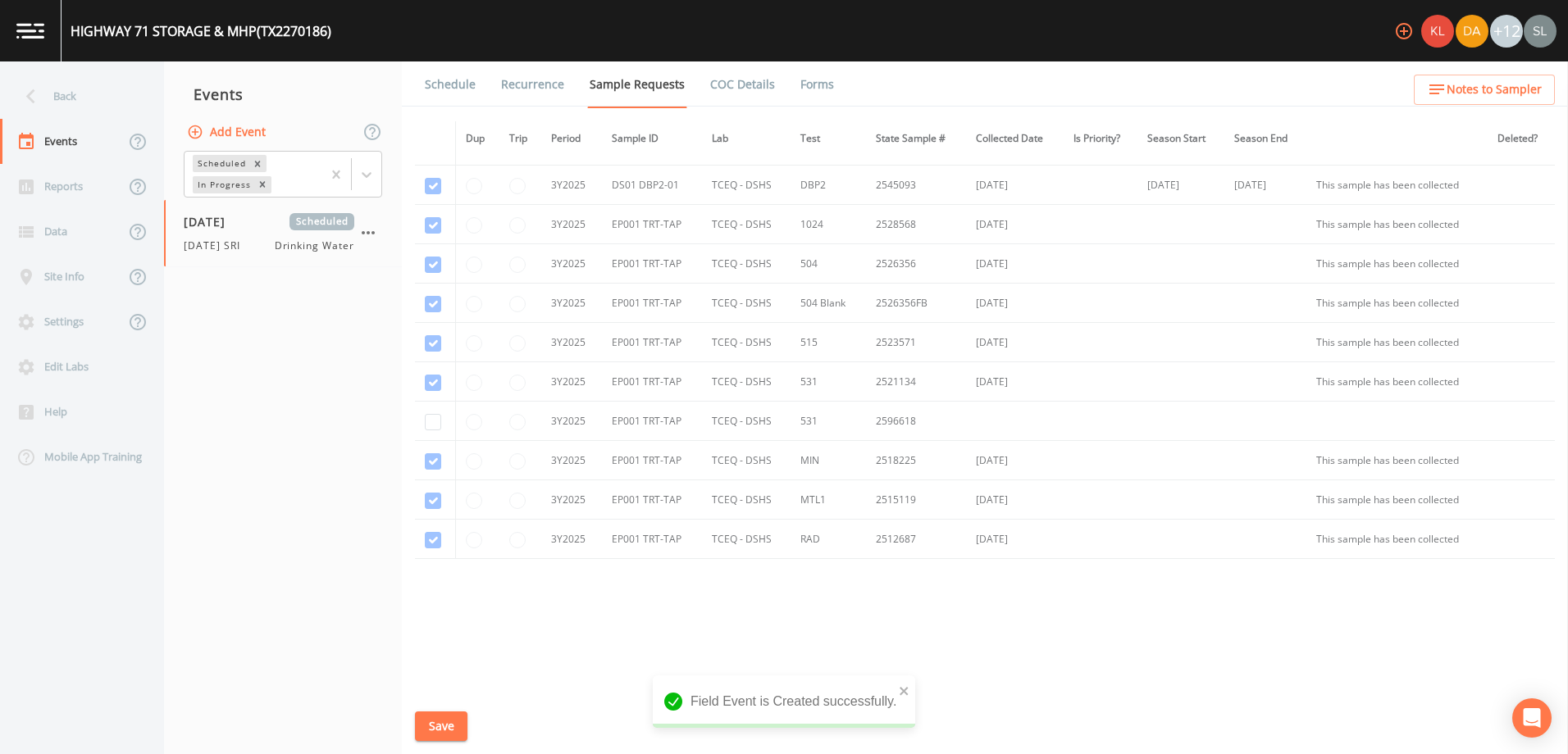 scroll, scrollTop: 189, scrollLeft: 0, axis: vertical 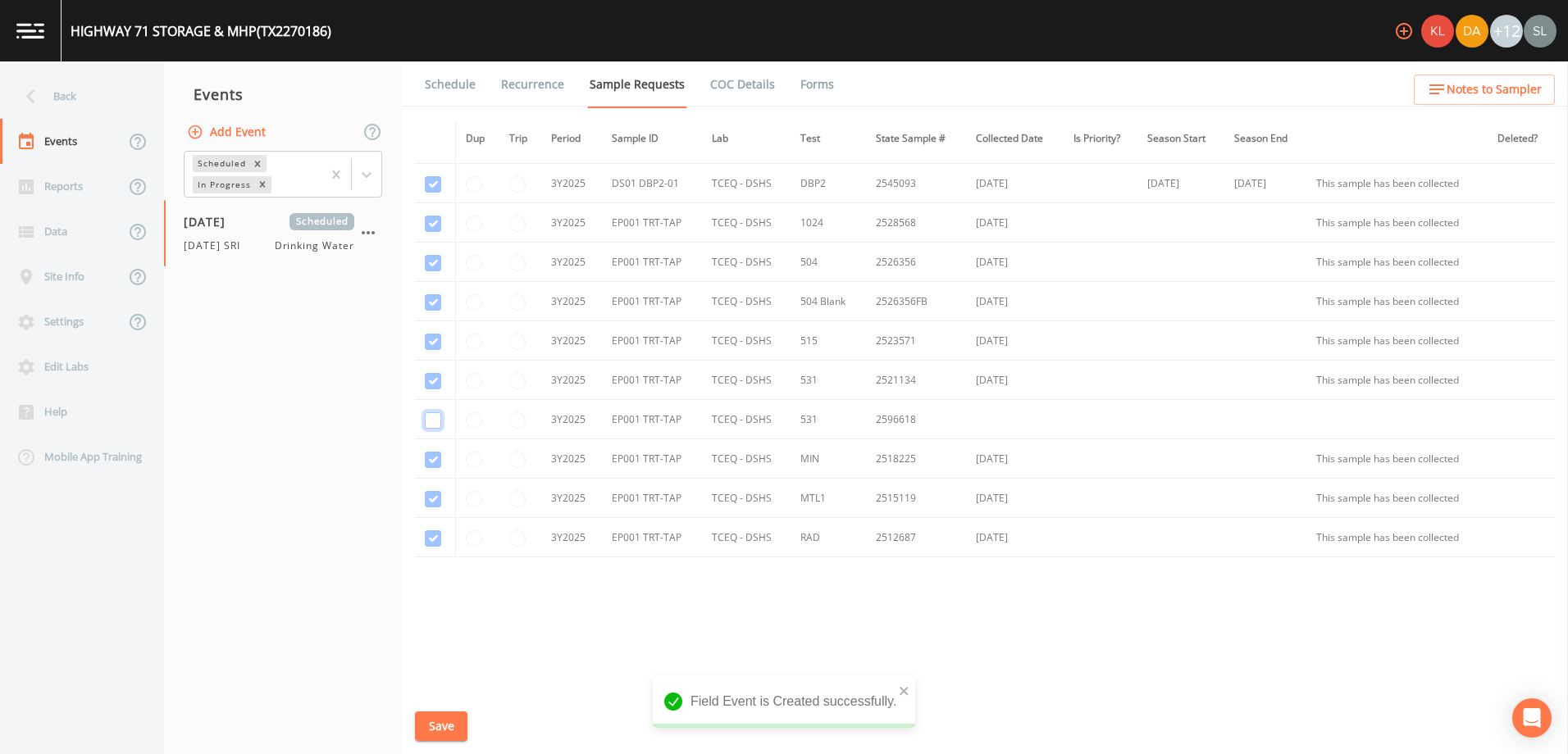 click at bounding box center (433, 381) 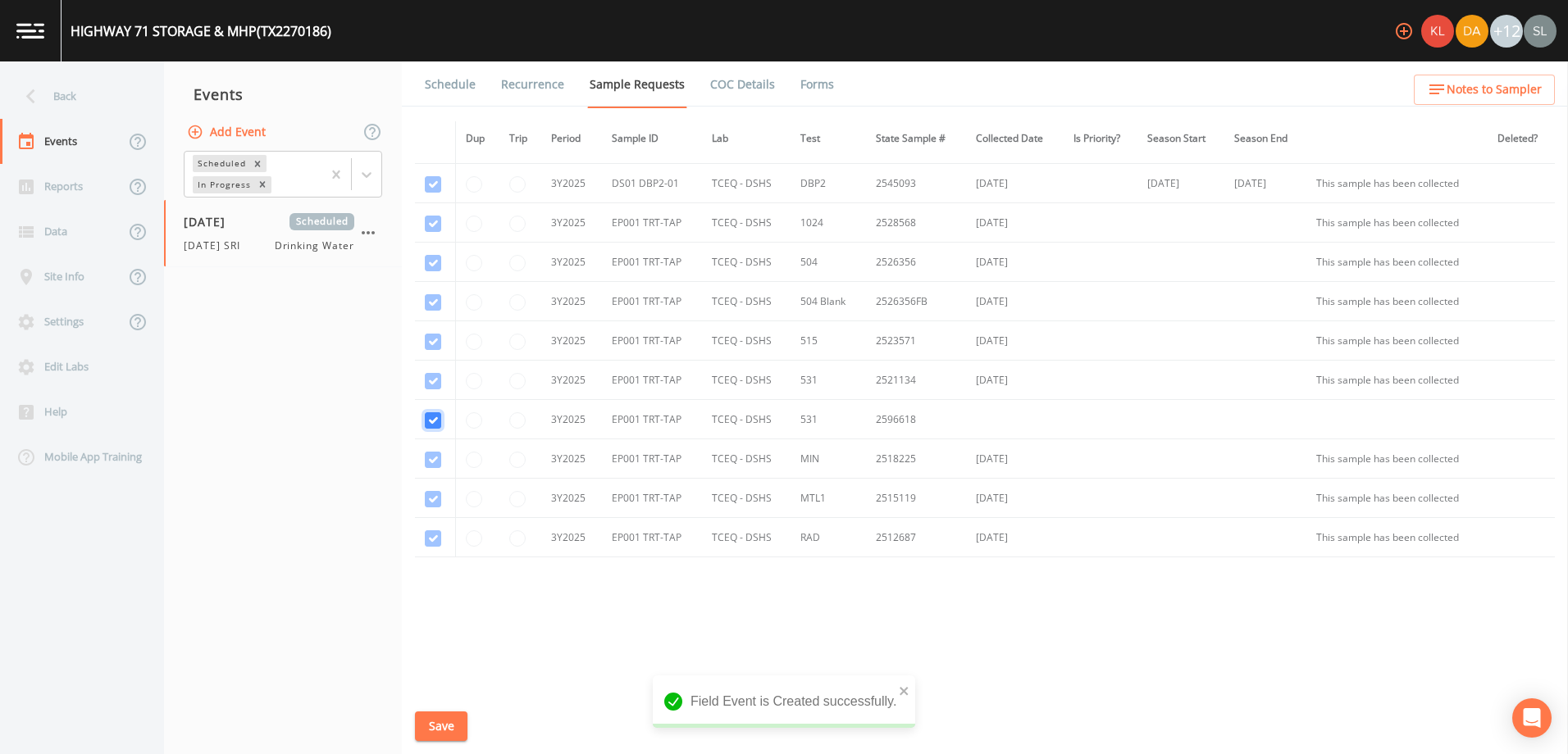 checkbox on "true" 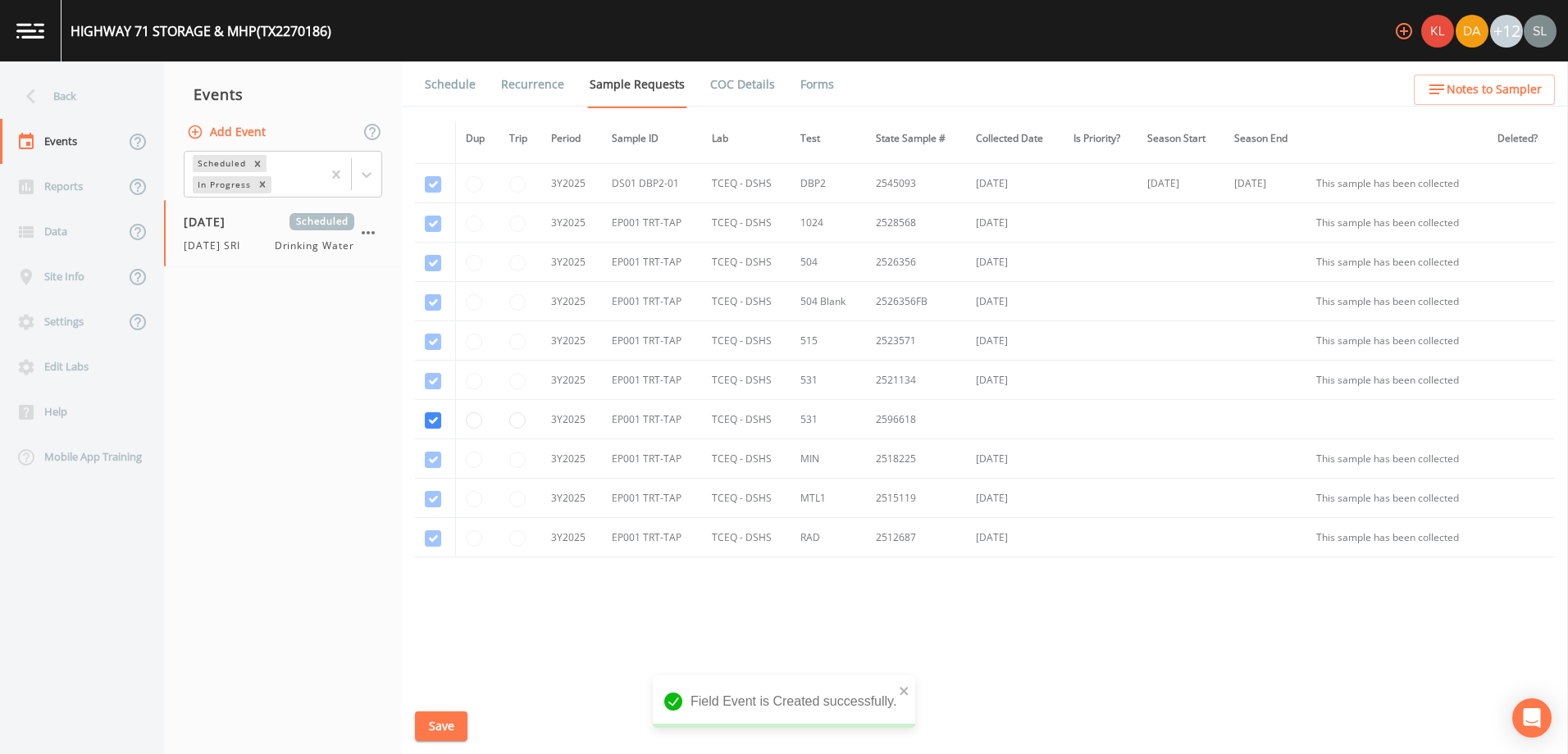 click on "Save" at bounding box center (441, 726) 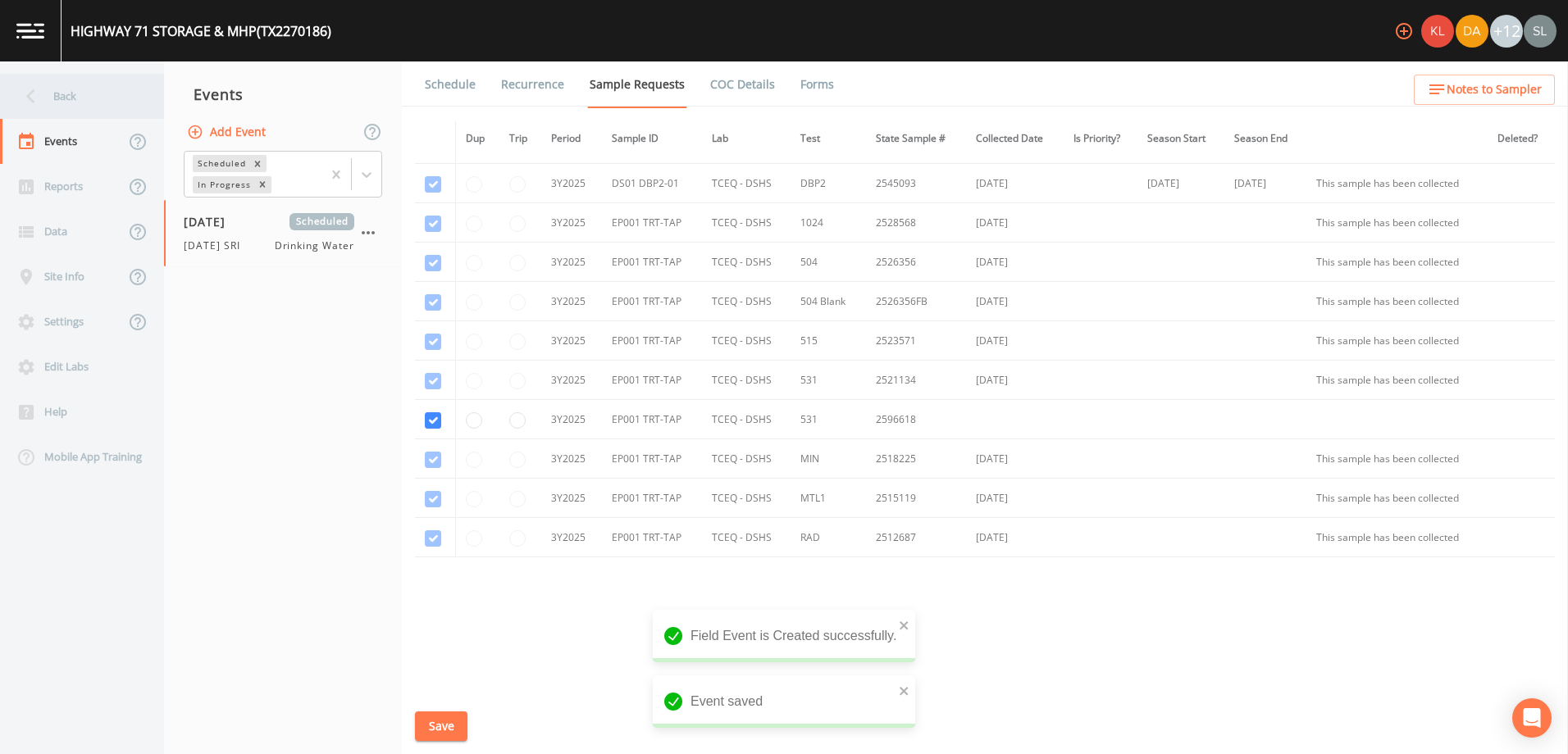 click on "Back" at bounding box center [74, 96] 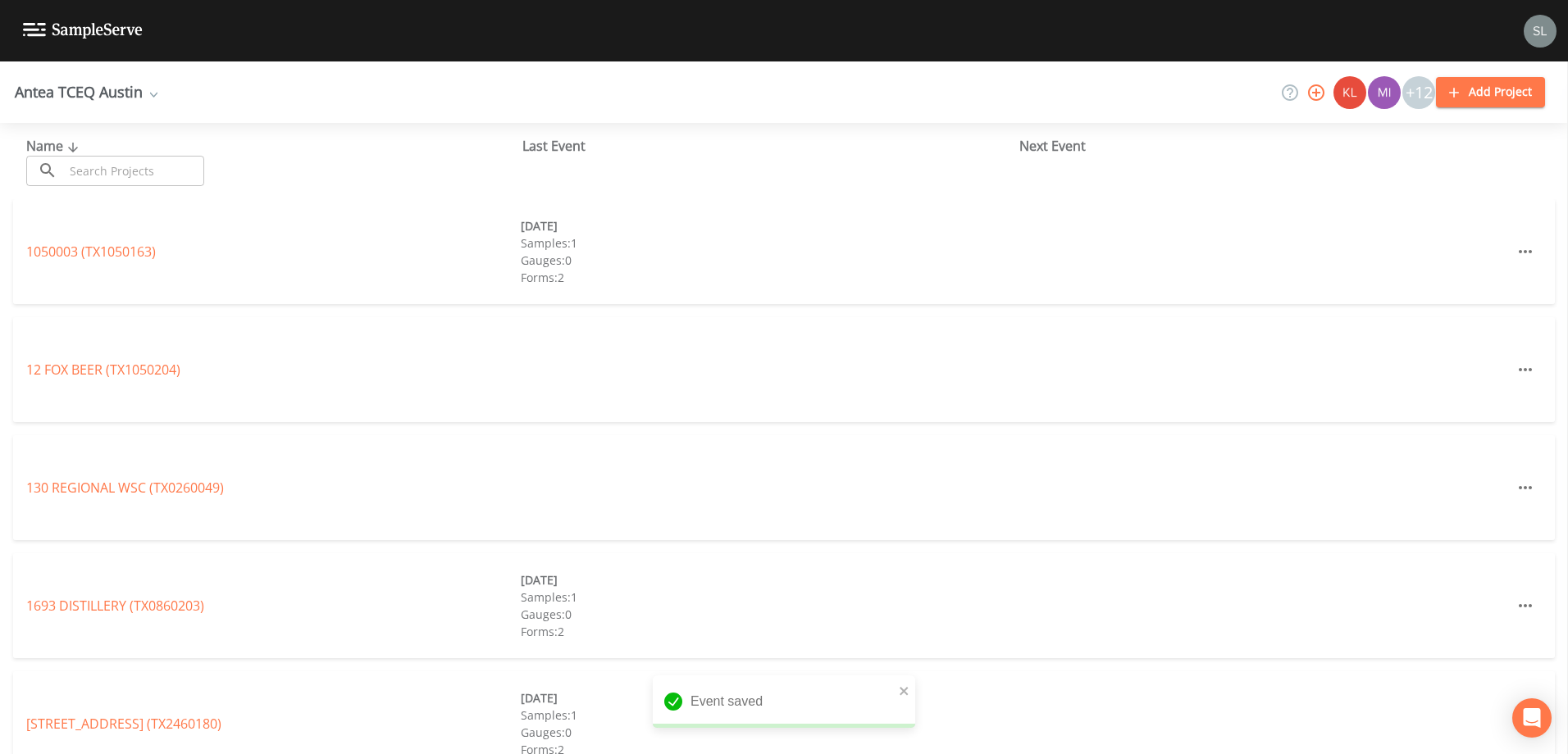 click at bounding box center [134, 170] 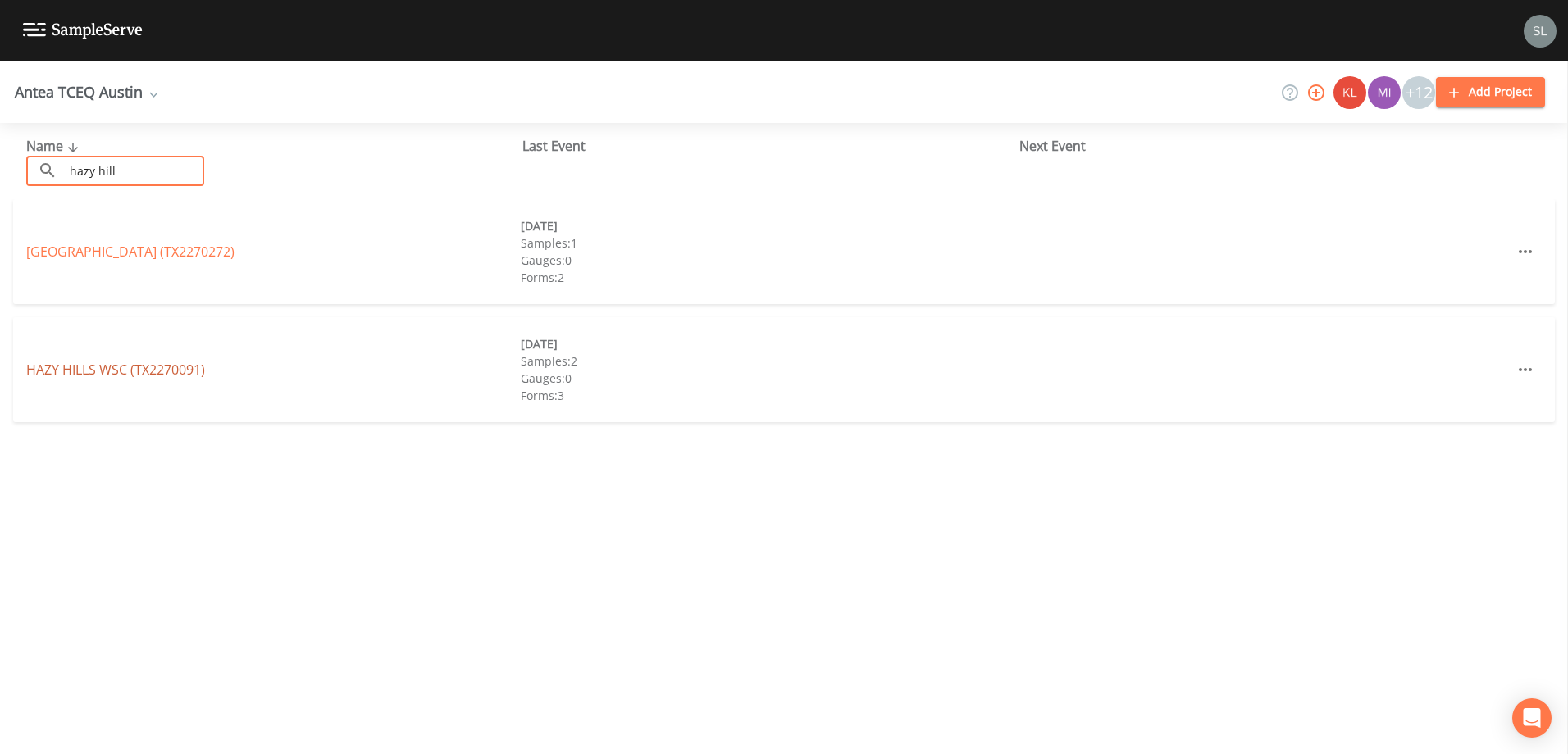 type on "hazy hill" 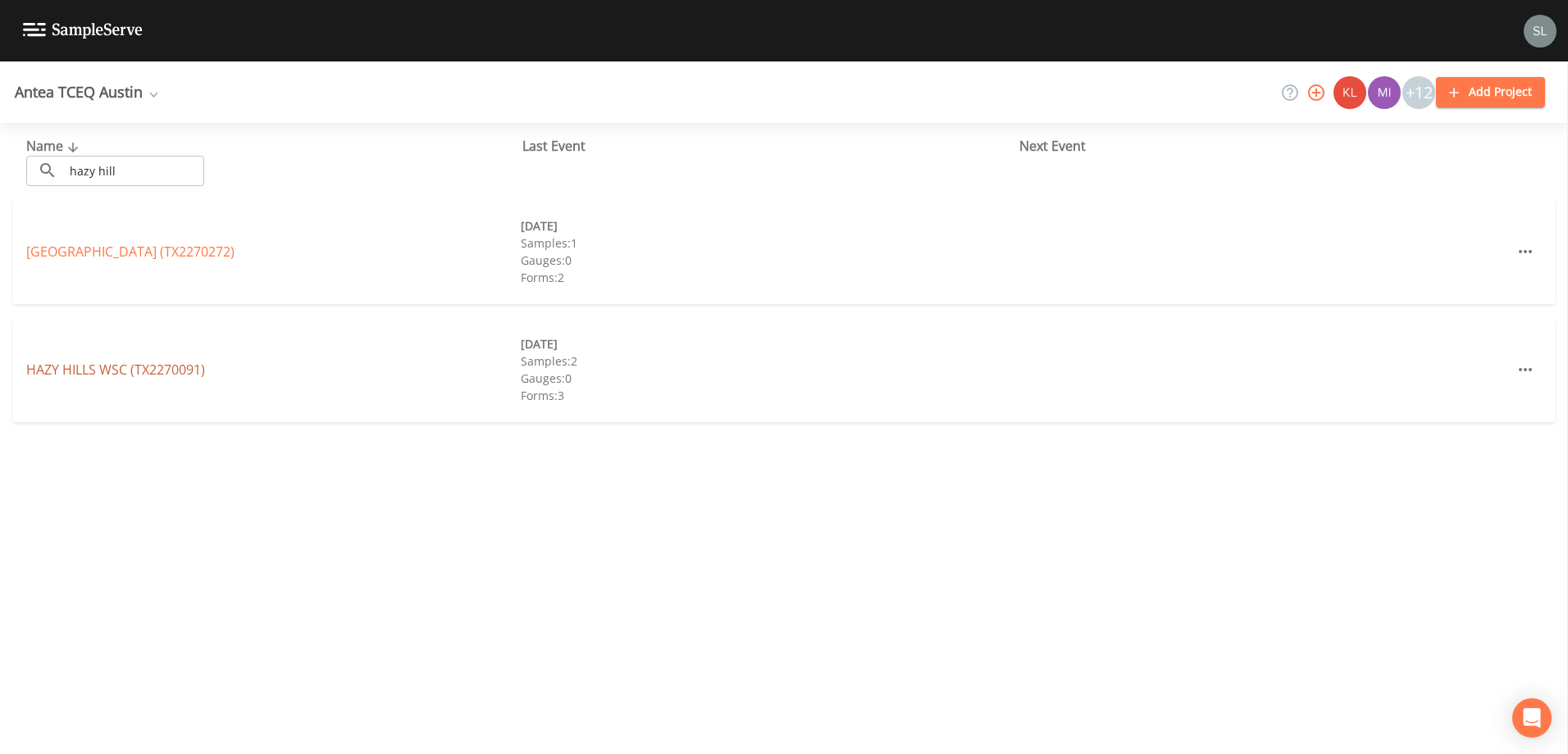 click on "[GEOGRAPHIC_DATA]   (TX2270091)" at bounding box center [116, 370] 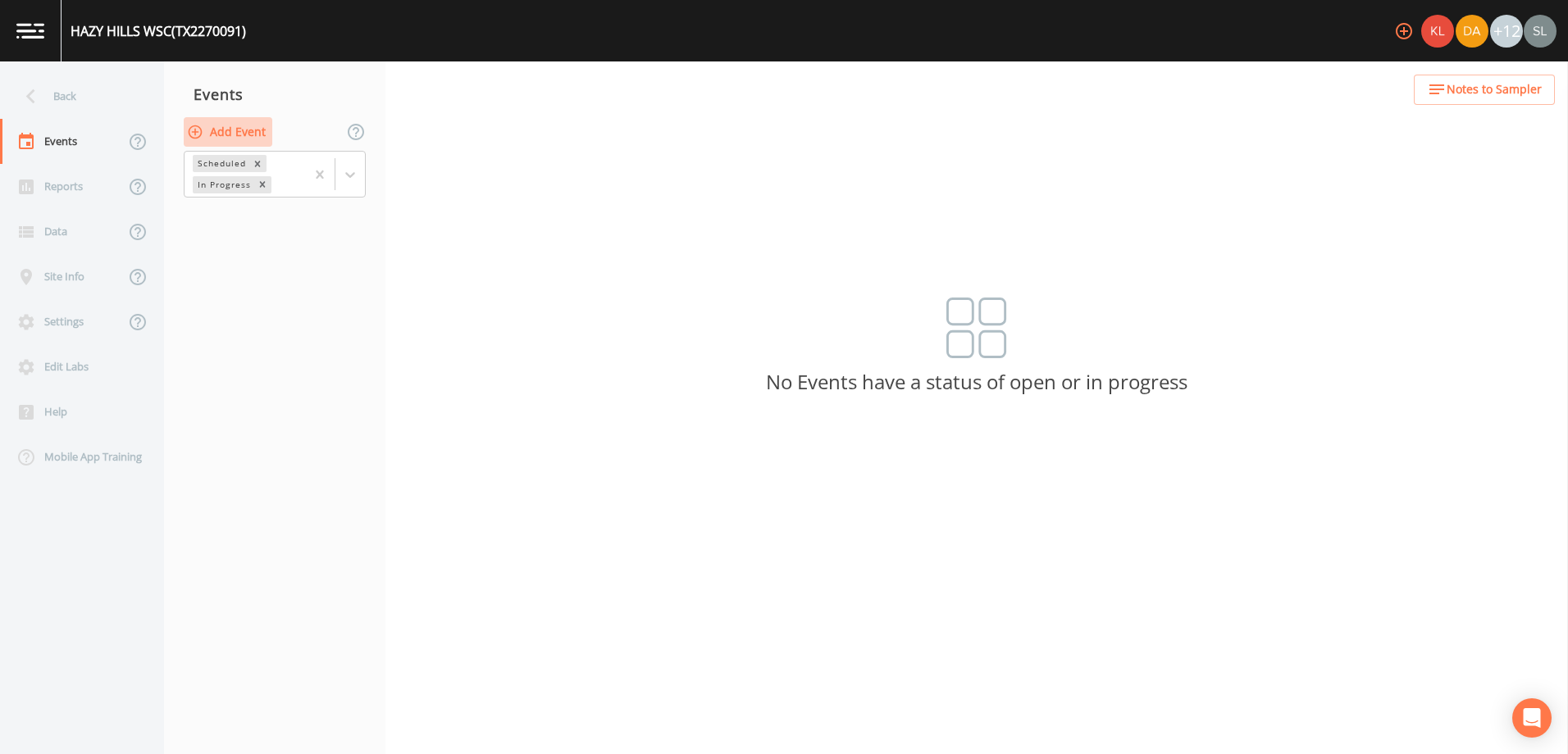 click on "Add Event" at bounding box center [228, 132] 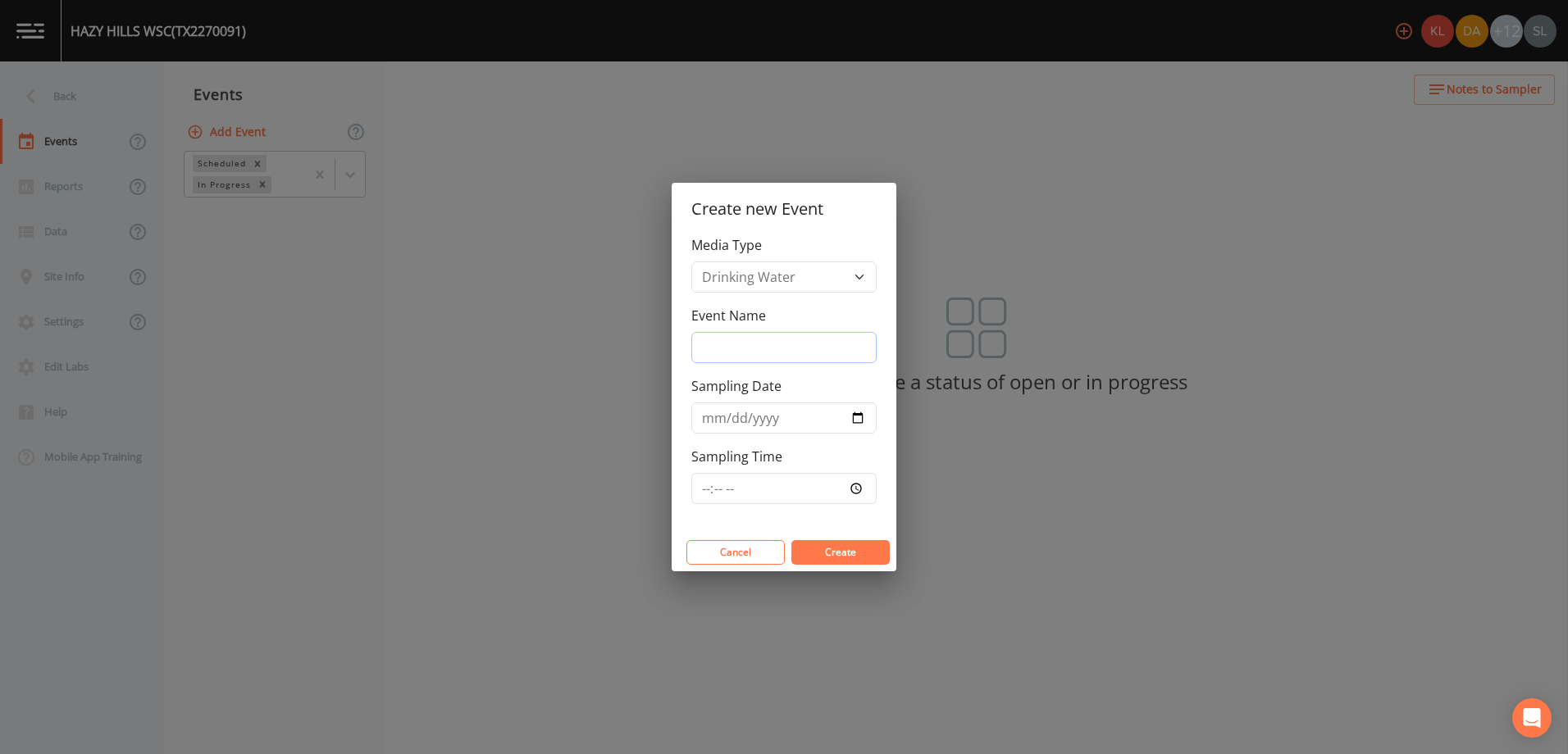 click on "Event Name" at bounding box center [784, 347] 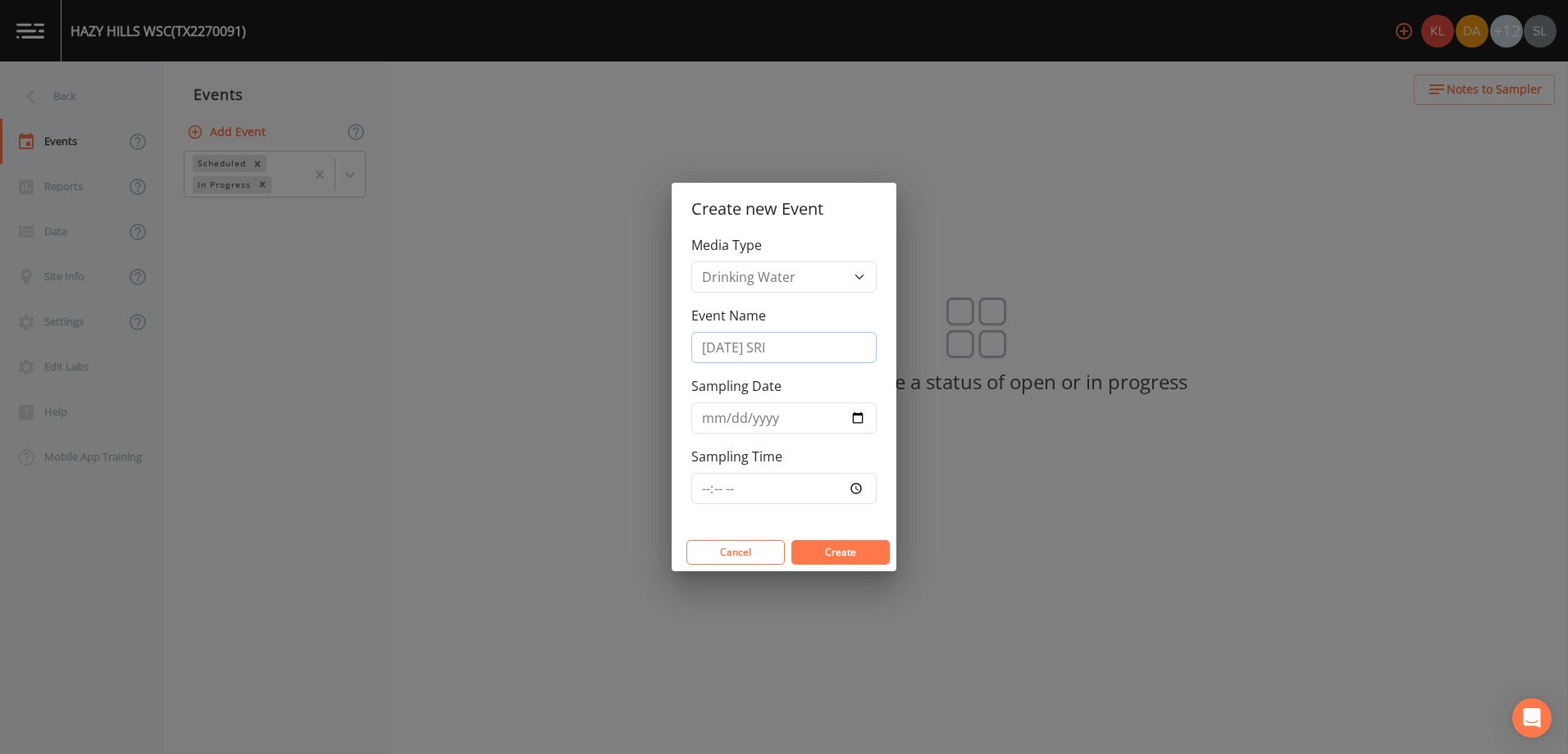 type on "[DATE] SRI" 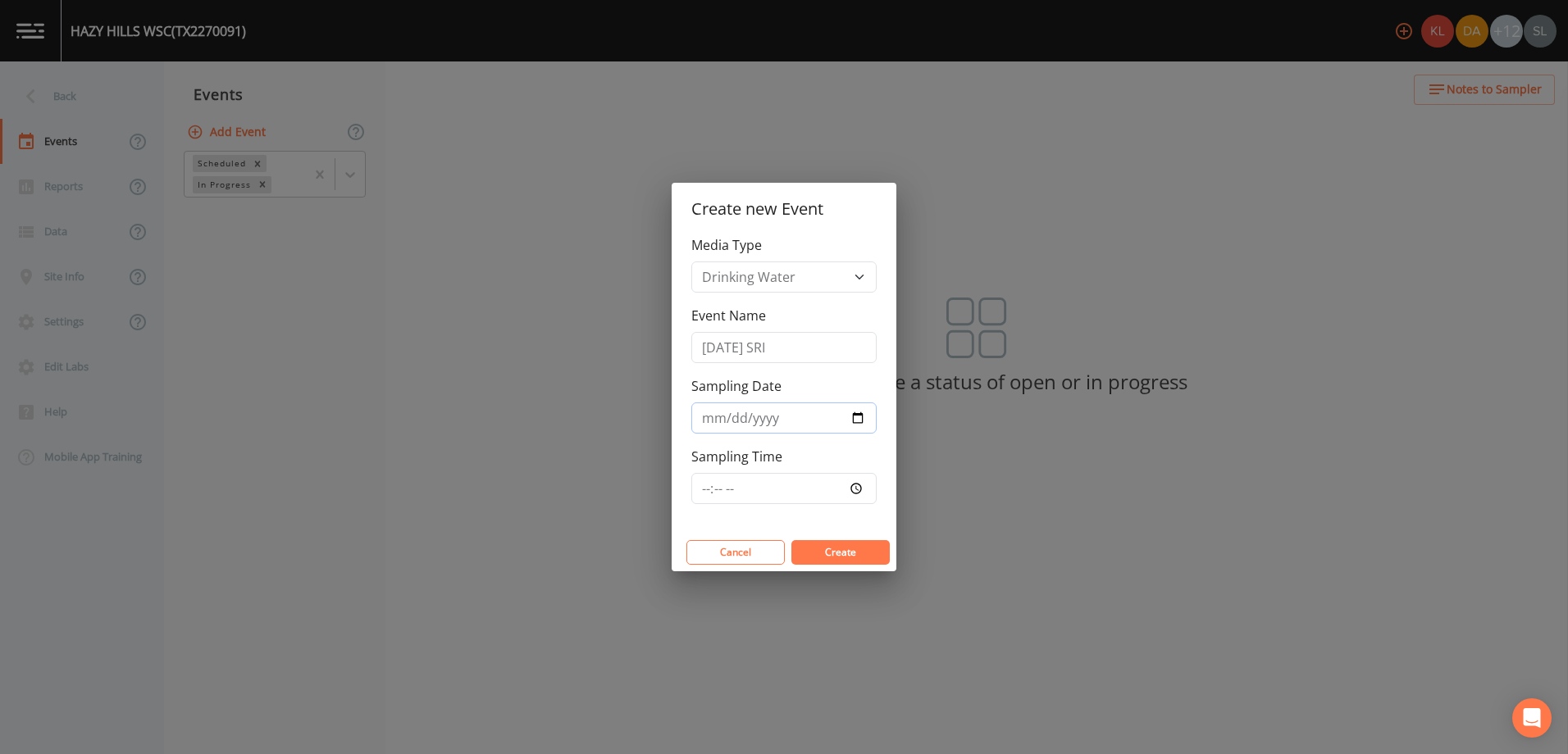 click on "Sampling Date" at bounding box center [784, 418] 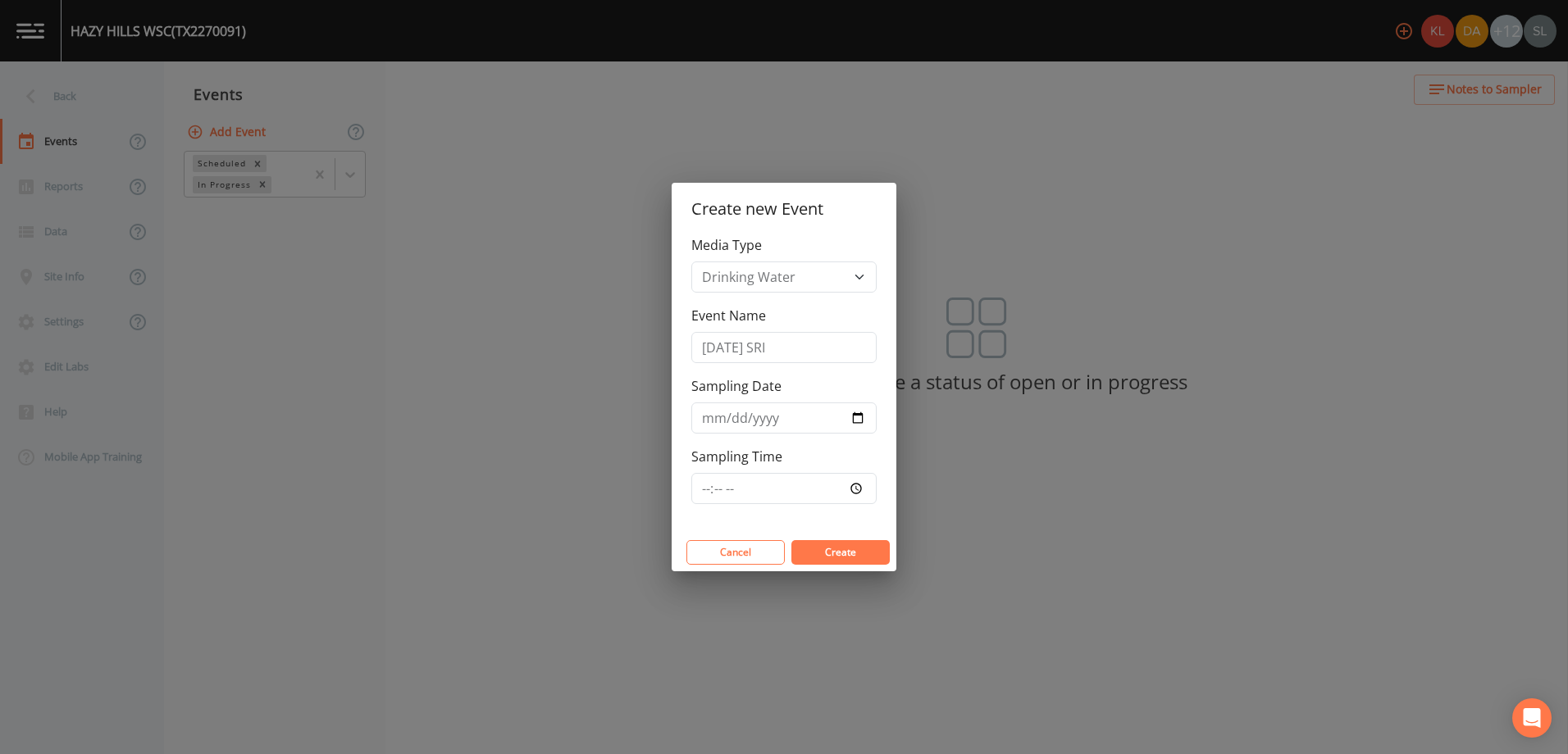 click on "Create" at bounding box center (841, 552) 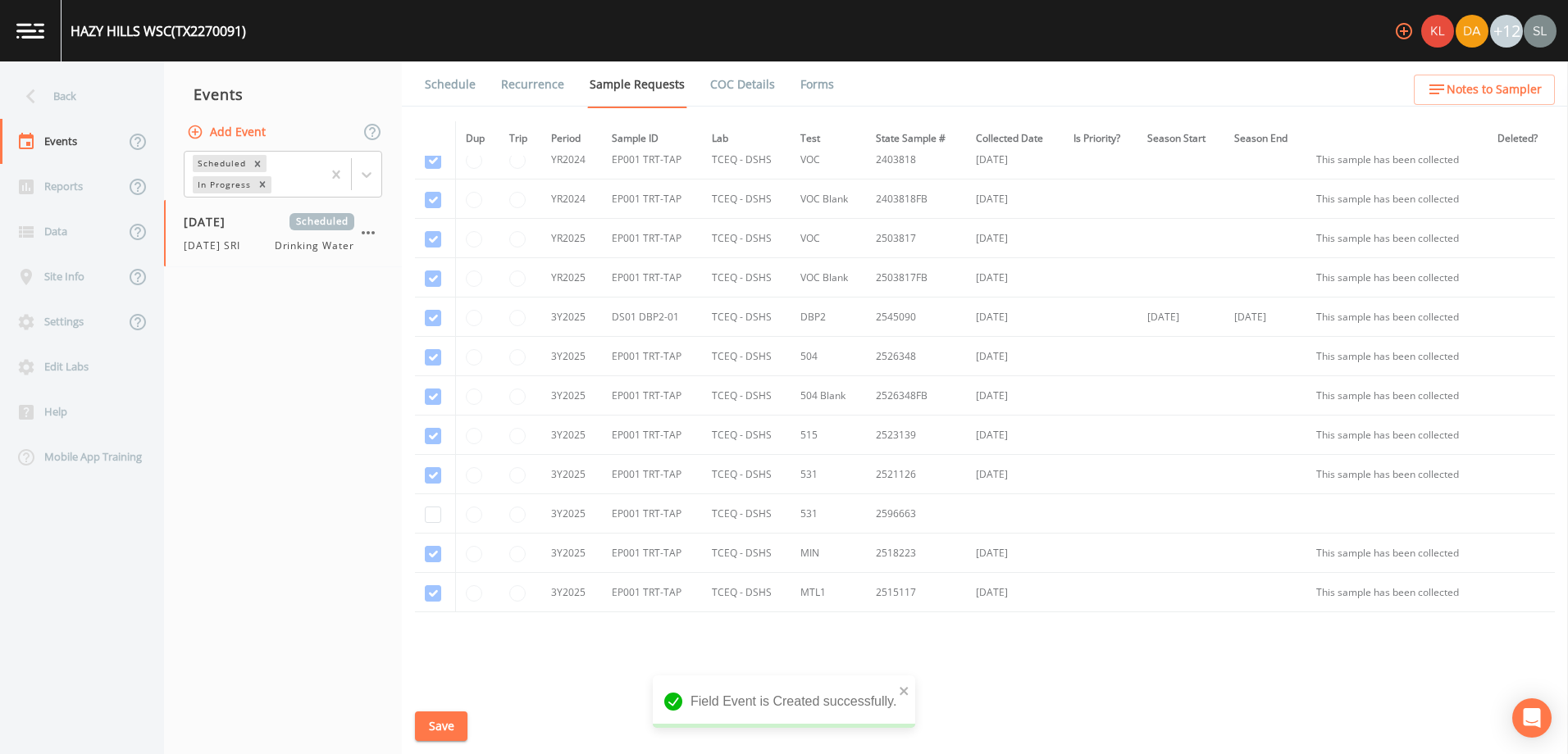 scroll, scrollTop: 111, scrollLeft: 0, axis: vertical 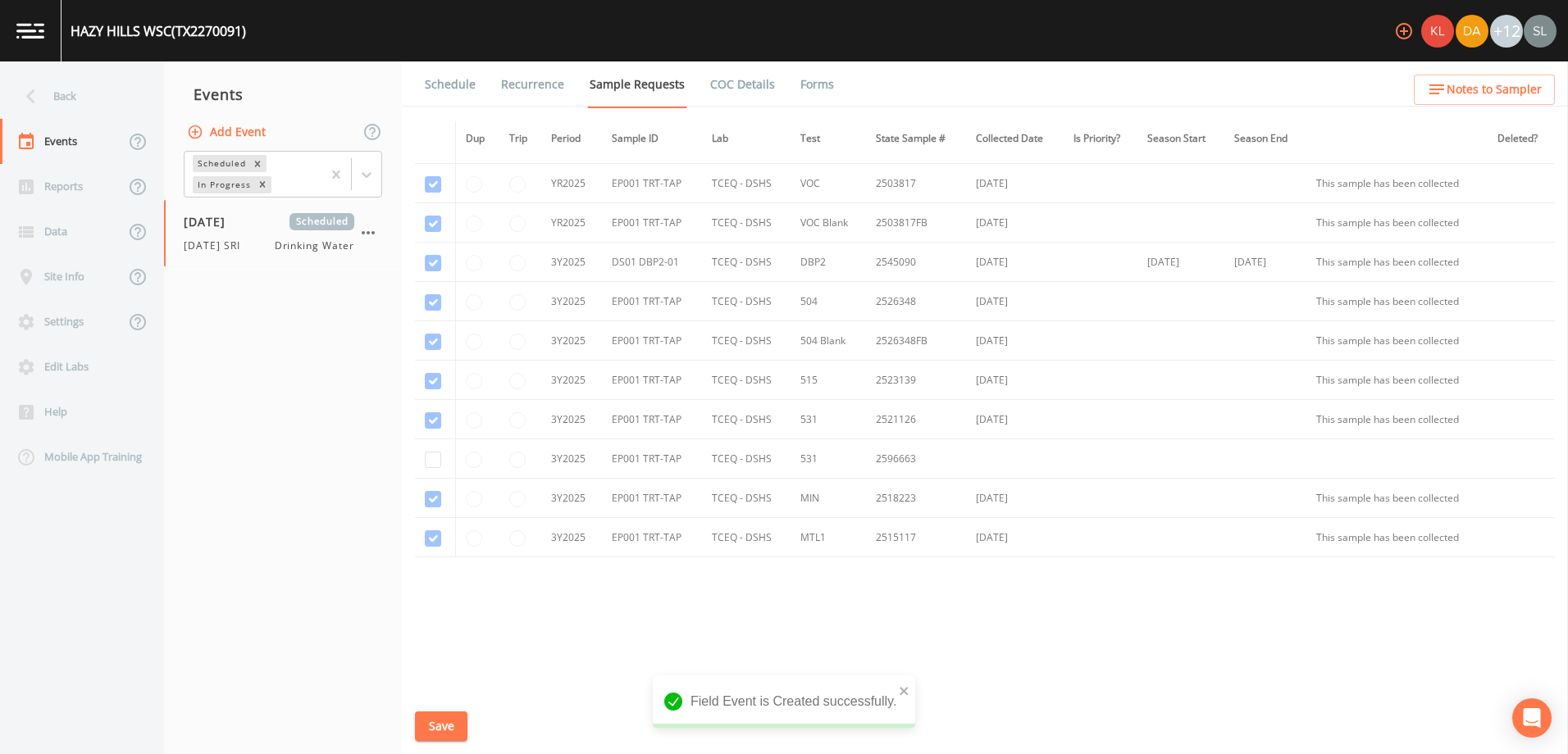 click at bounding box center [435, 459] 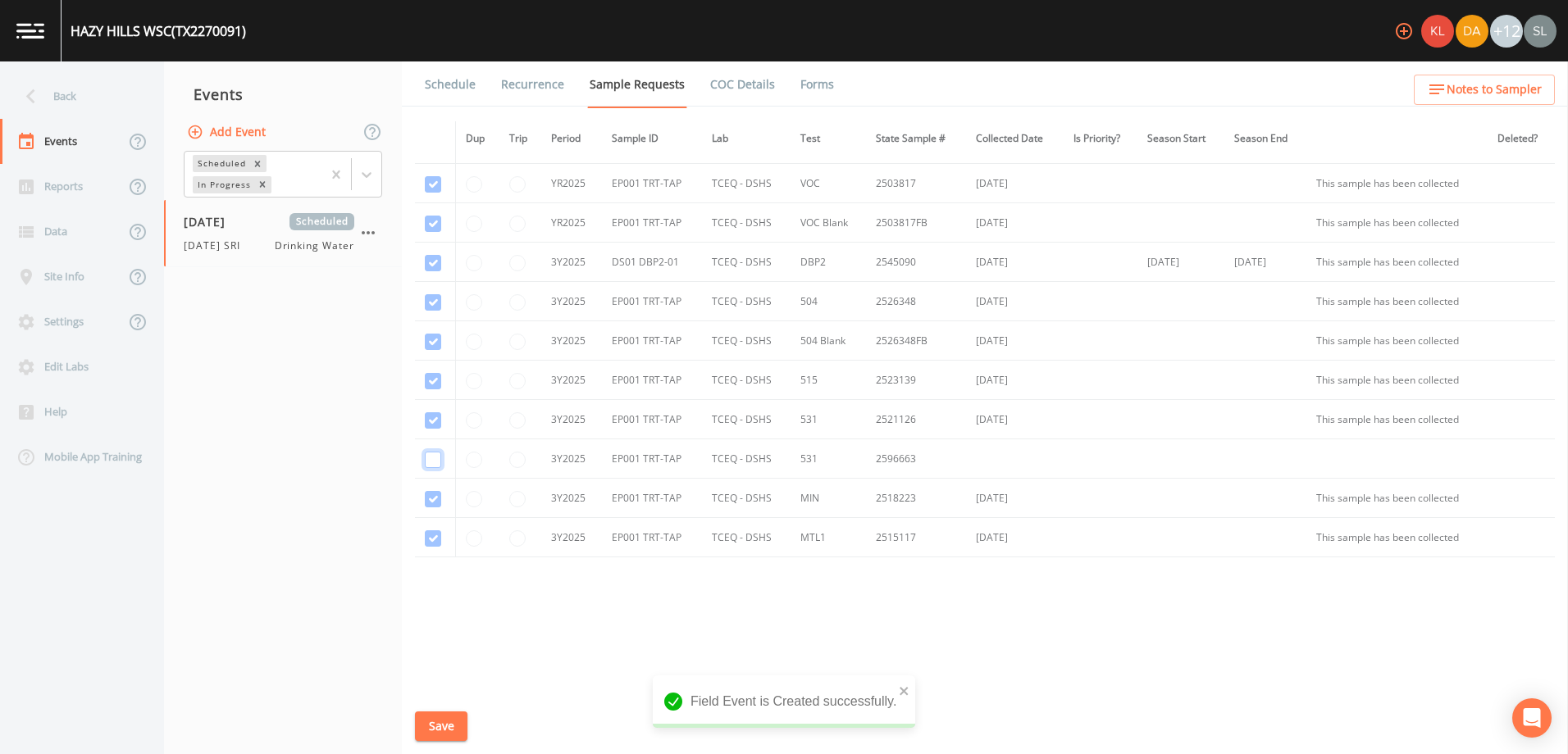 click at bounding box center [433, 420] 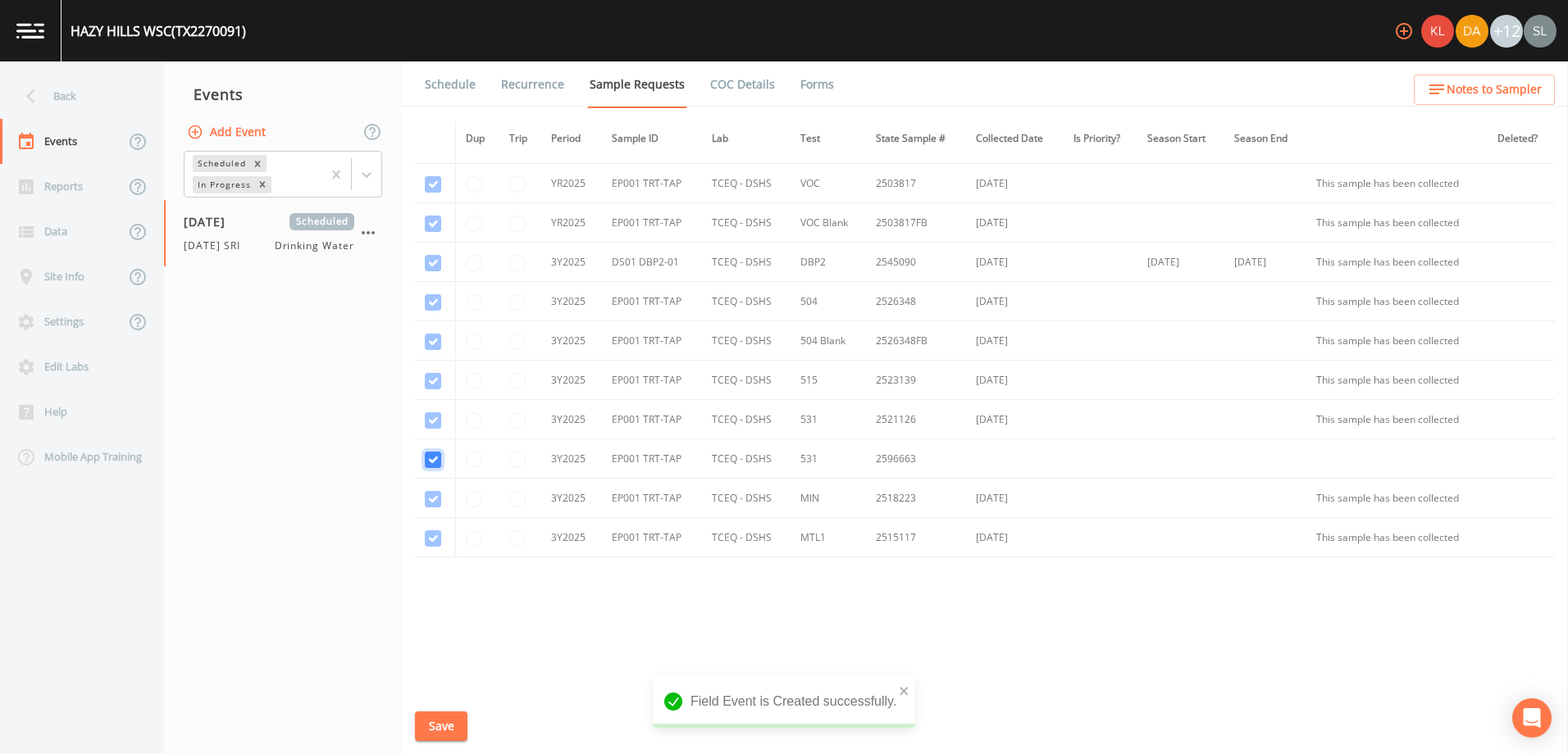 checkbox on "true" 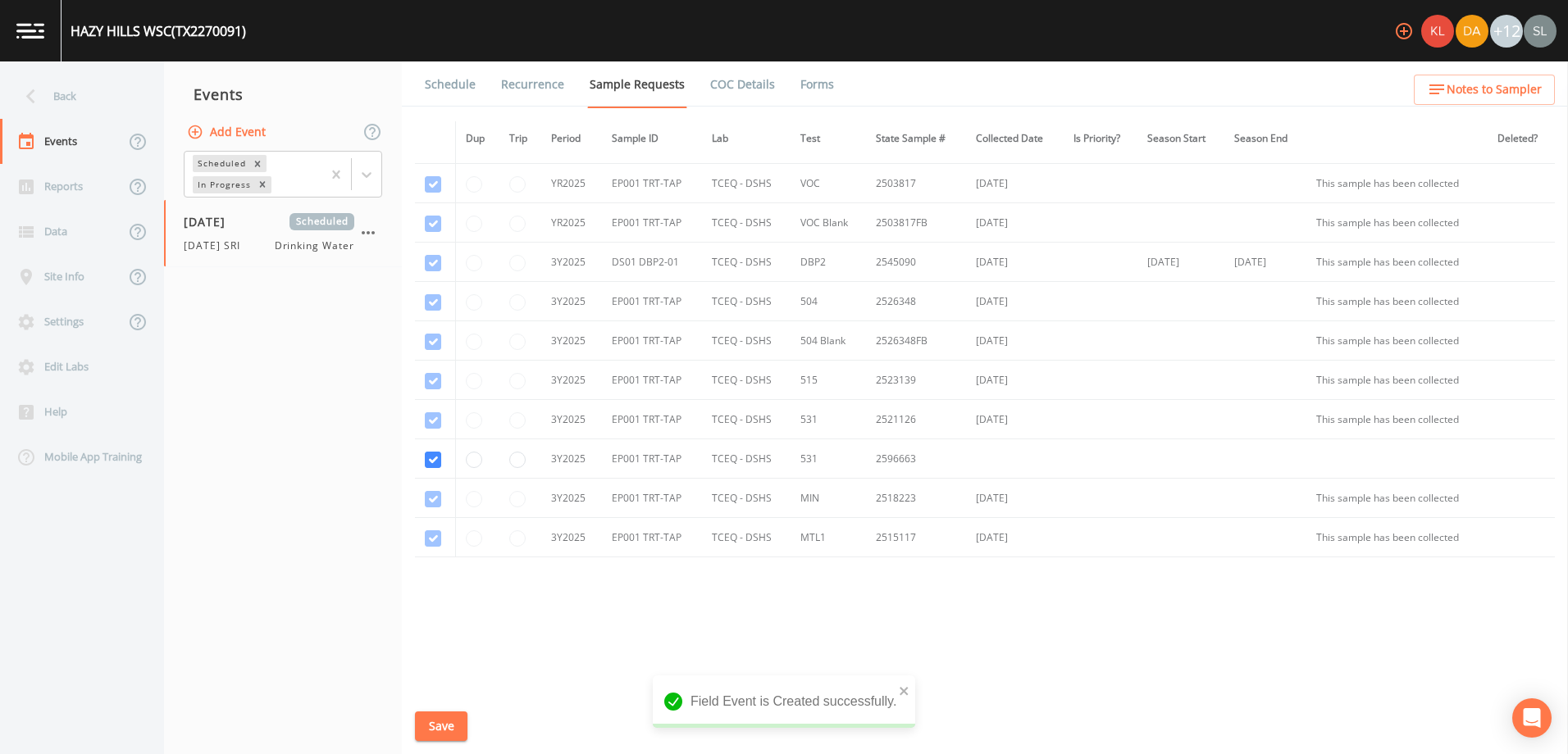 click on "Save" at bounding box center (441, 726) 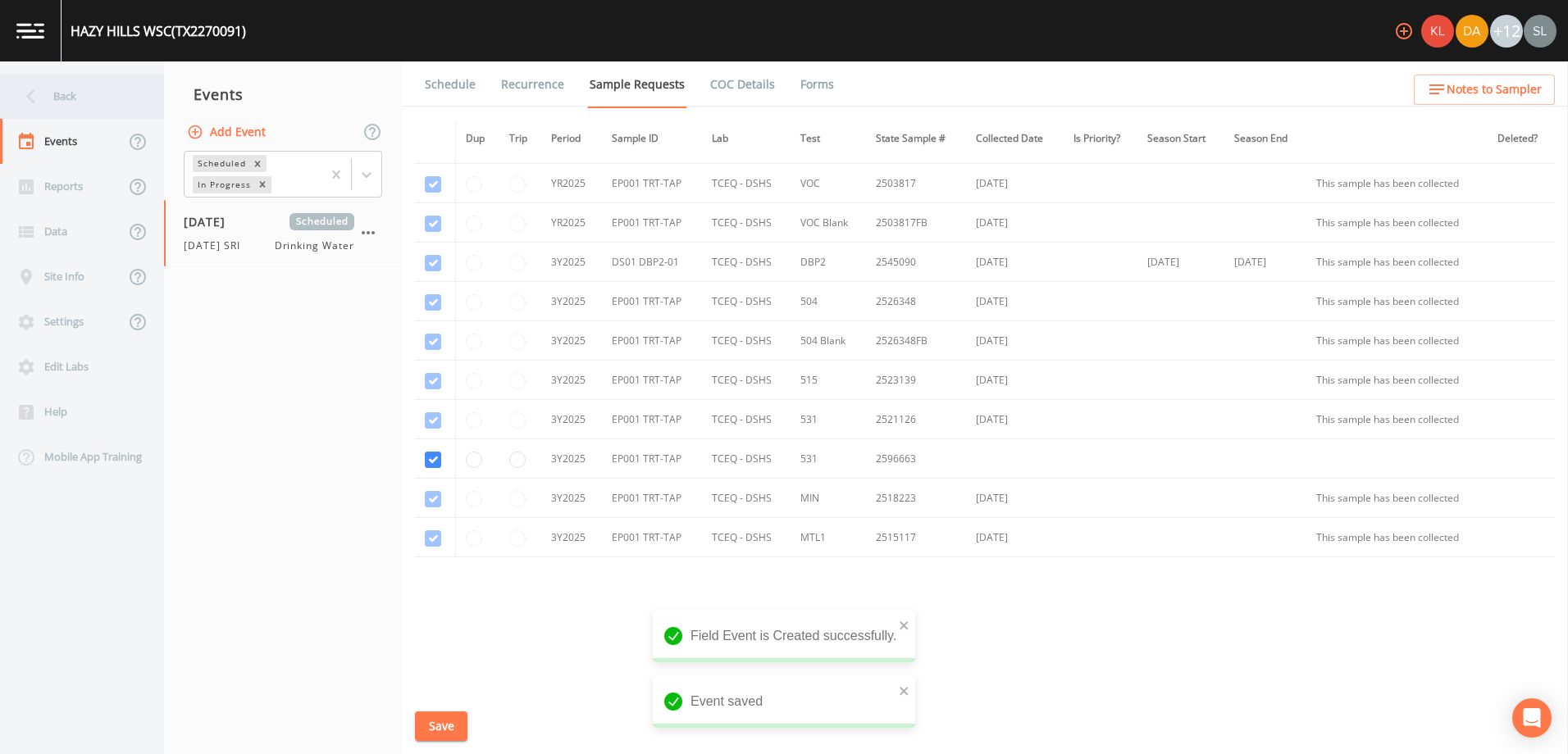 click on "Back" at bounding box center [74, 96] 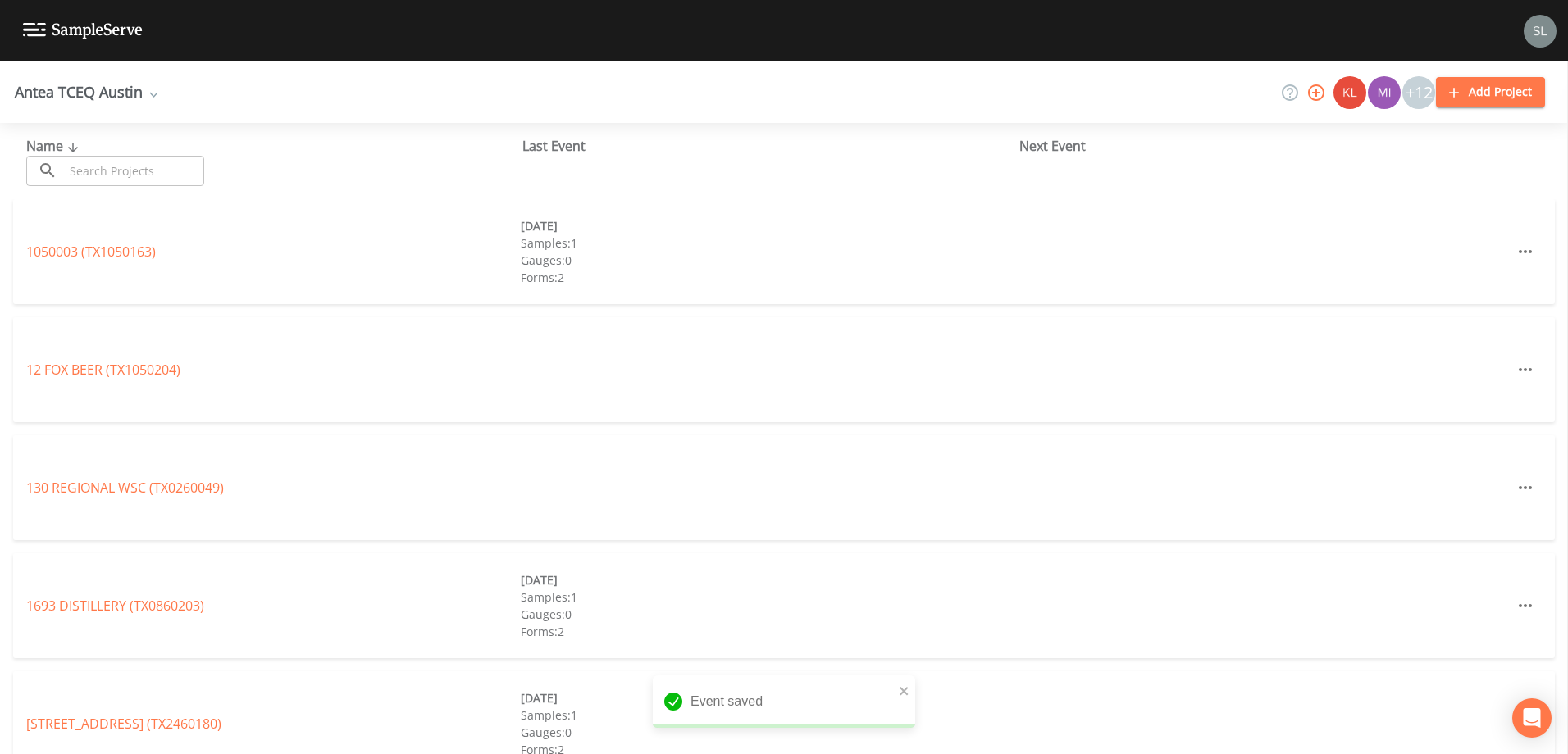 click at bounding box center [134, 170] 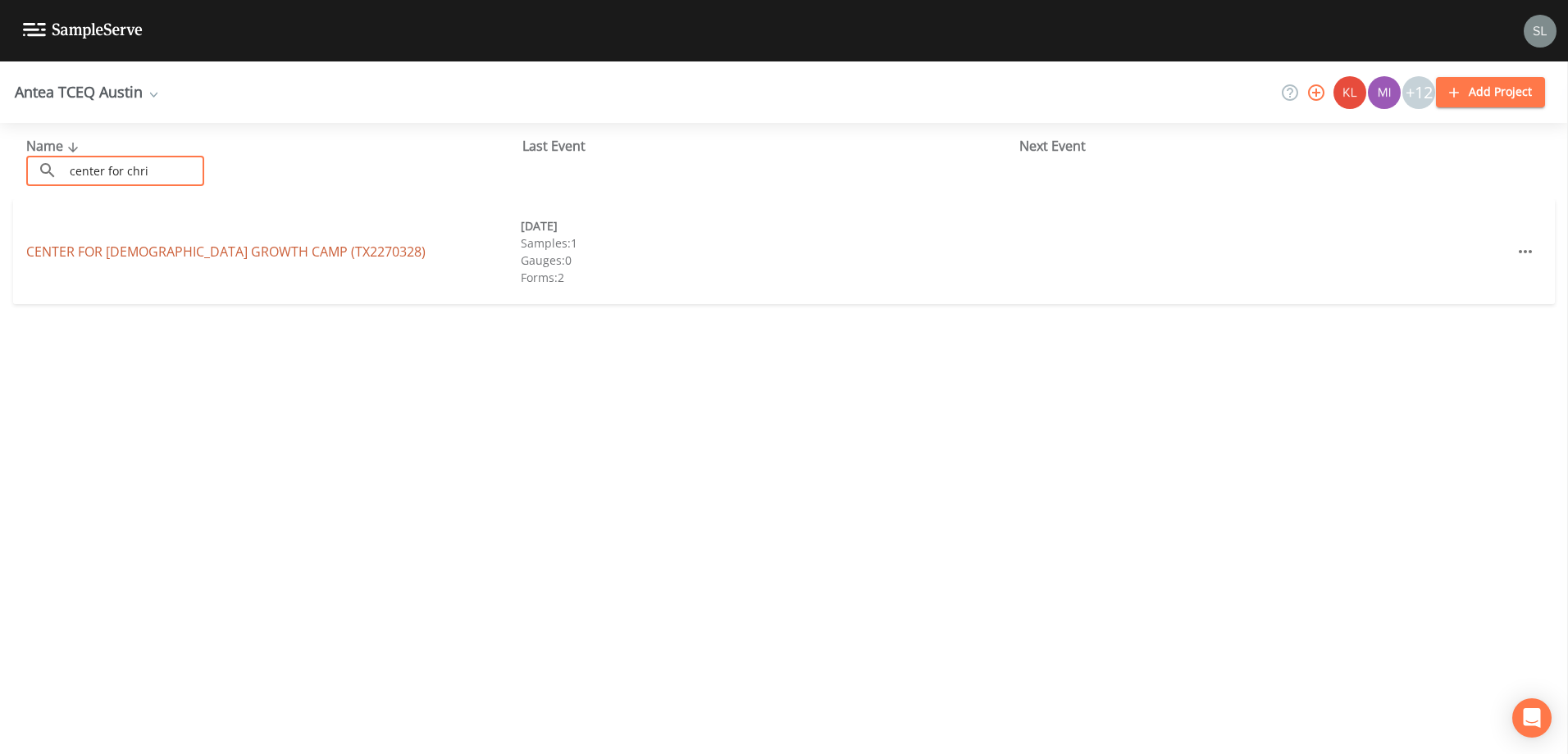 type on "center for chri" 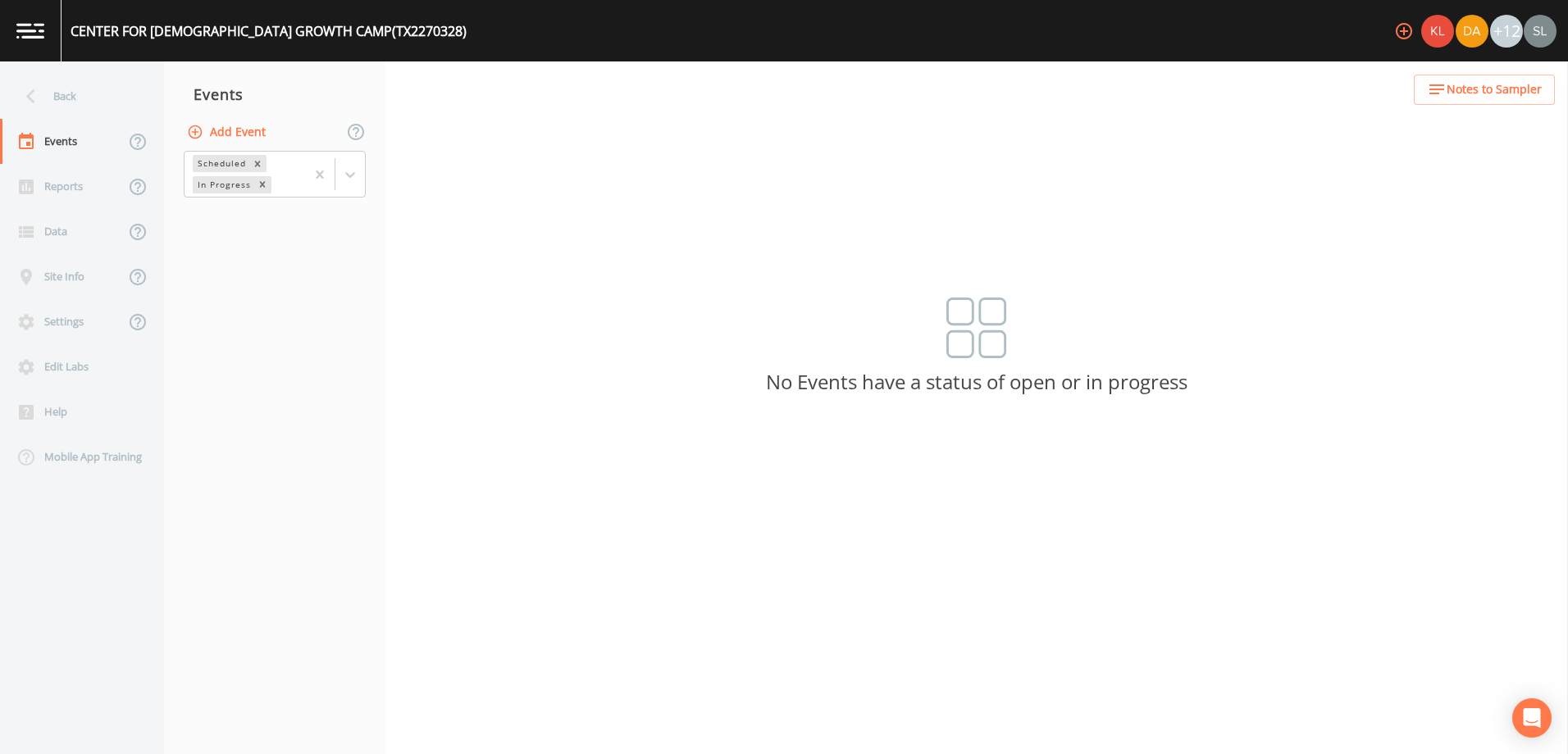 click on "Add Event" at bounding box center (228, 132) 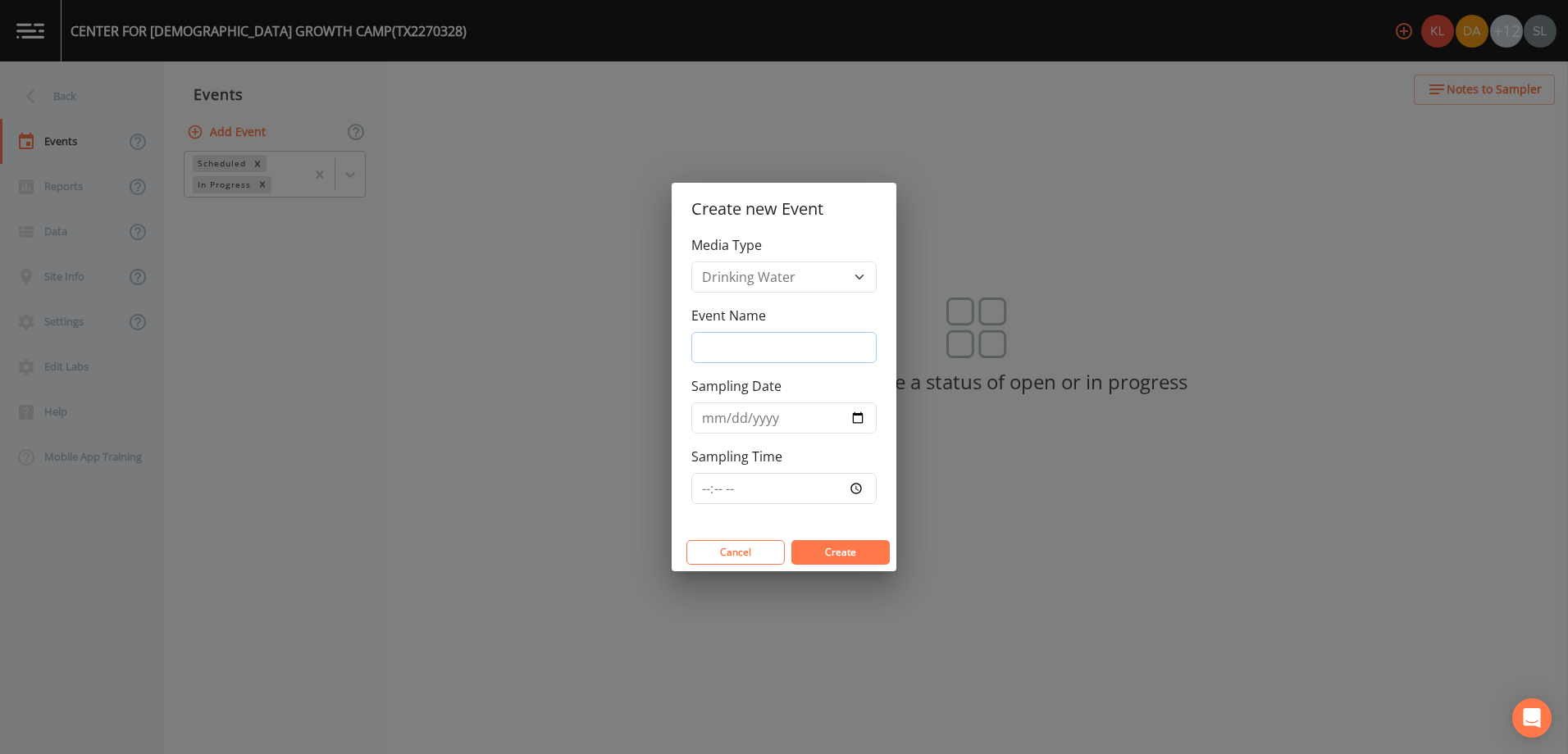 click on "Event Name" at bounding box center [784, 347] 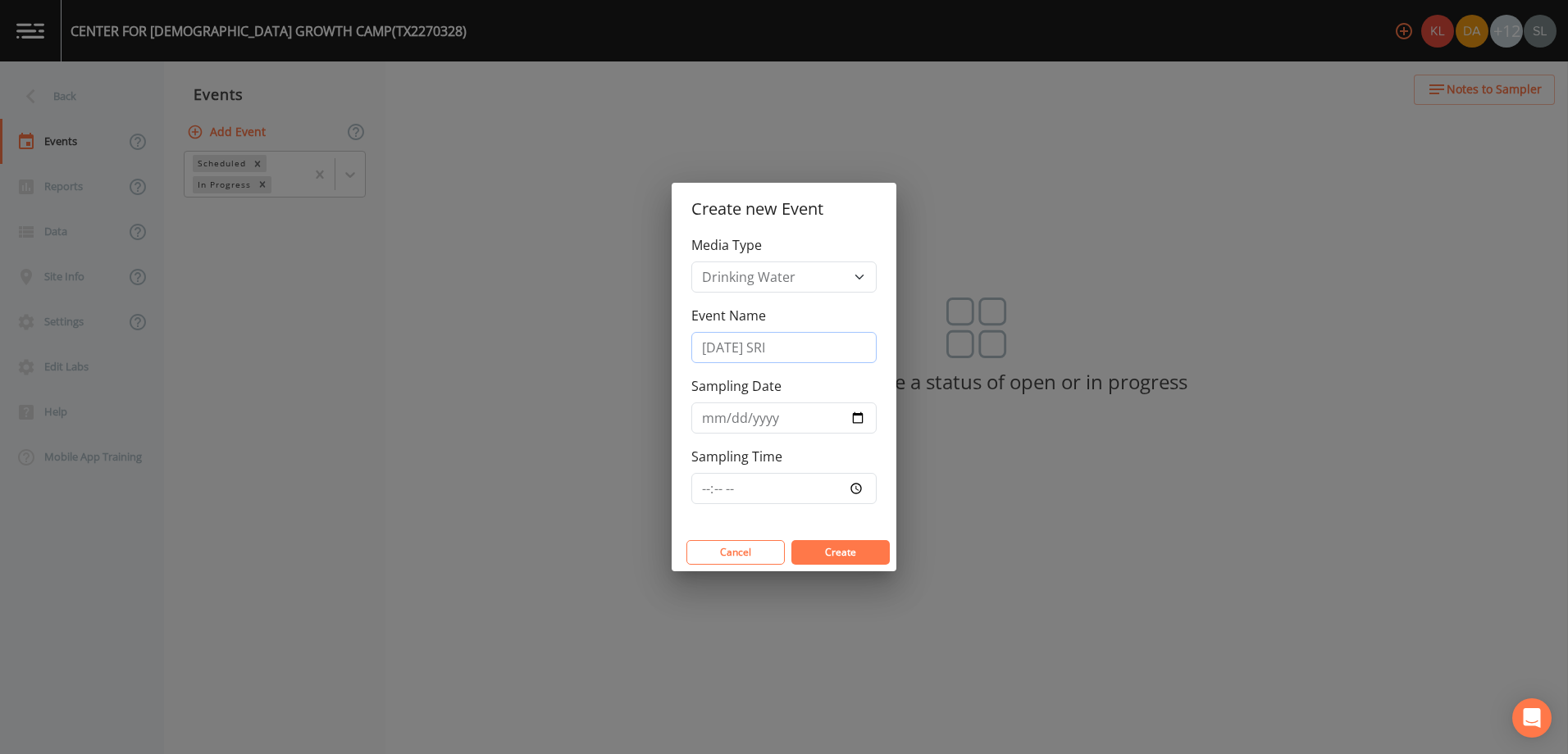 type on "[DATE] SRI" 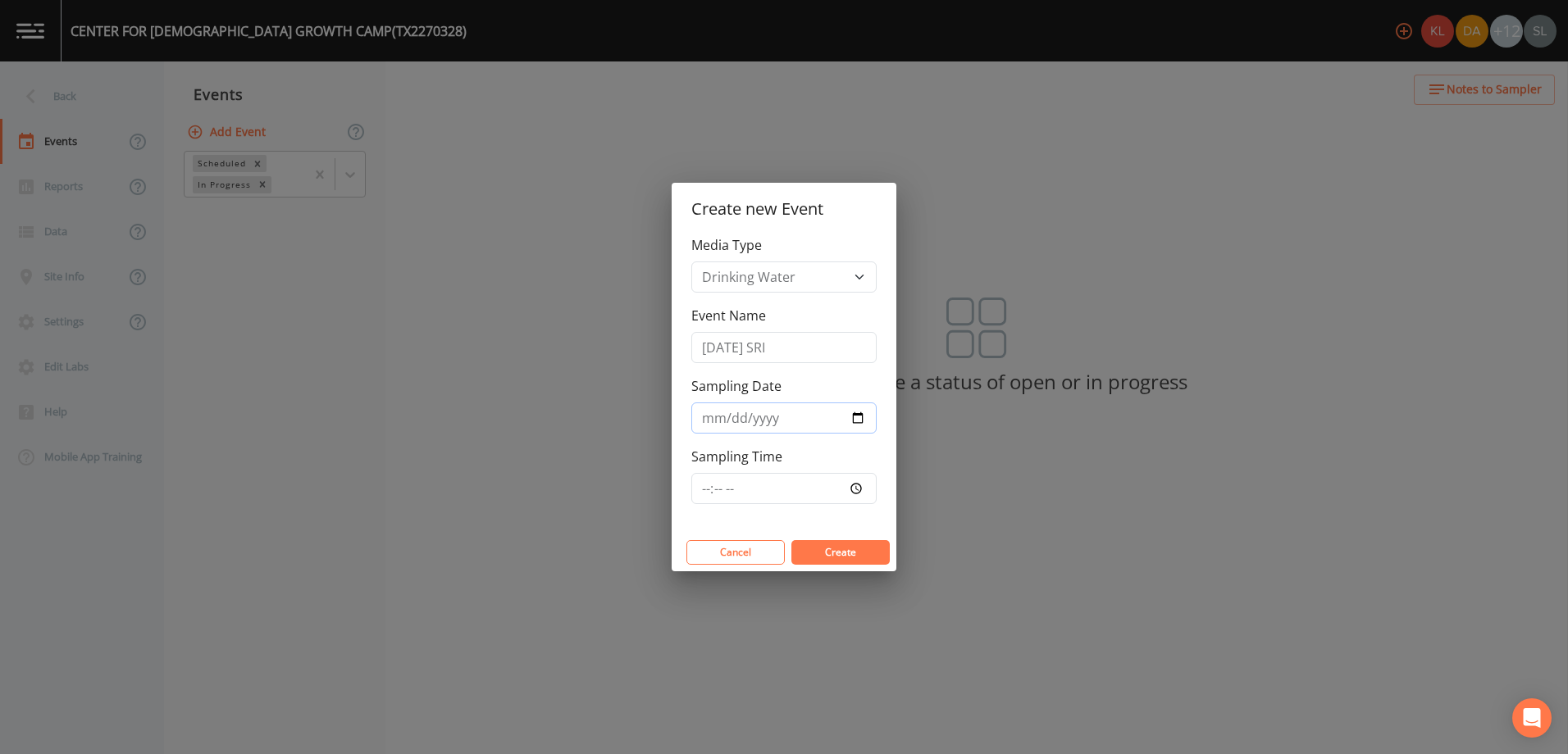 click on "Sampling Date" at bounding box center [784, 418] 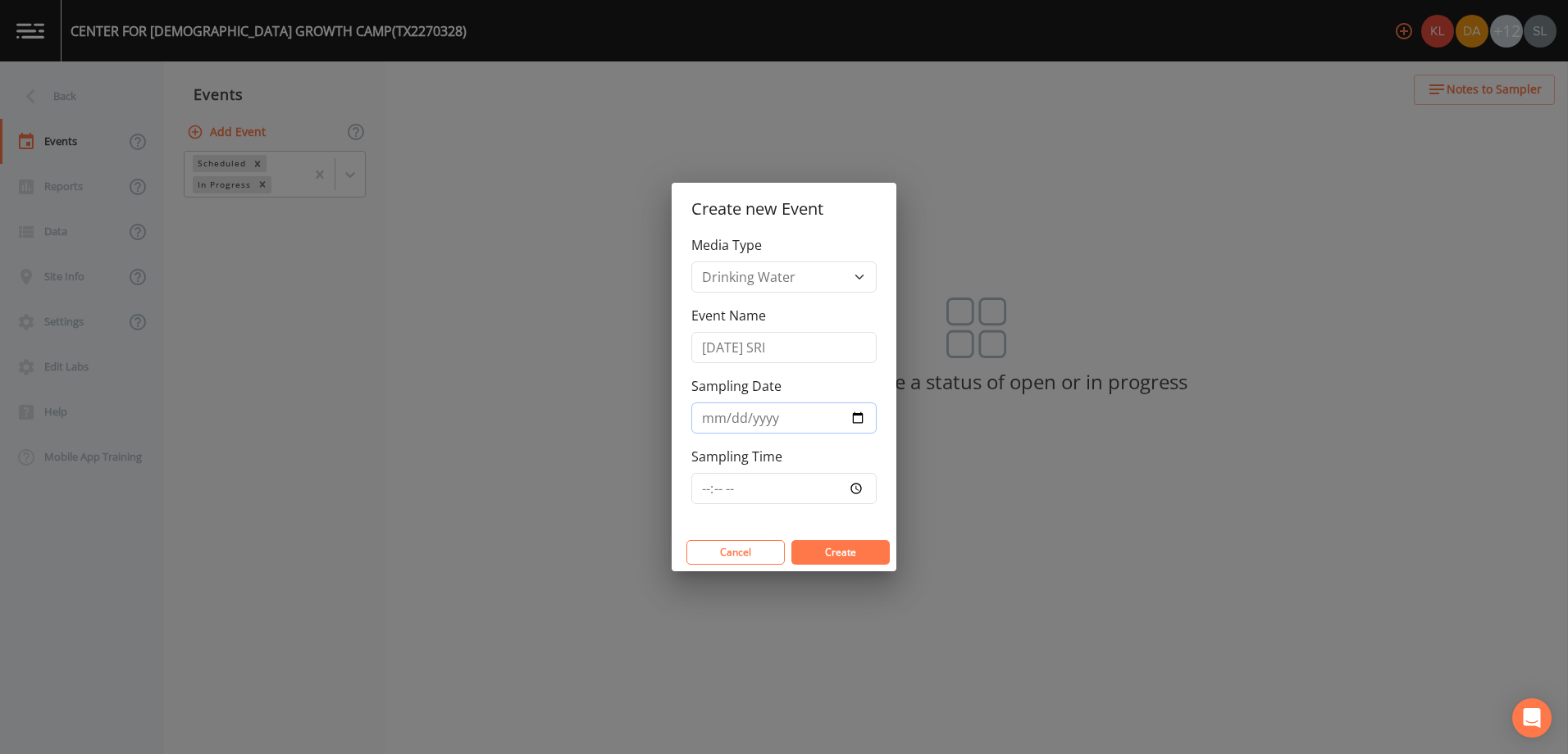 type on "[DATE]" 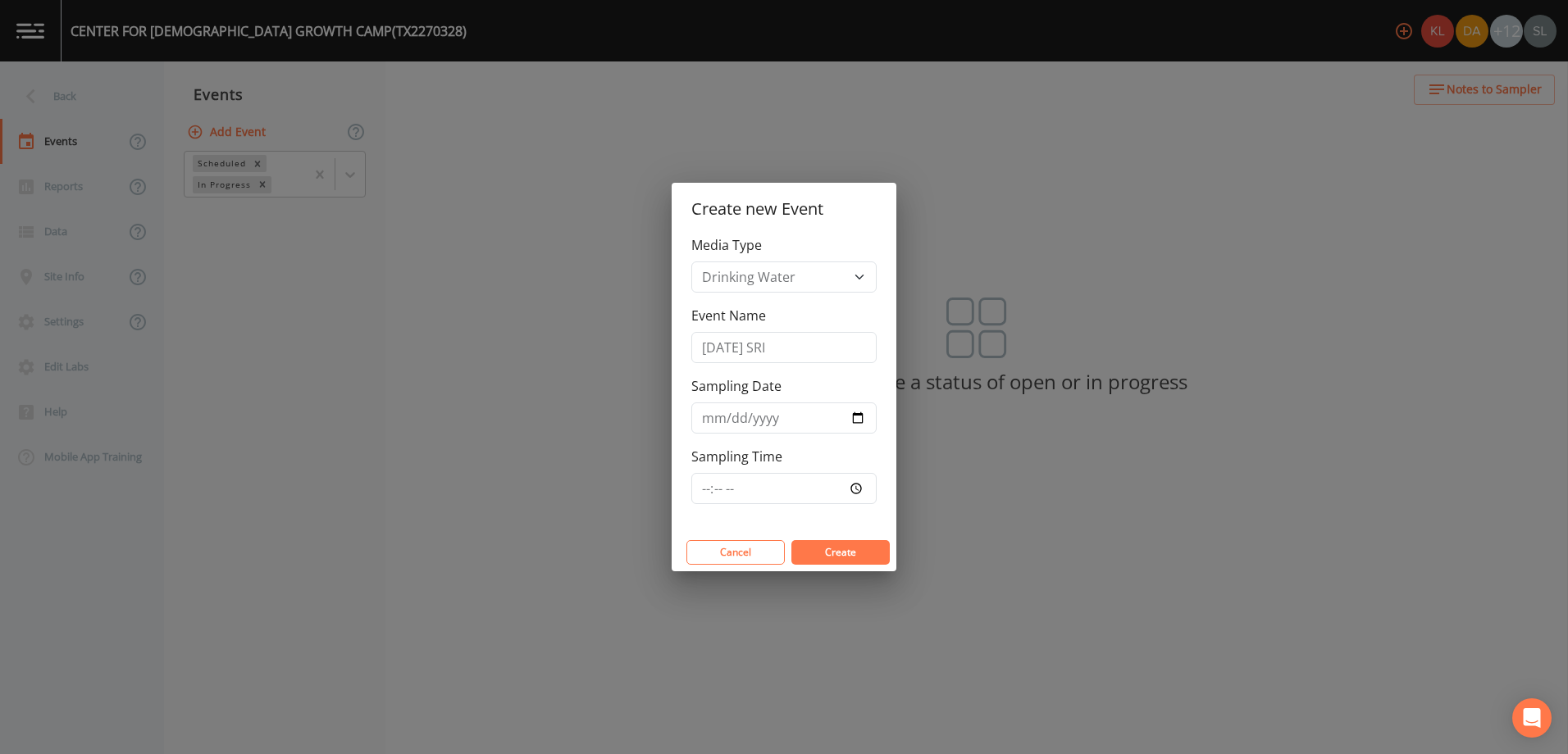 click on "Create" at bounding box center [841, 552] 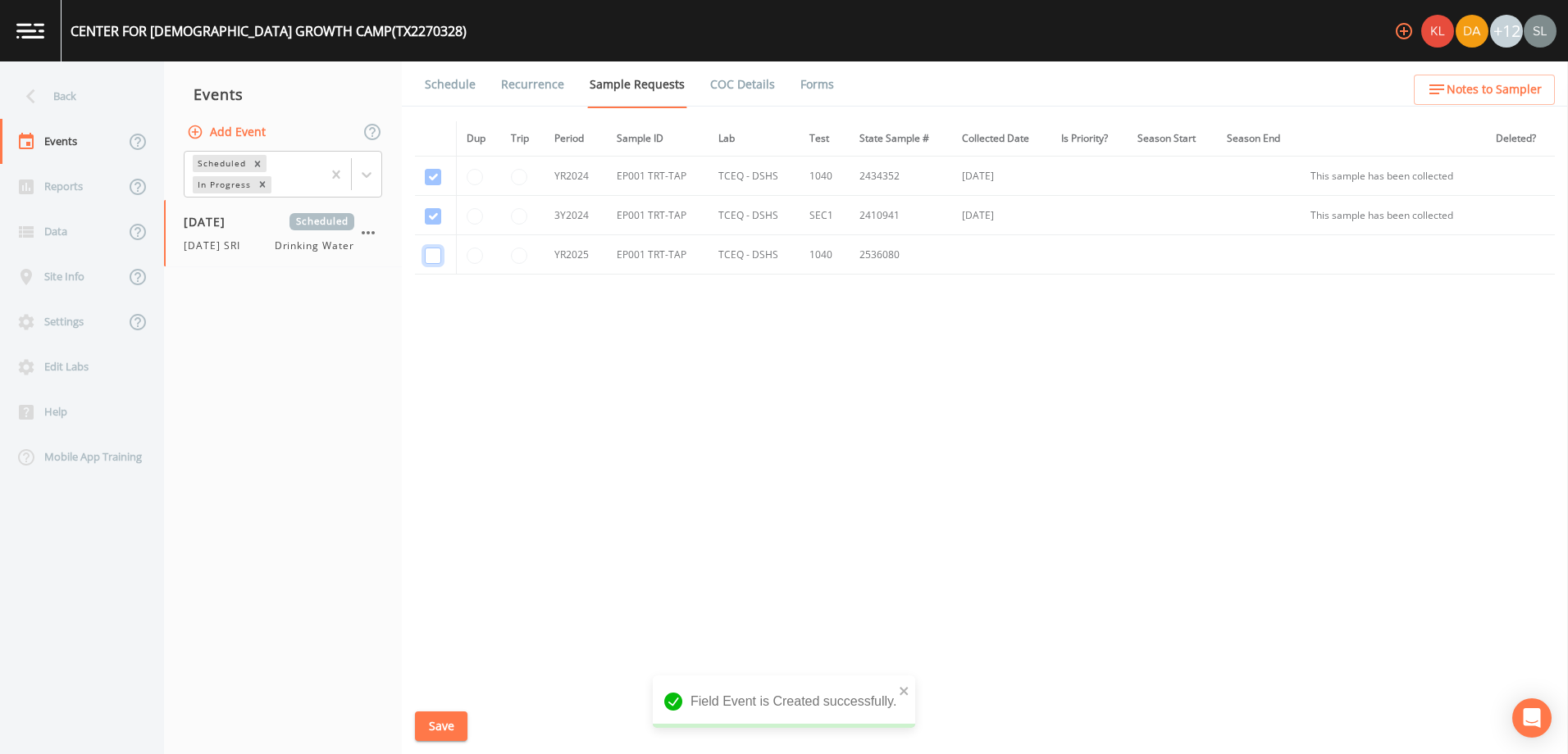 click at bounding box center [433, 177] 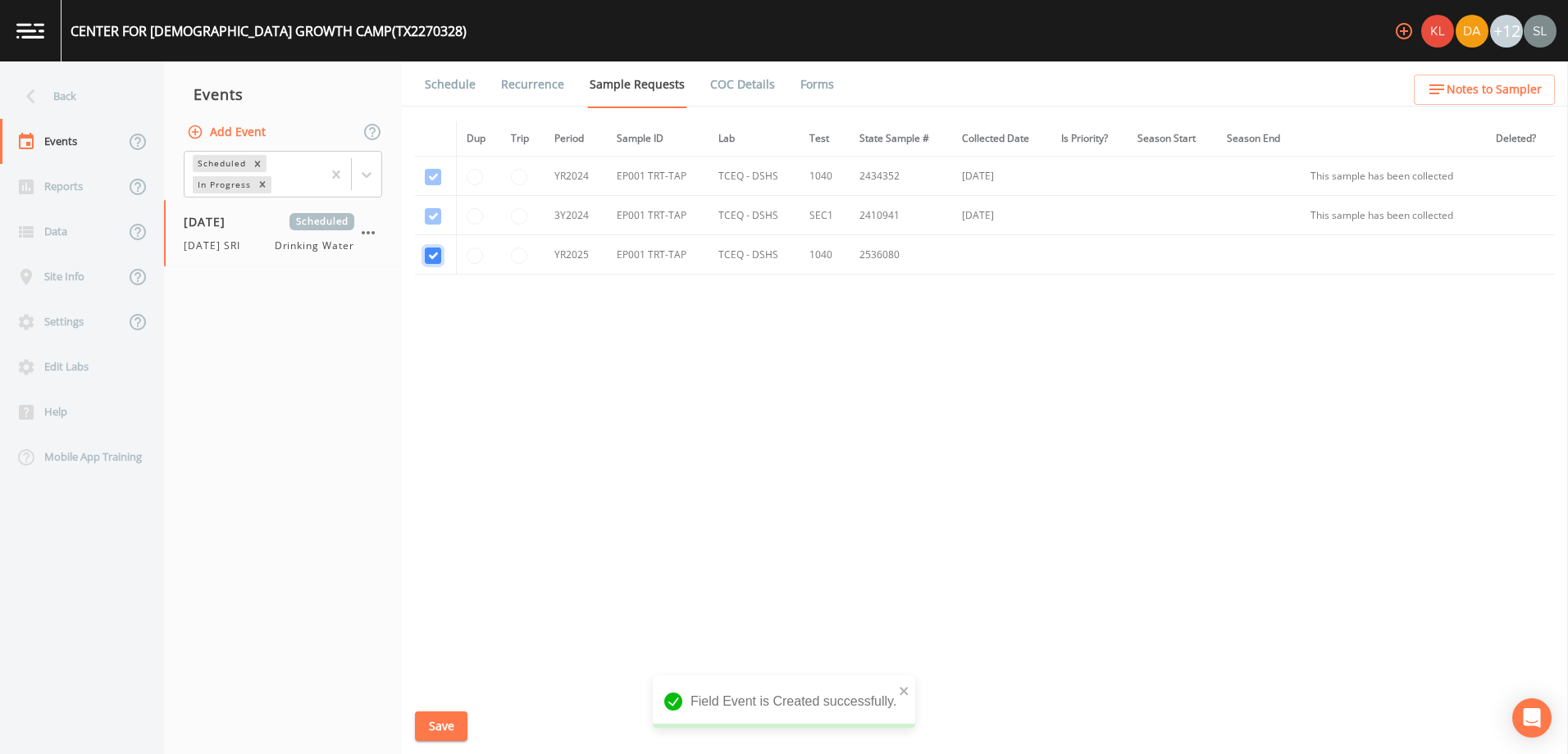 checkbox on "true" 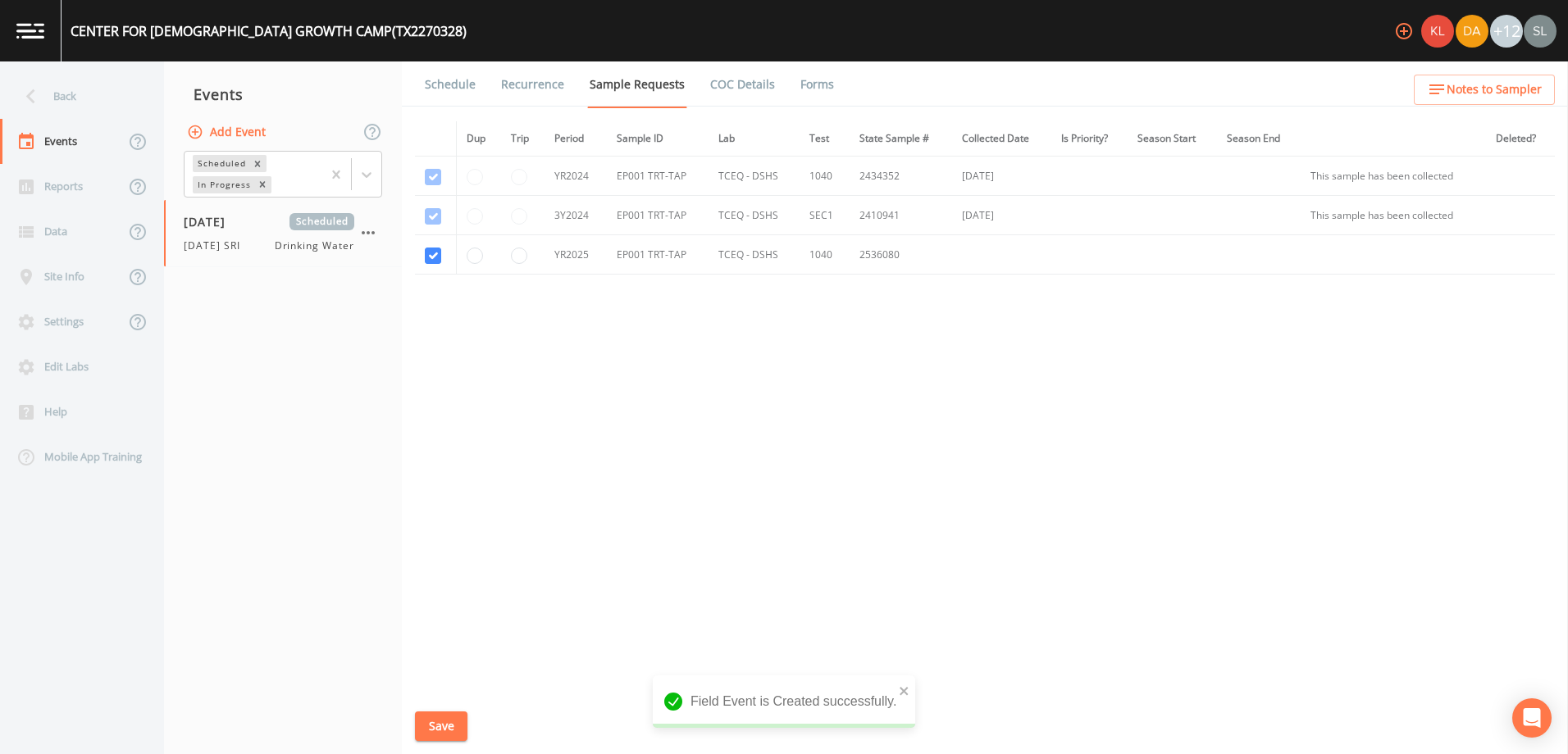 click on "Save" at bounding box center (441, 726) 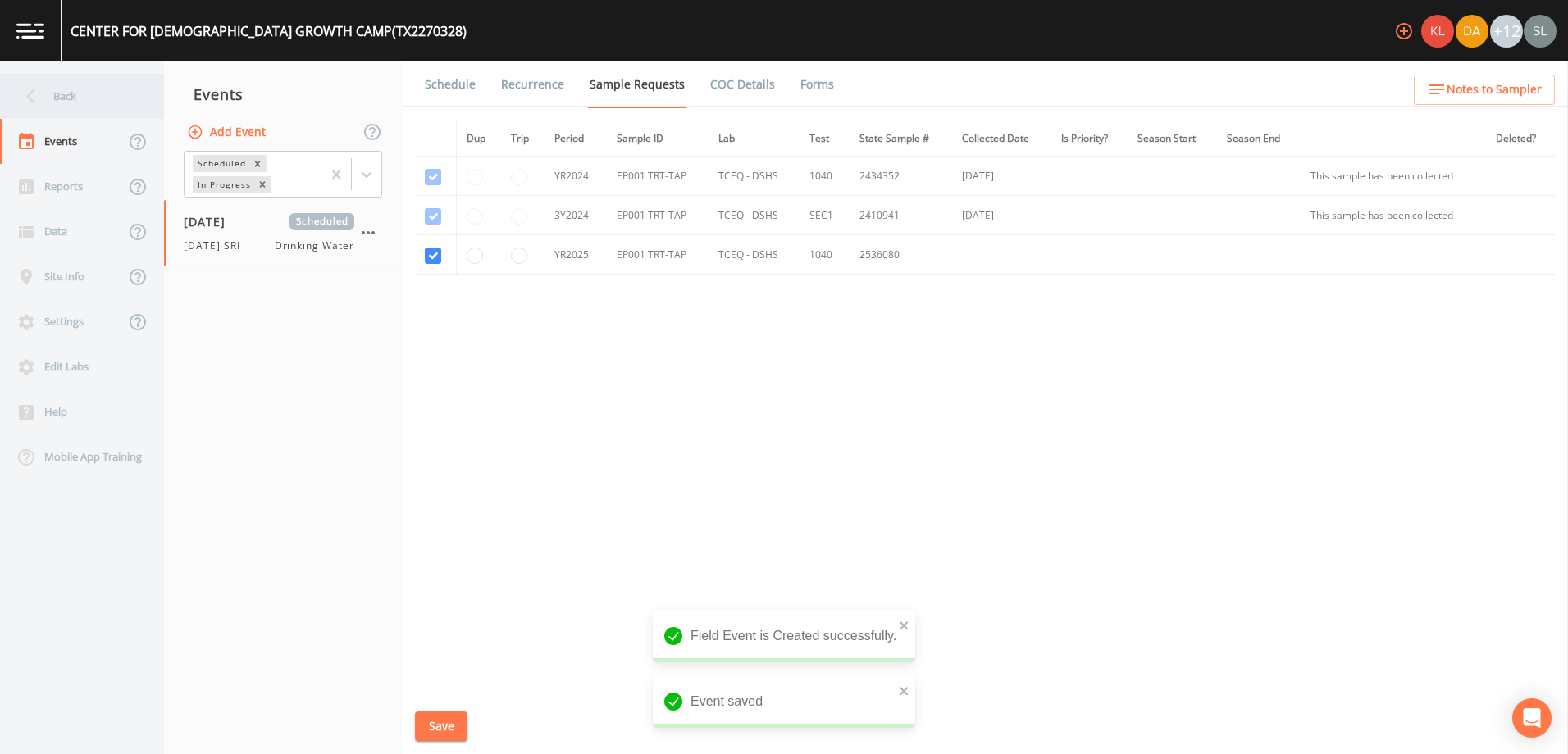 click on "Back" at bounding box center (74, 96) 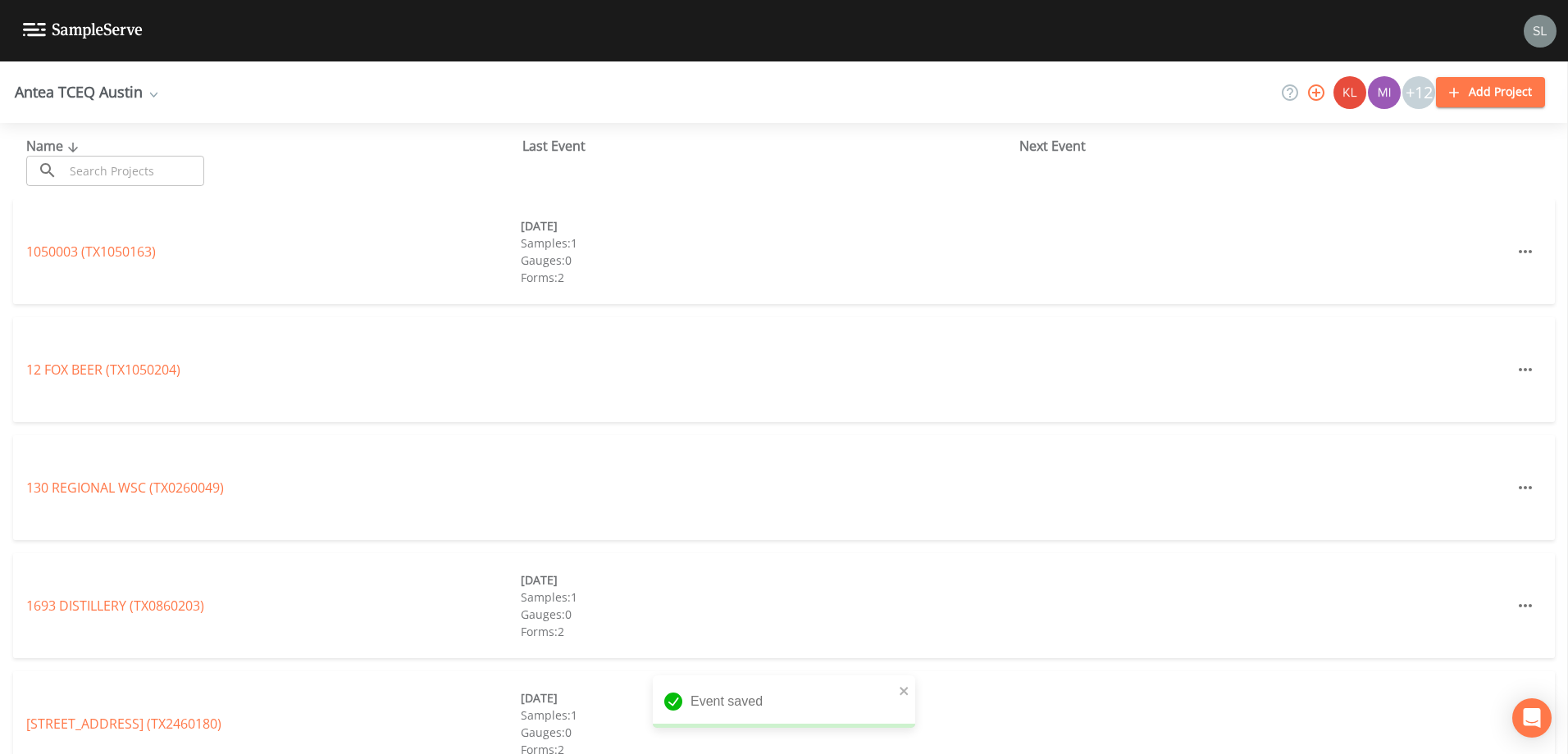 click at bounding box center (134, 170) 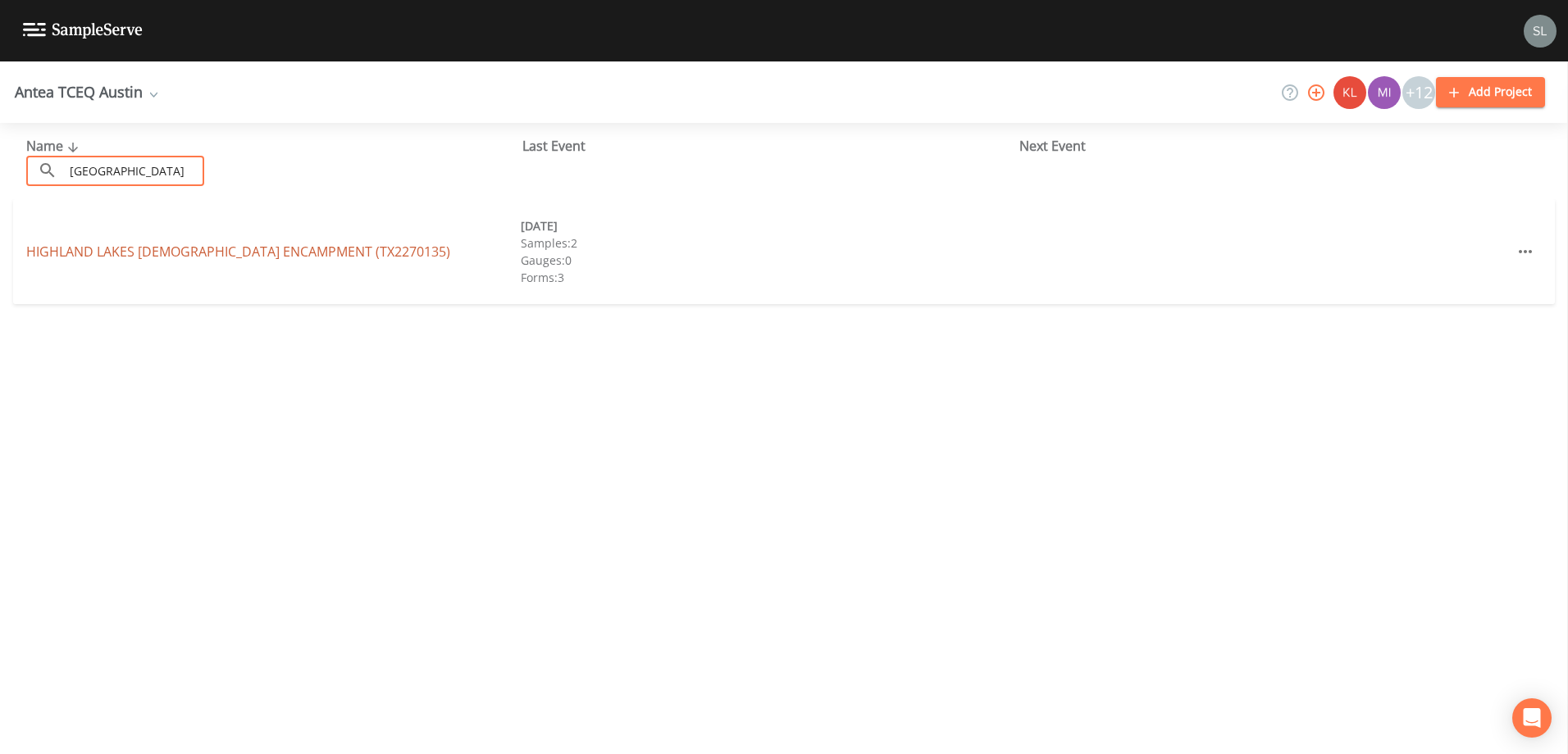 type on "[GEOGRAPHIC_DATA]" 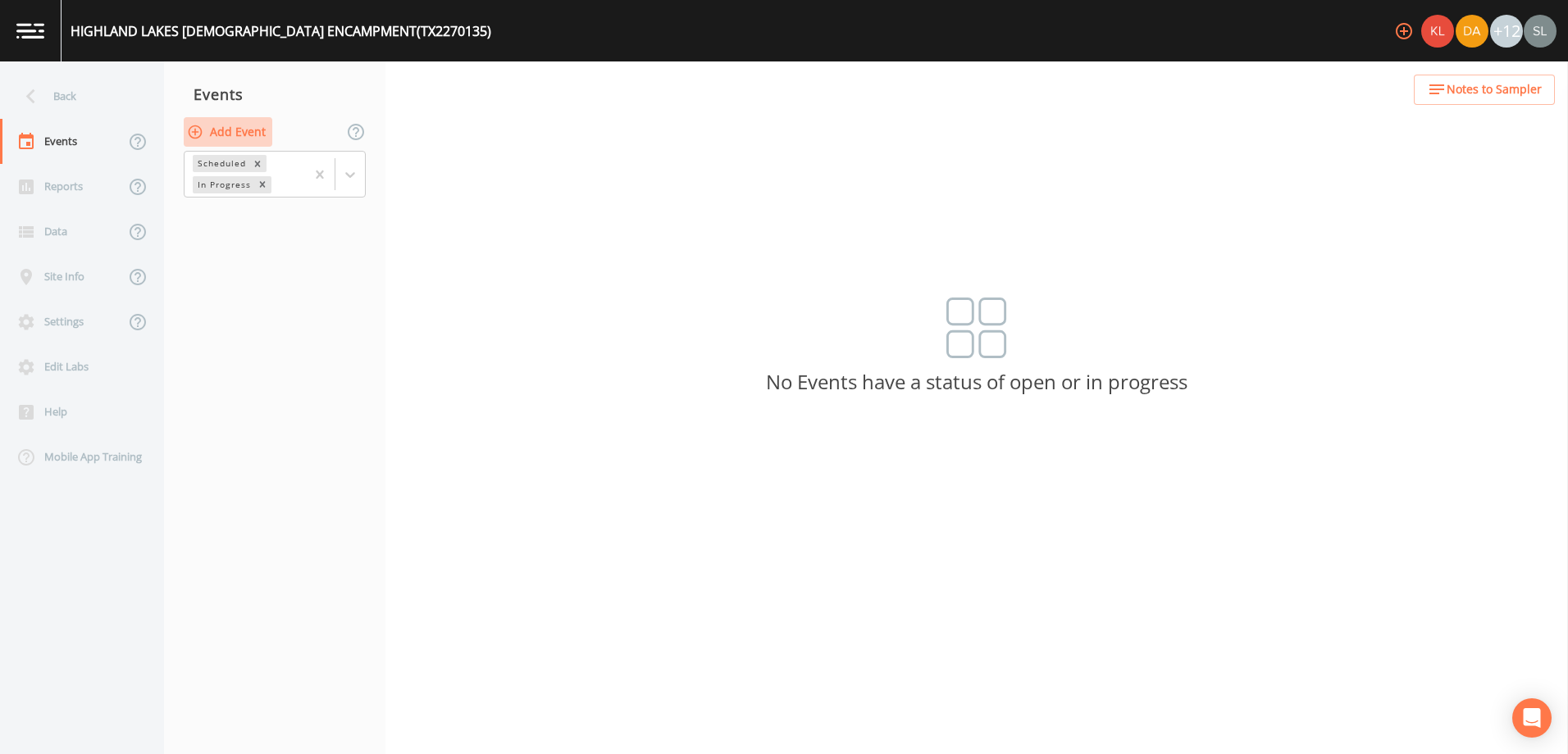 click on "Add Event" at bounding box center [228, 132] 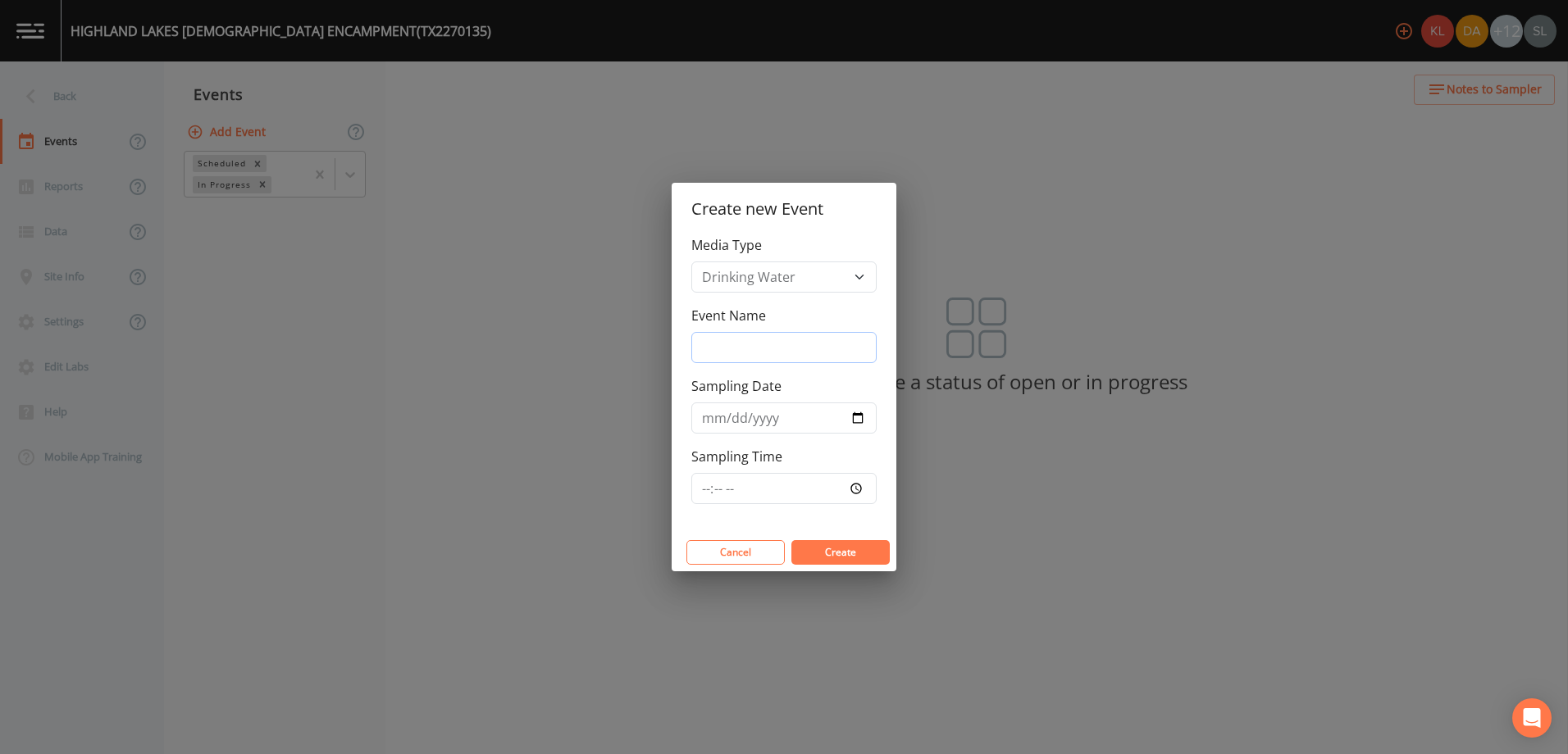 click on "Event Name" at bounding box center [784, 347] 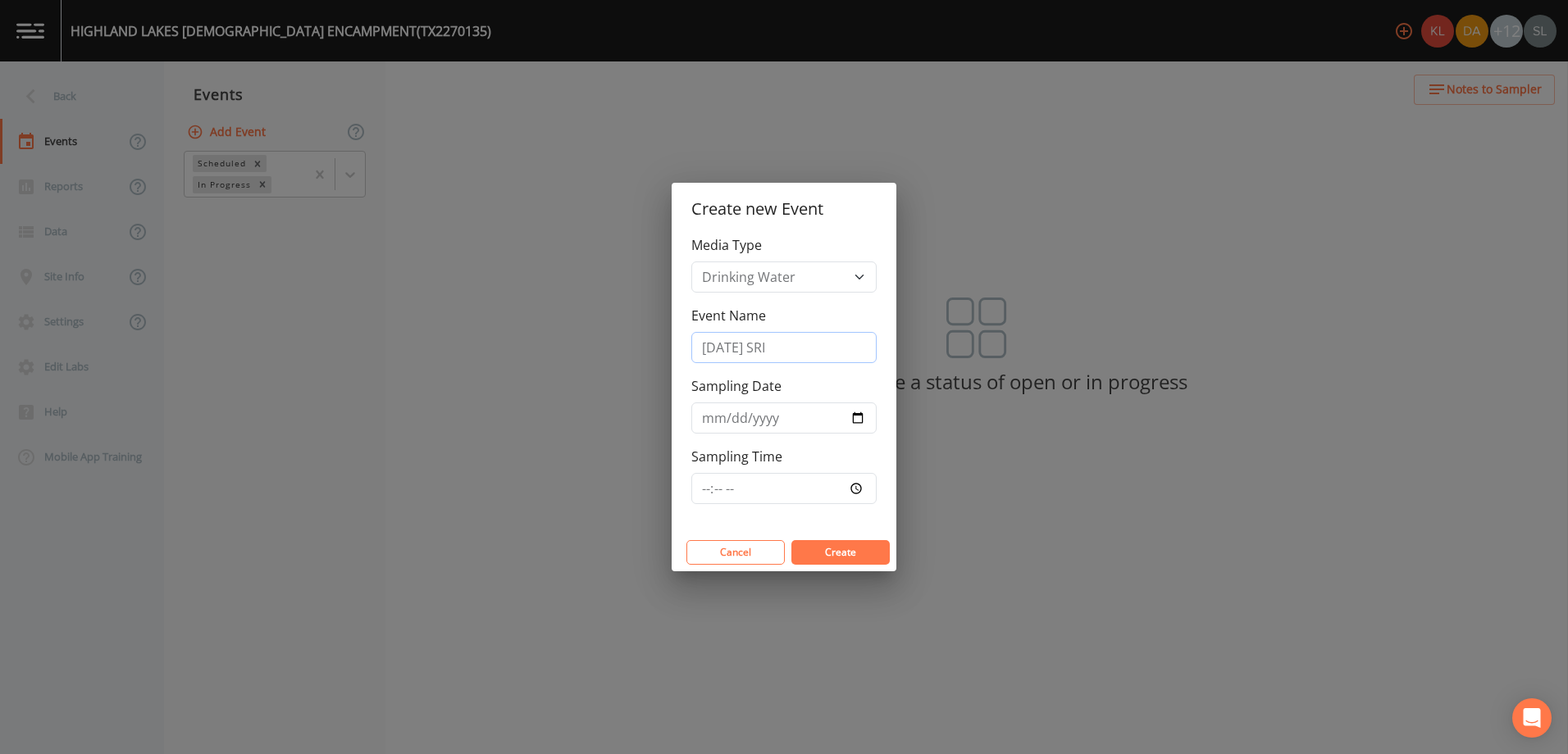 type on "[DATE] SRI" 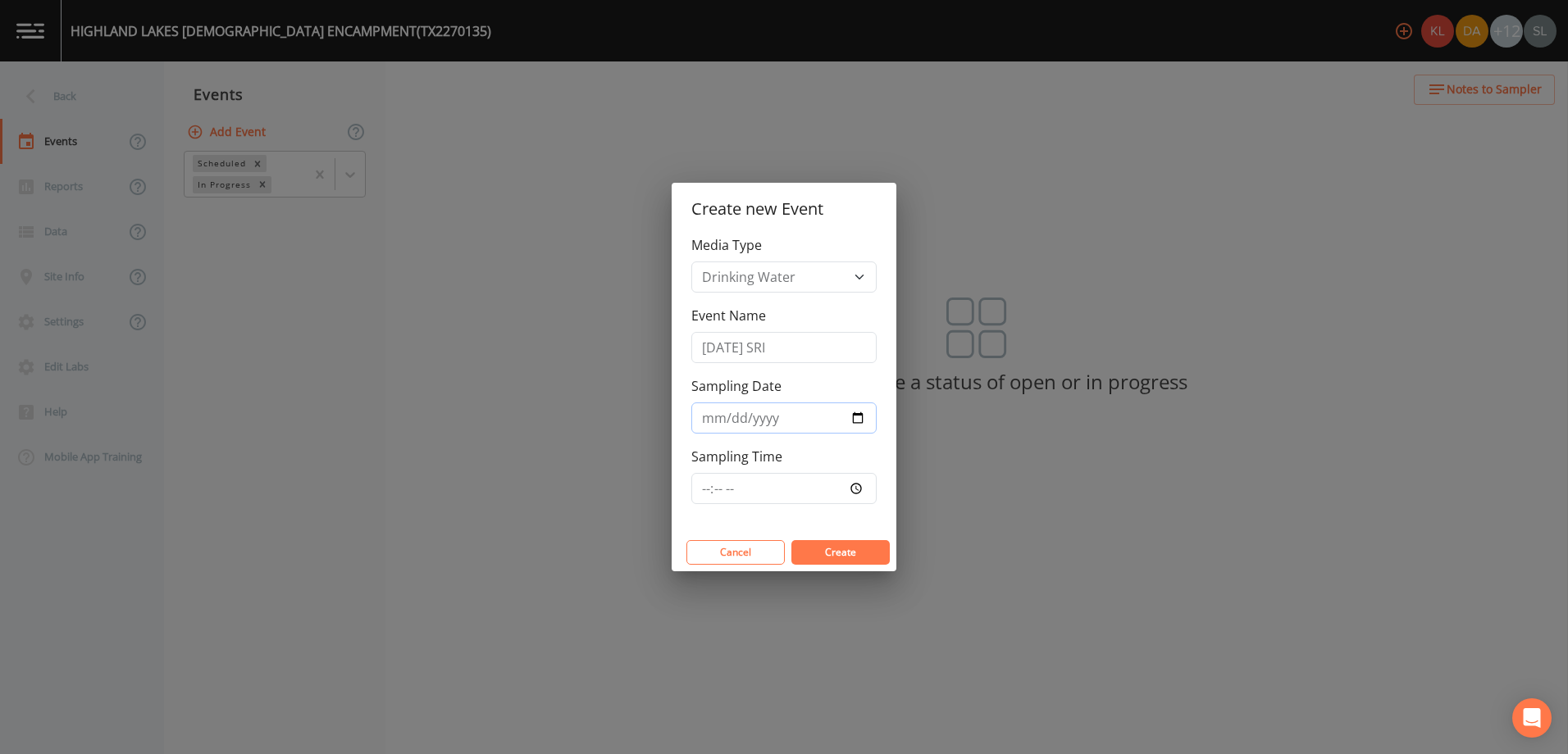 click on "Sampling Date" at bounding box center (784, 418) 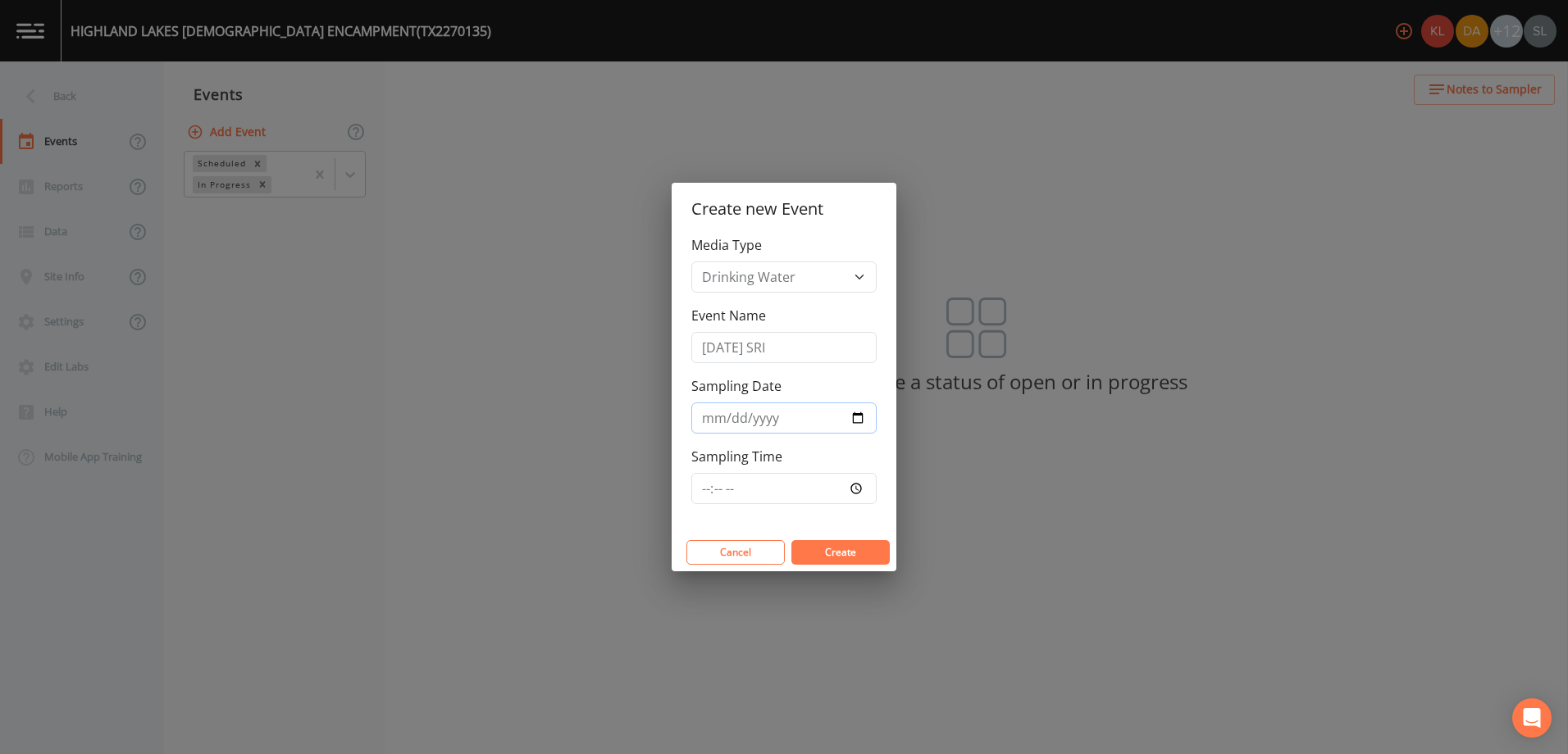 type on "[DATE]" 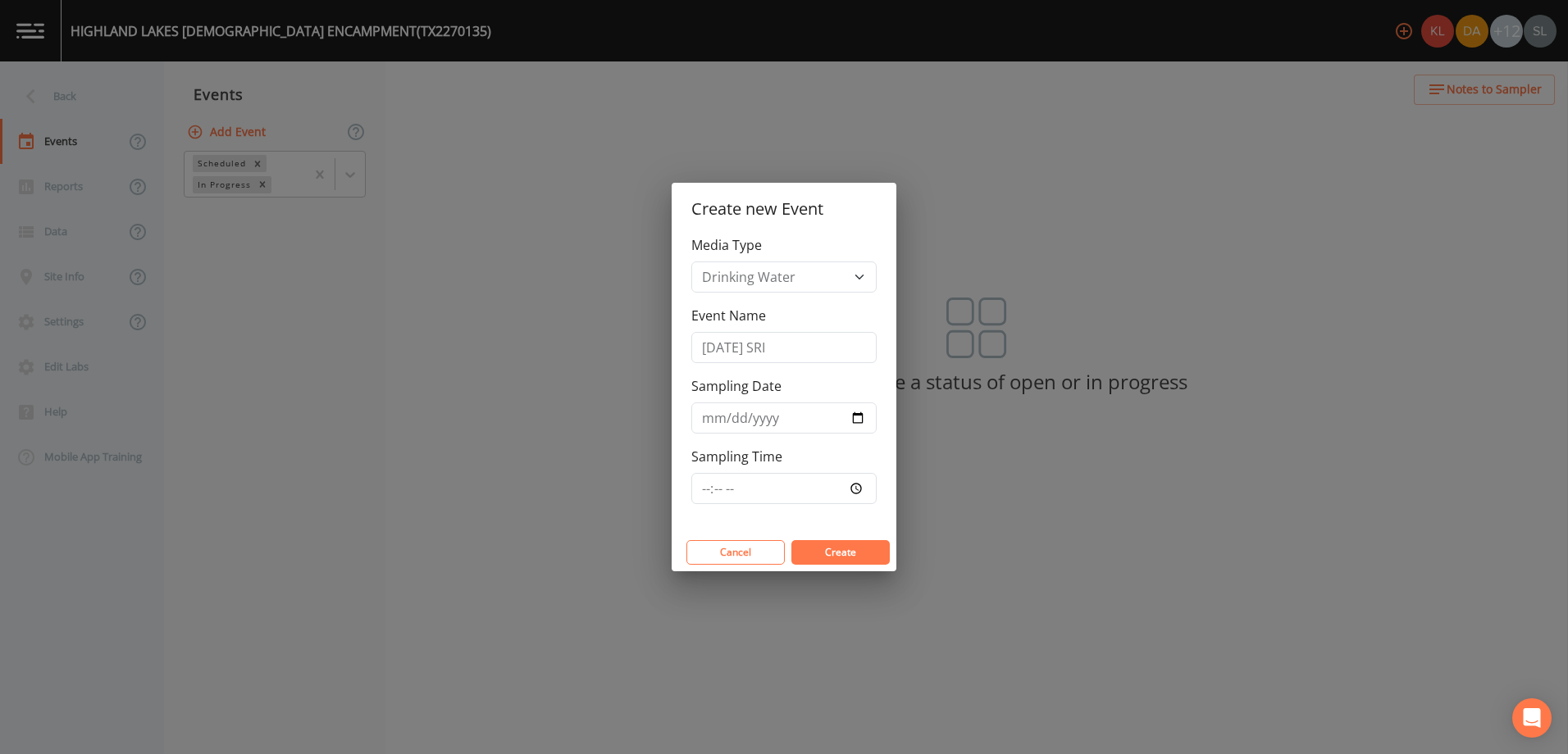 click on "Create" at bounding box center (841, 552) 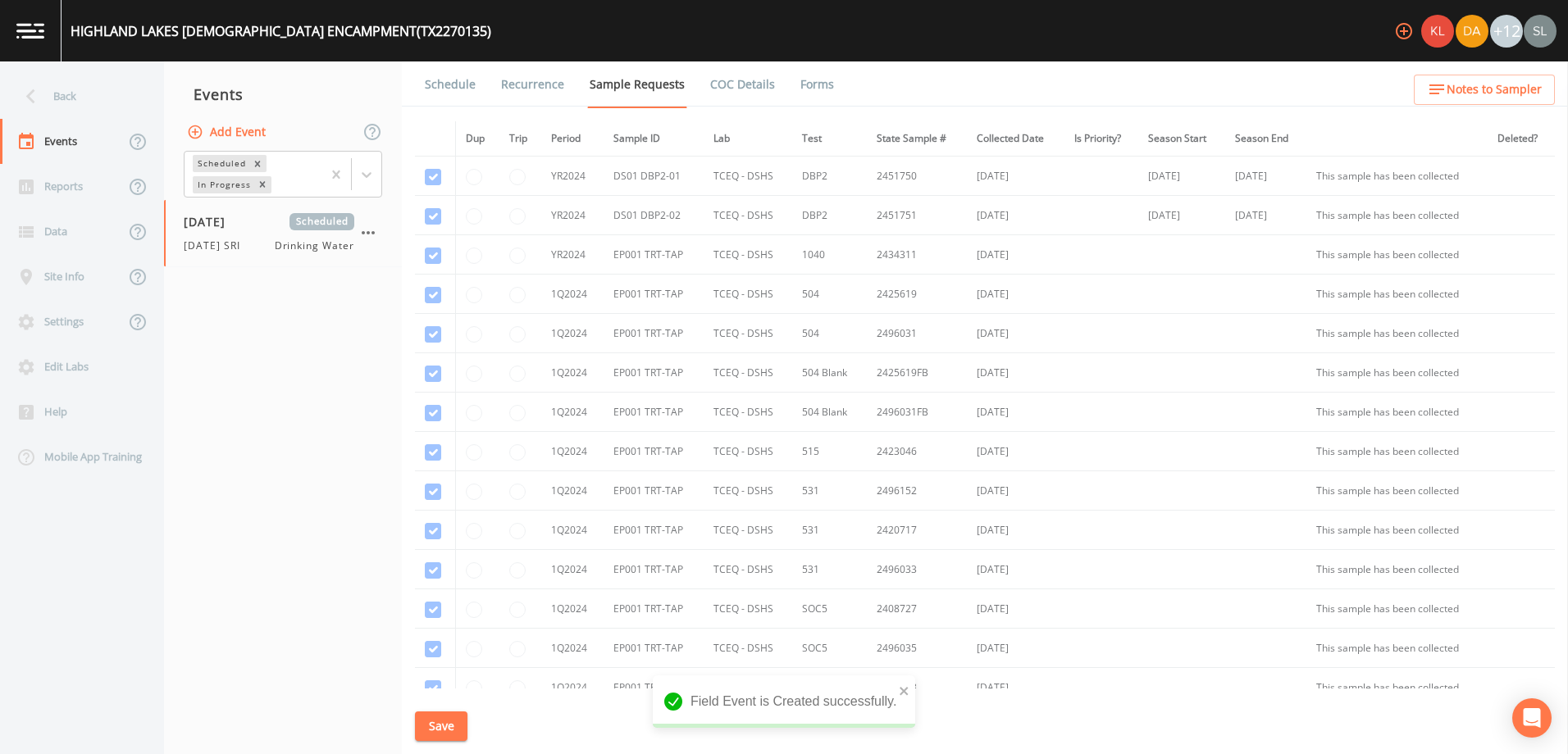 scroll, scrollTop: 465, scrollLeft: 0, axis: vertical 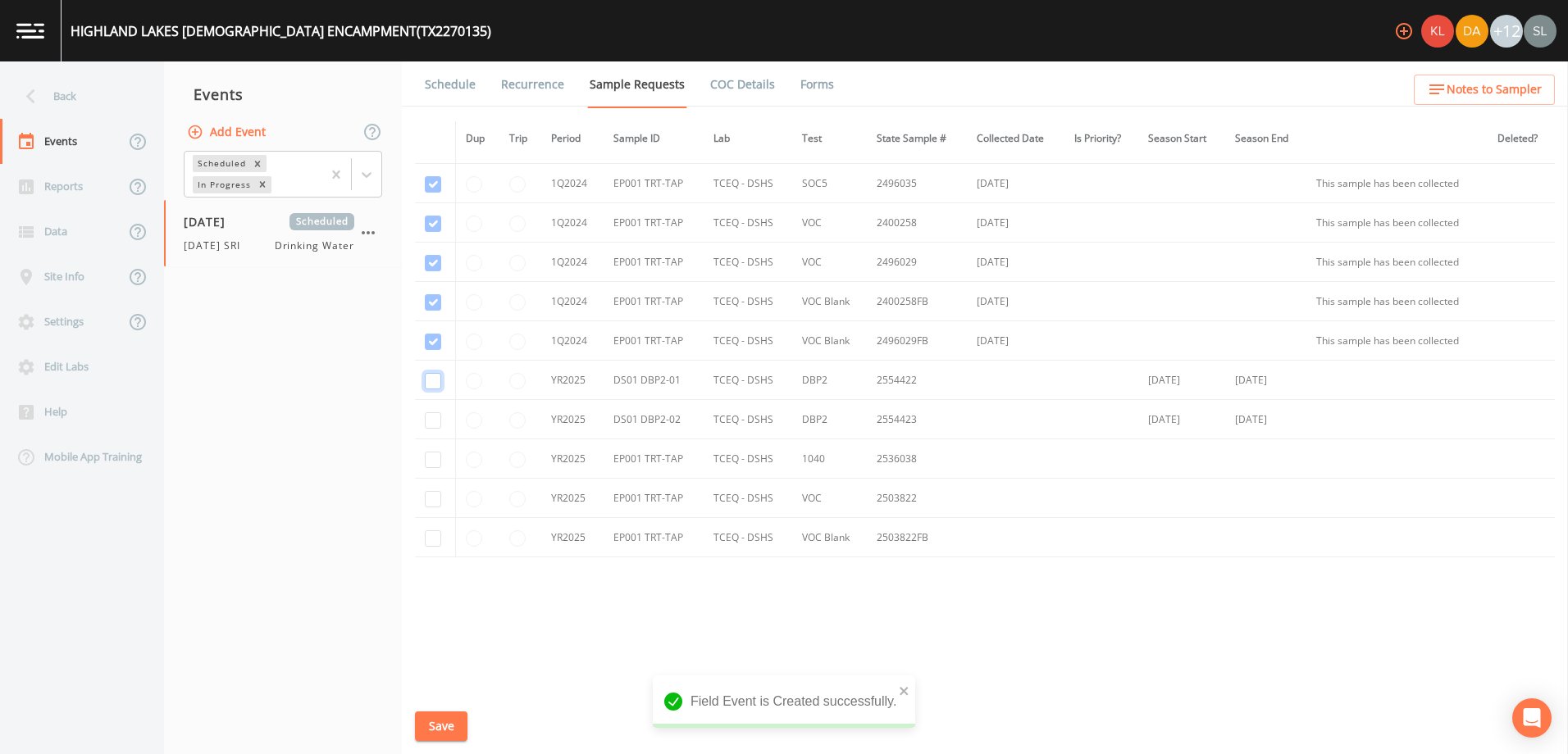 click at bounding box center (433, -288) 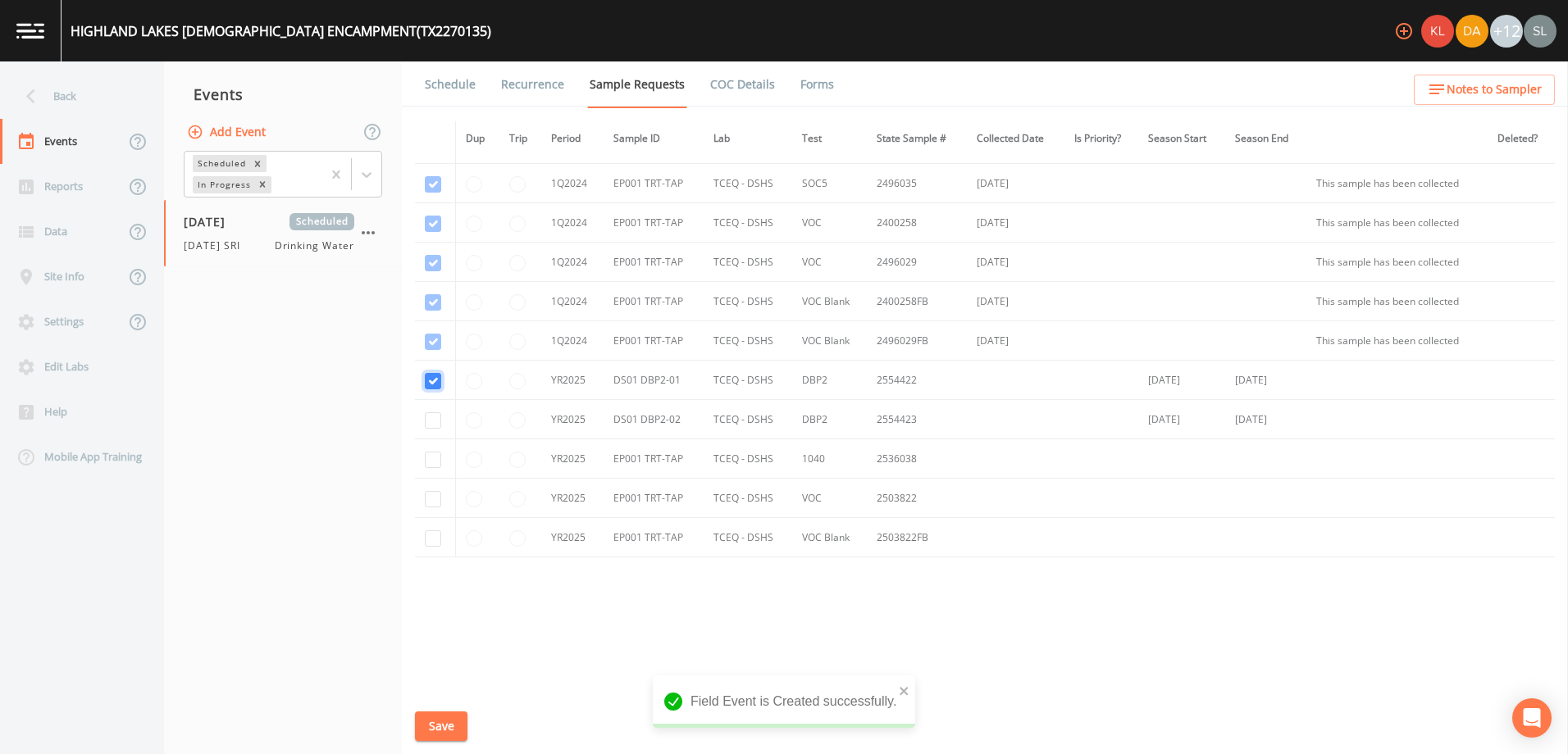 checkbox on "true" 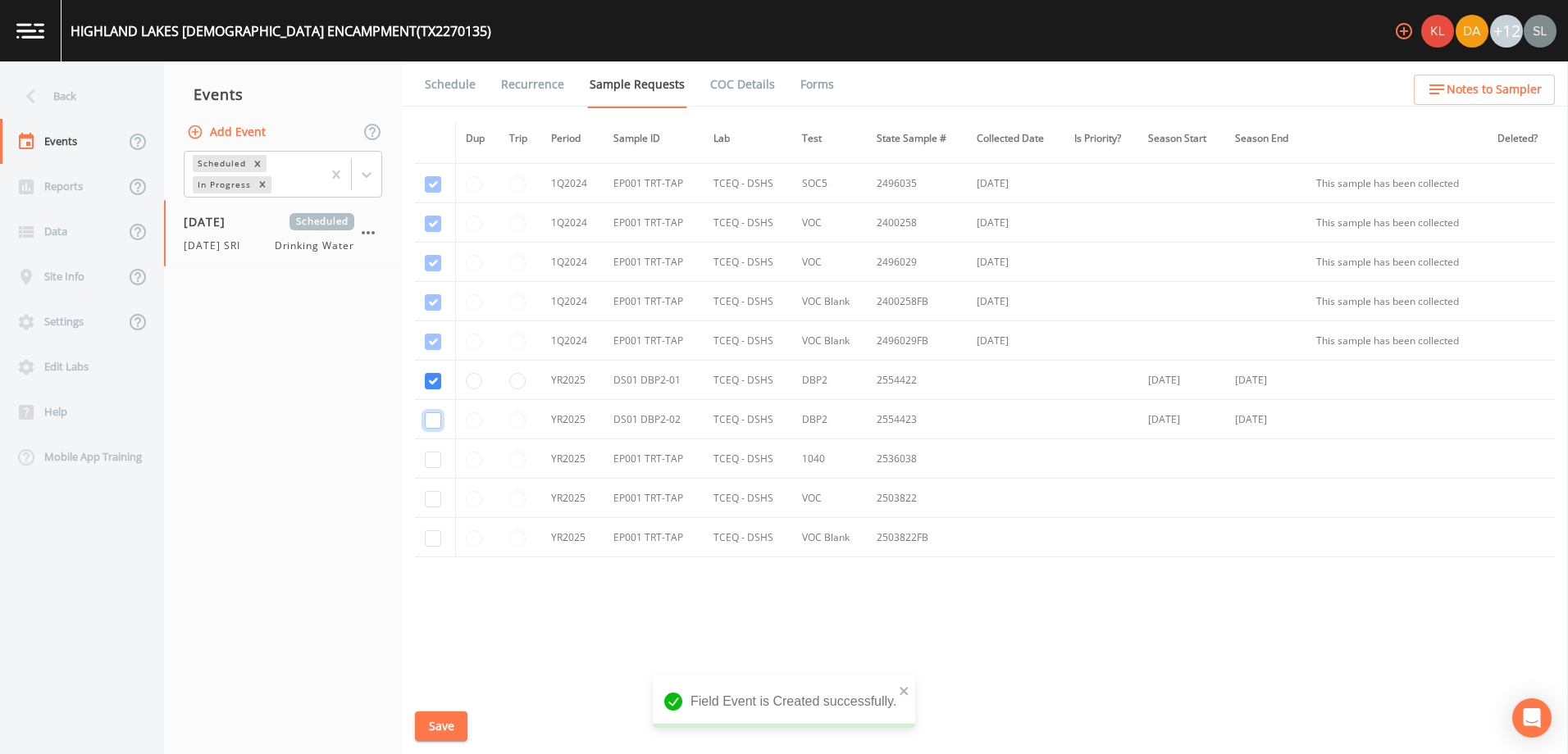 click at bounding box center [433, -248] 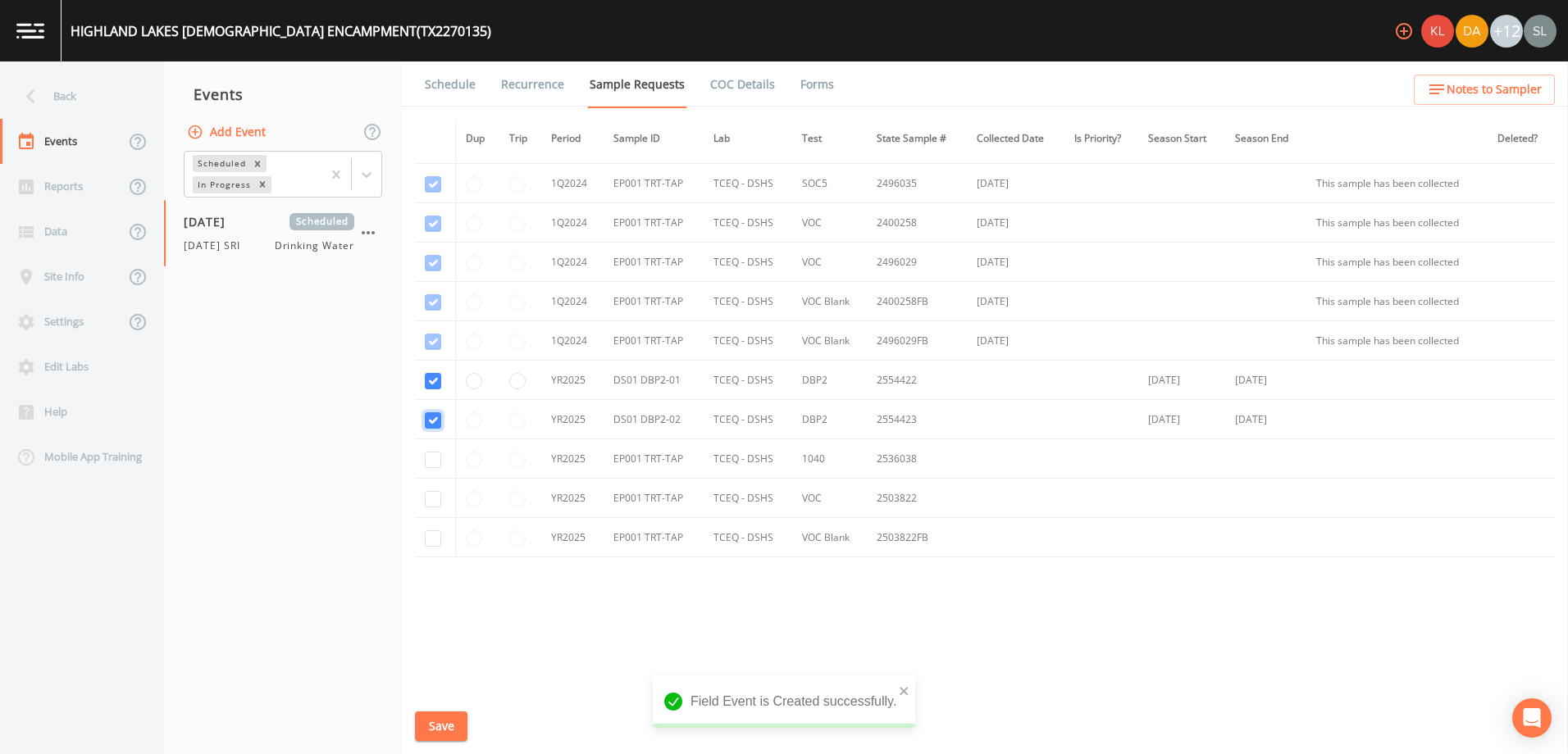 checkbox on "true" 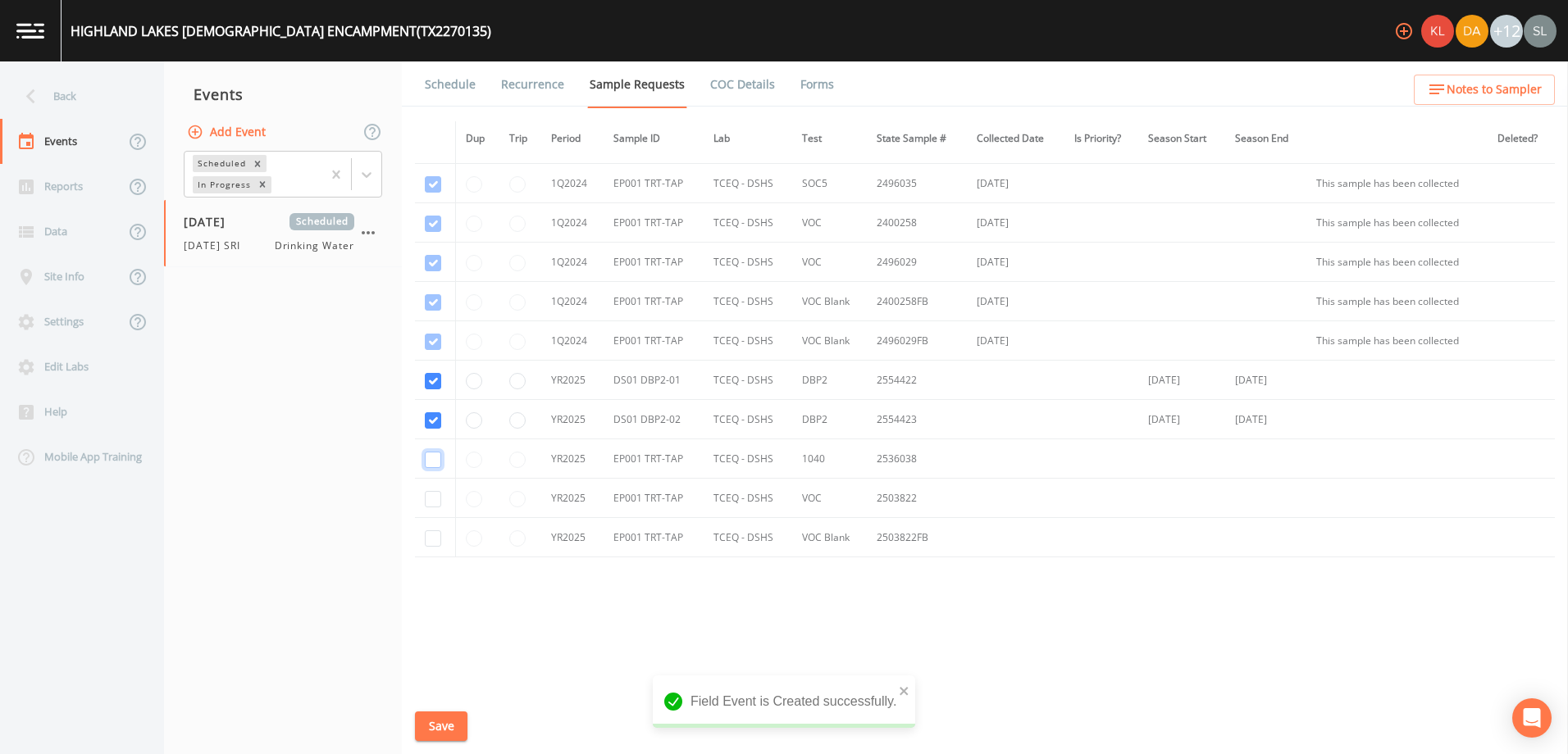 click at bounding box center (433, -209) 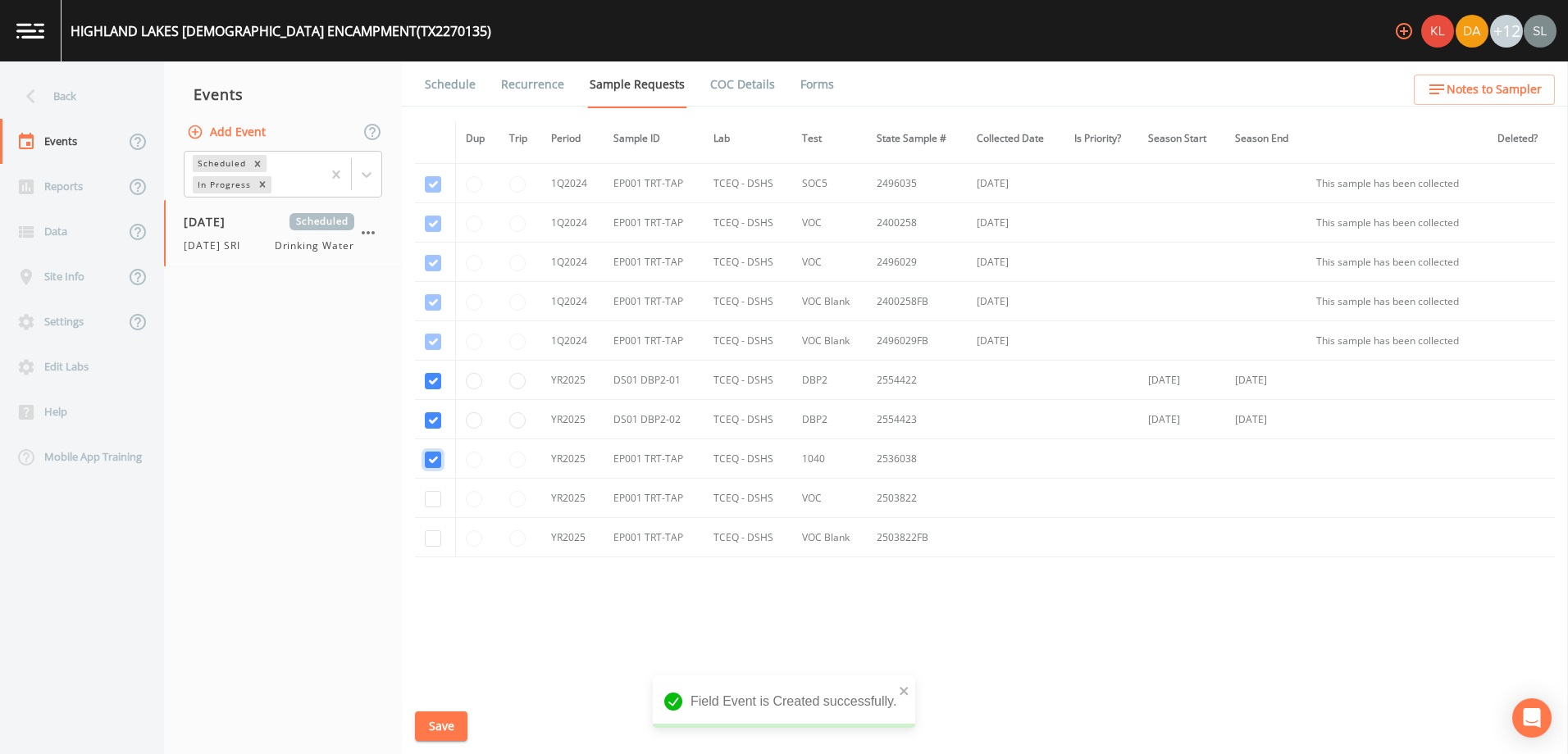 checkbox on "true" 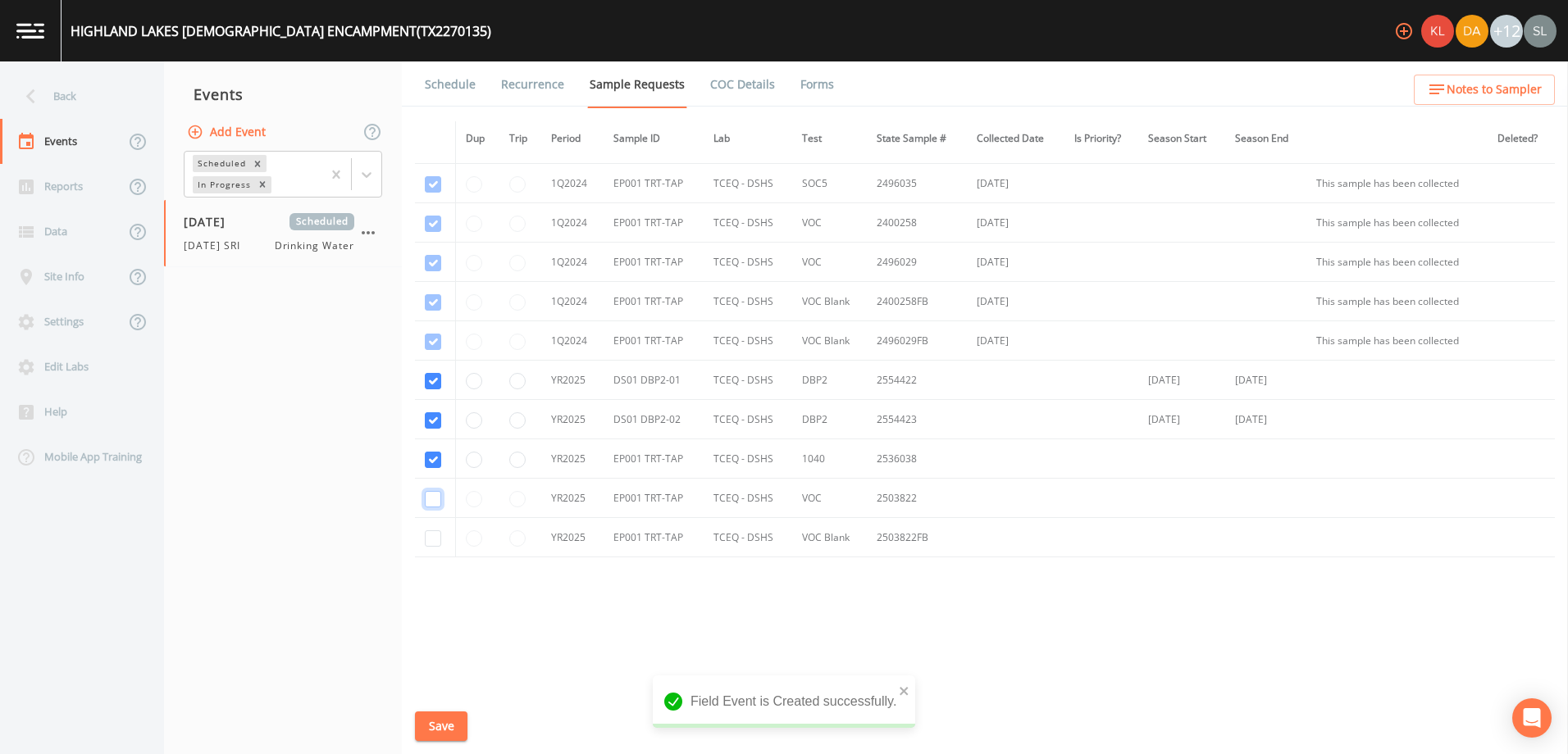 click at bounding box center [433, 224] 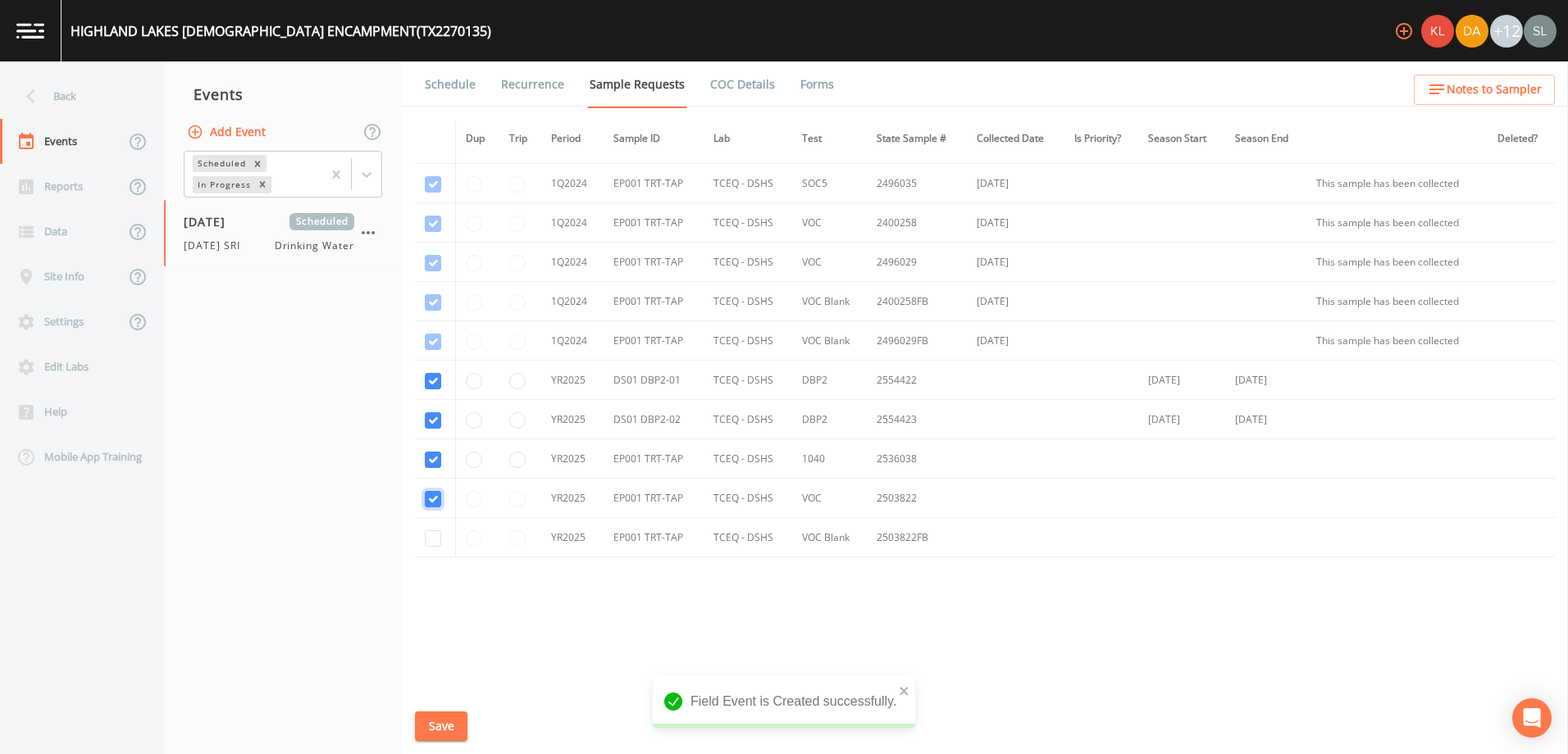 checkbox on "true" 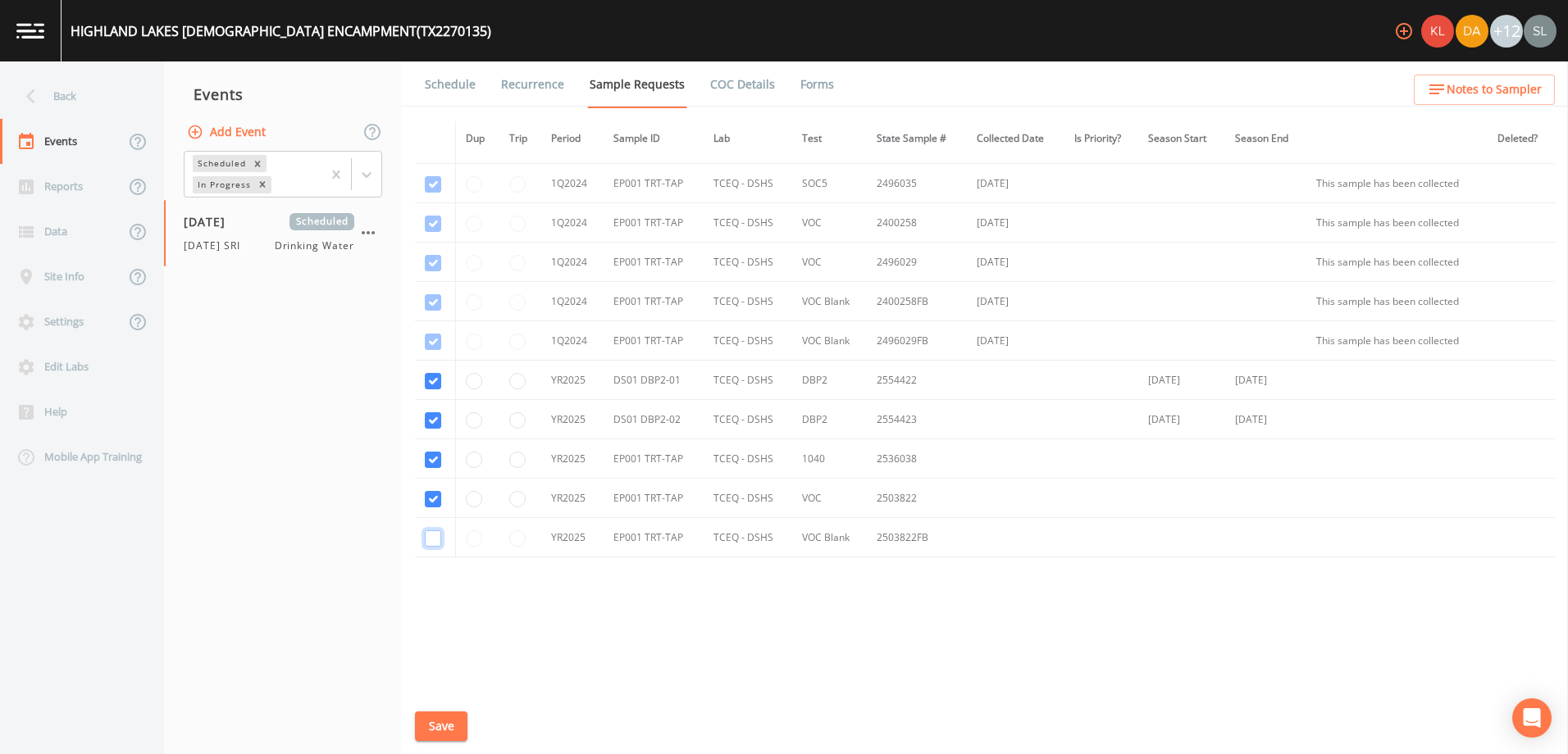 click at bounding box center (433, 302) 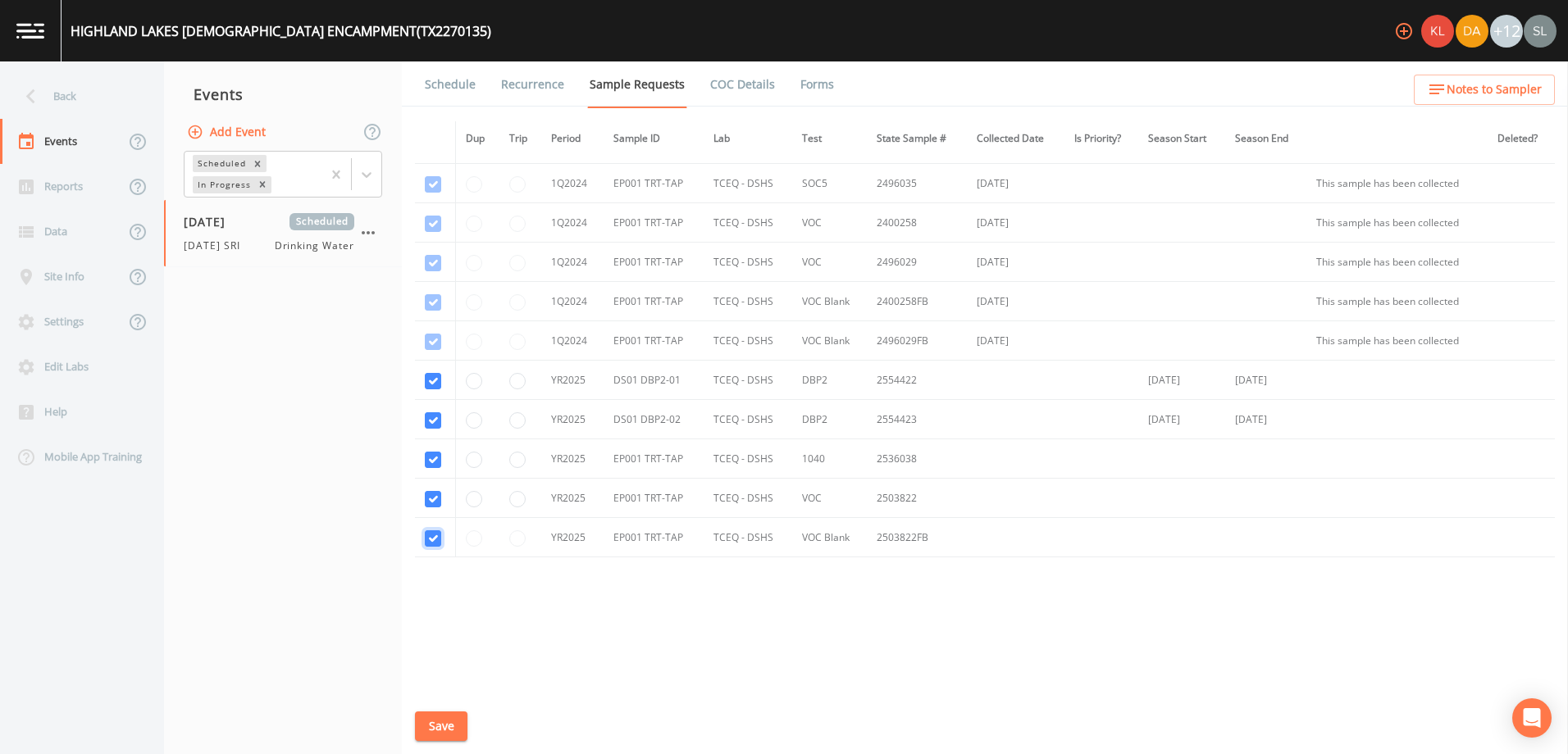 checkbox on "true" 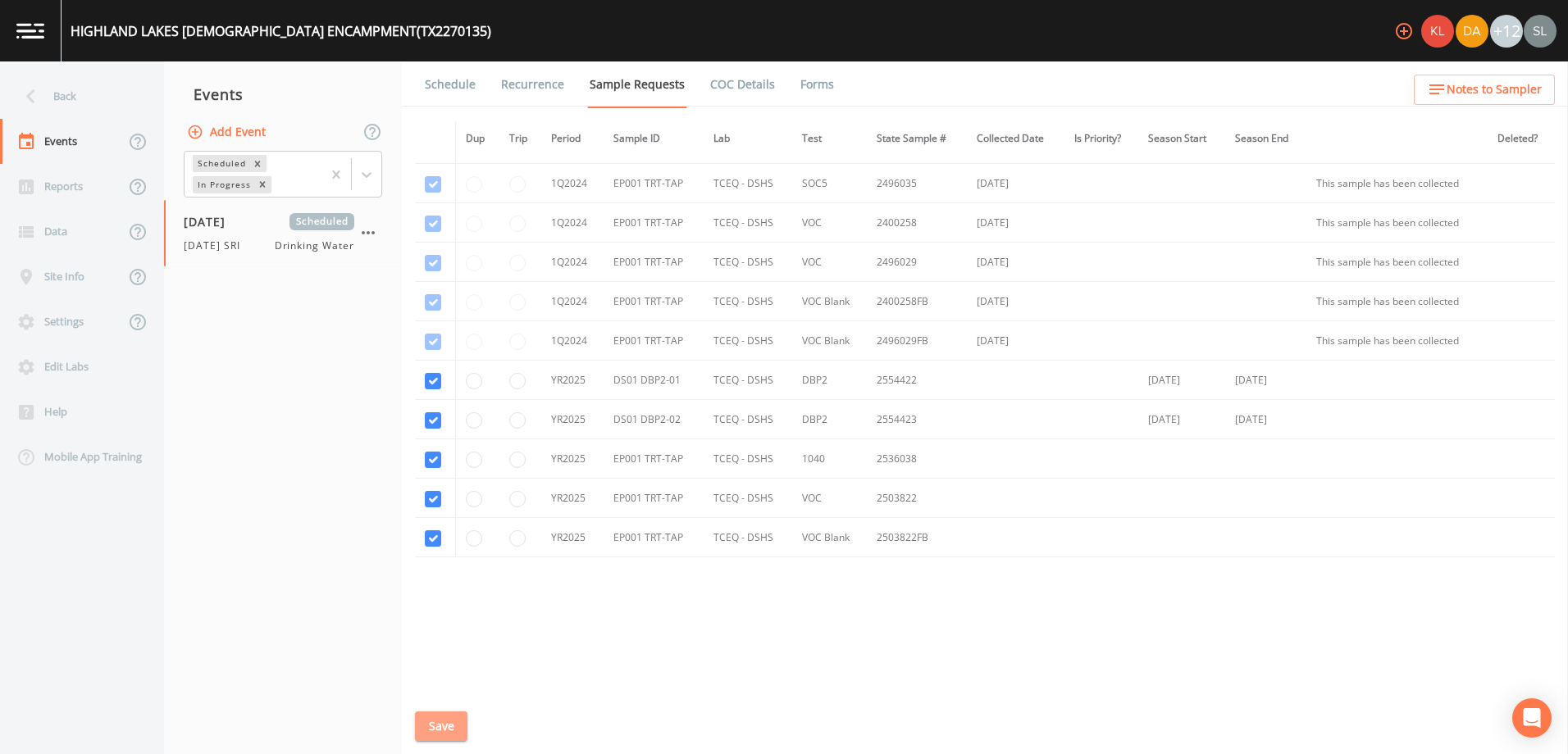 click on "Save" at bounding box center [441, 726] 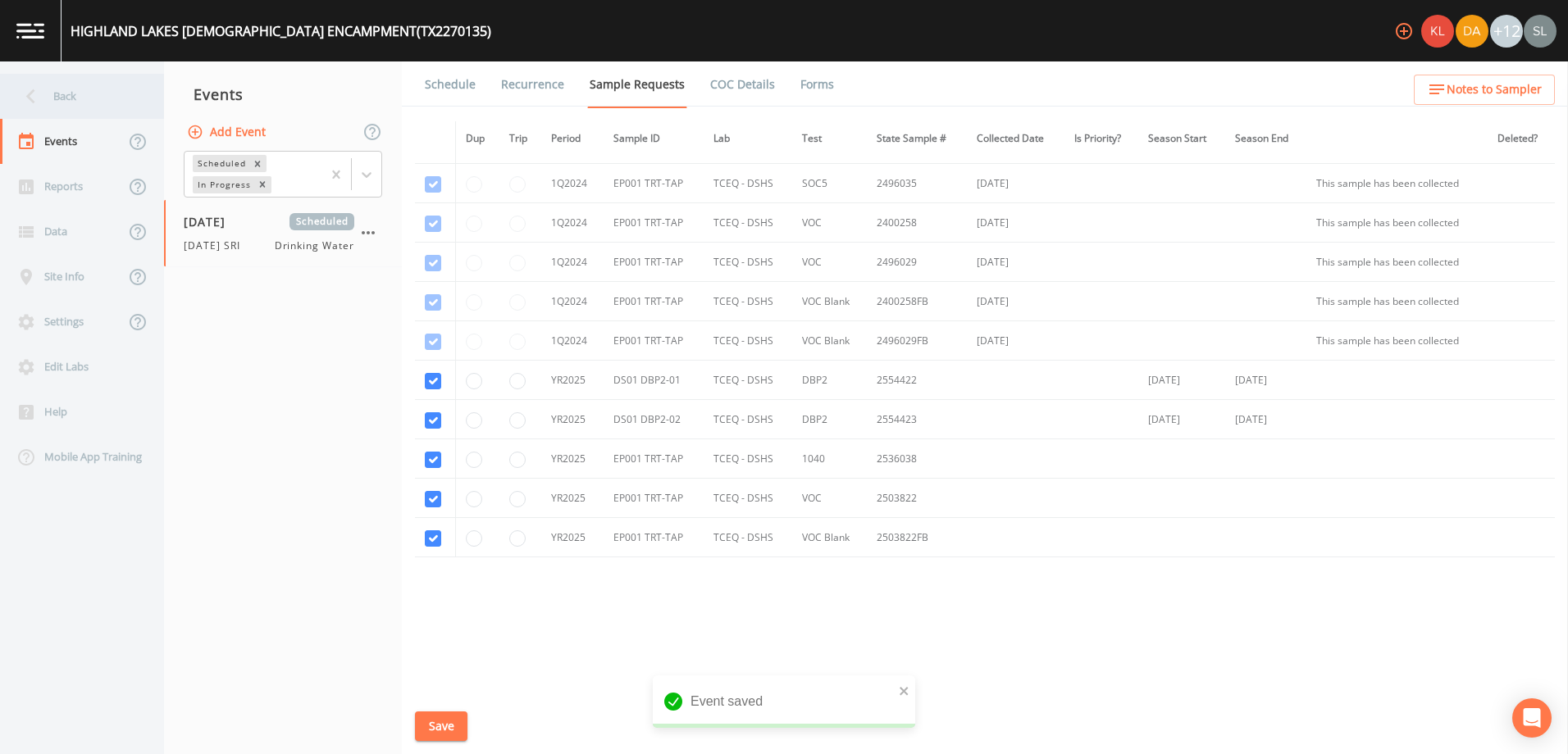 click on "Back" at bounding box center [74, 96] 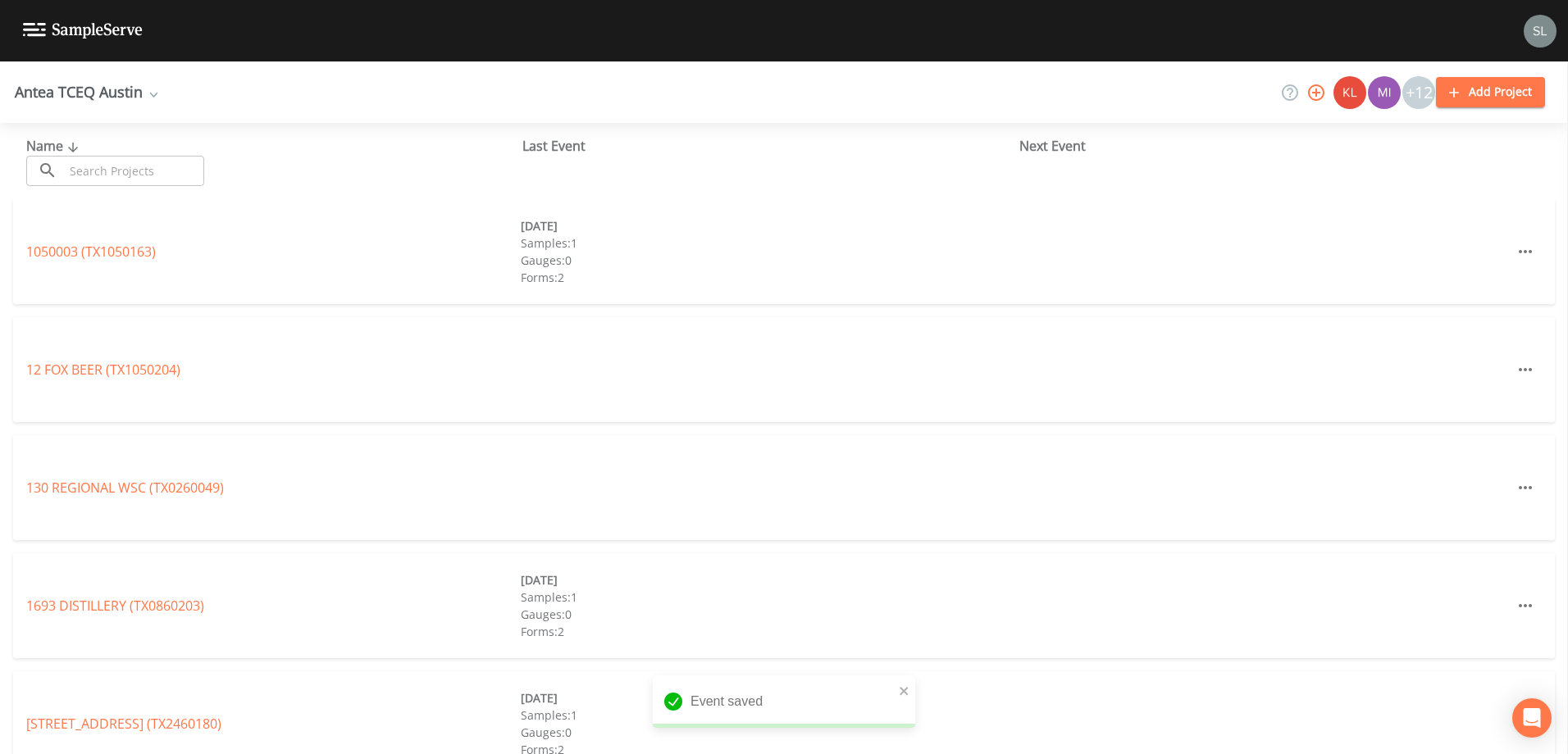 click at bounding box center [134, 170] 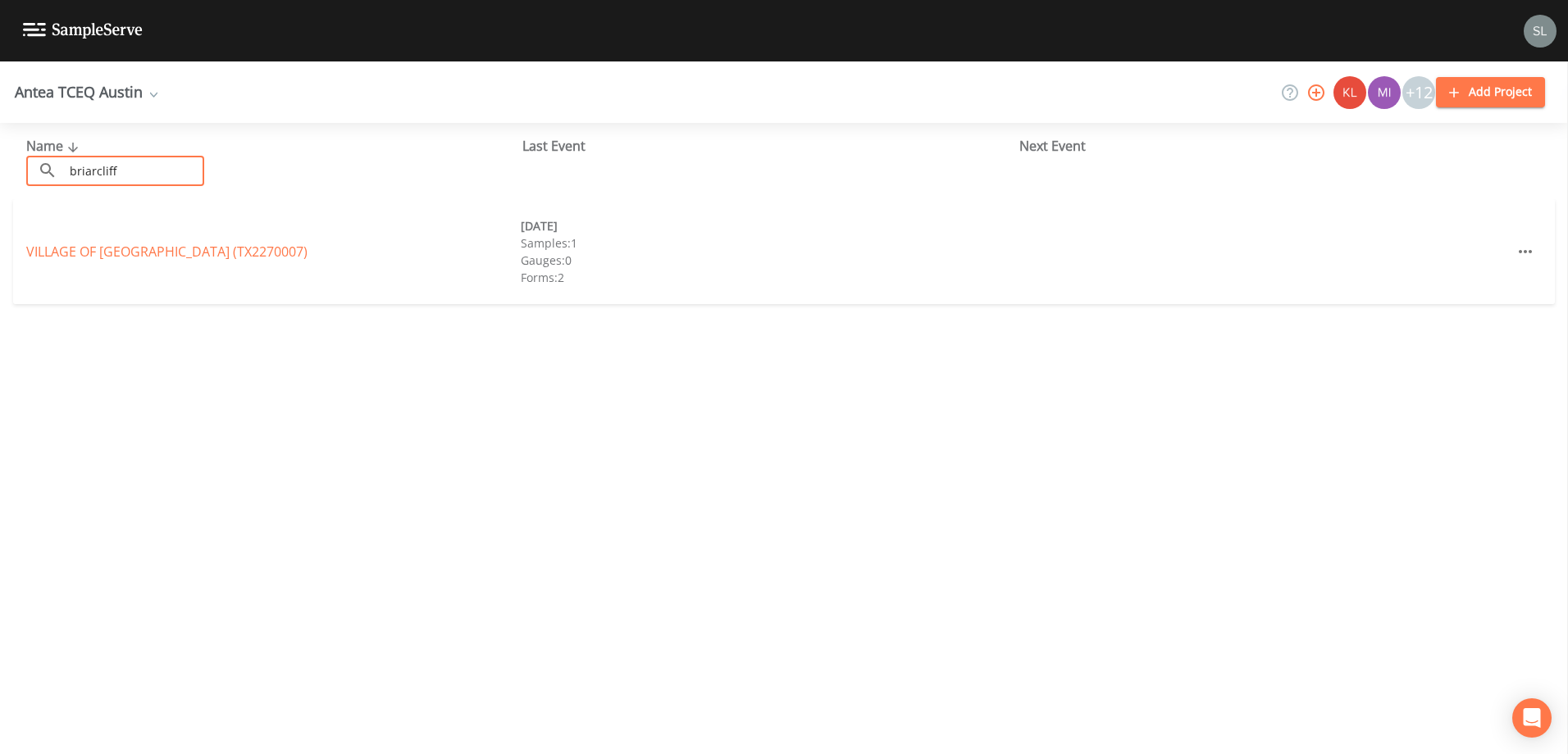 type on "briarcliff" 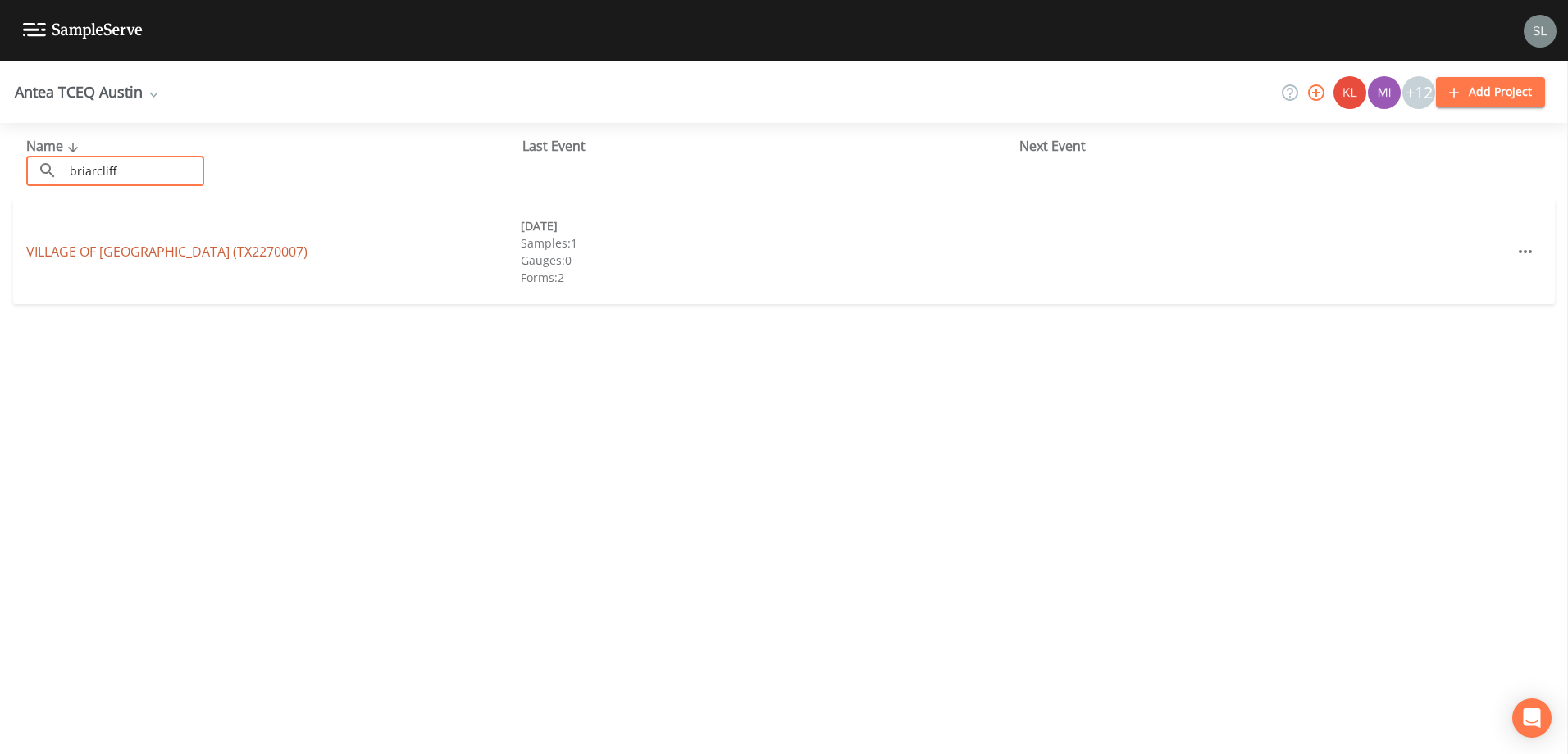 click on "VILLAGE OF [GEOGRAPHIC_DATA]   (TX2270007)" at bounding box center (166, 252) 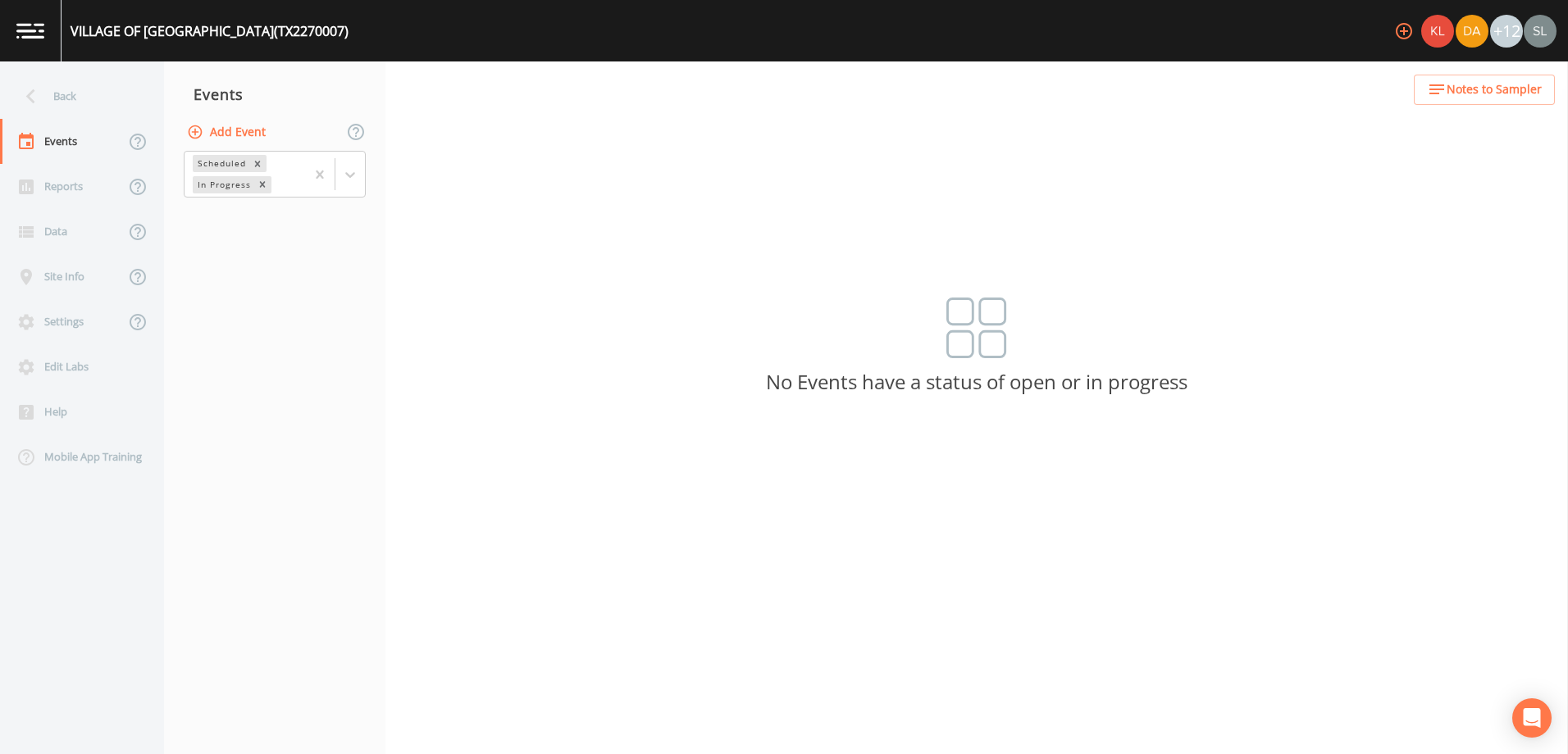 click on "Add Event" at bounding box center (228, 132) 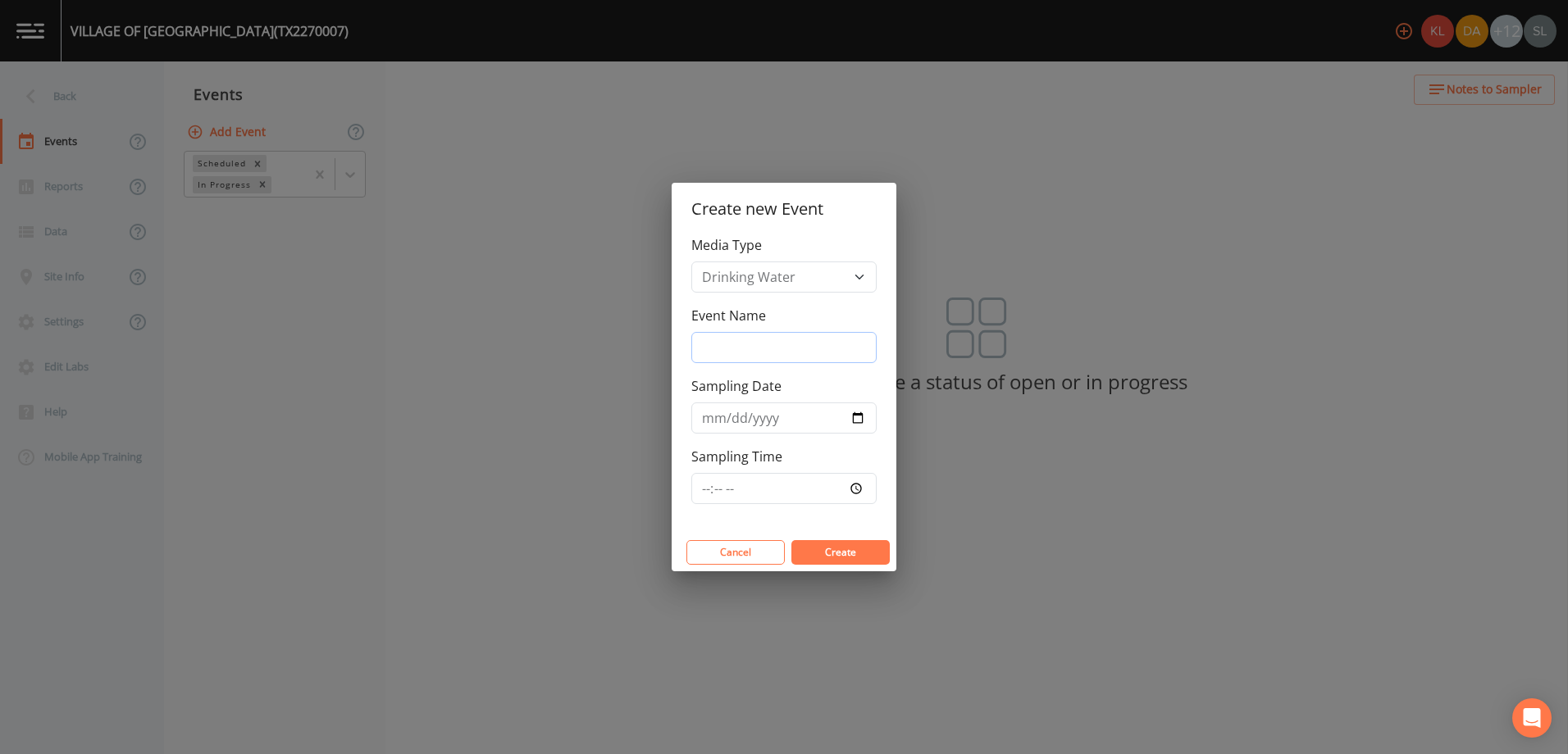 click on "Event Name" at bounding box center (784, 347) 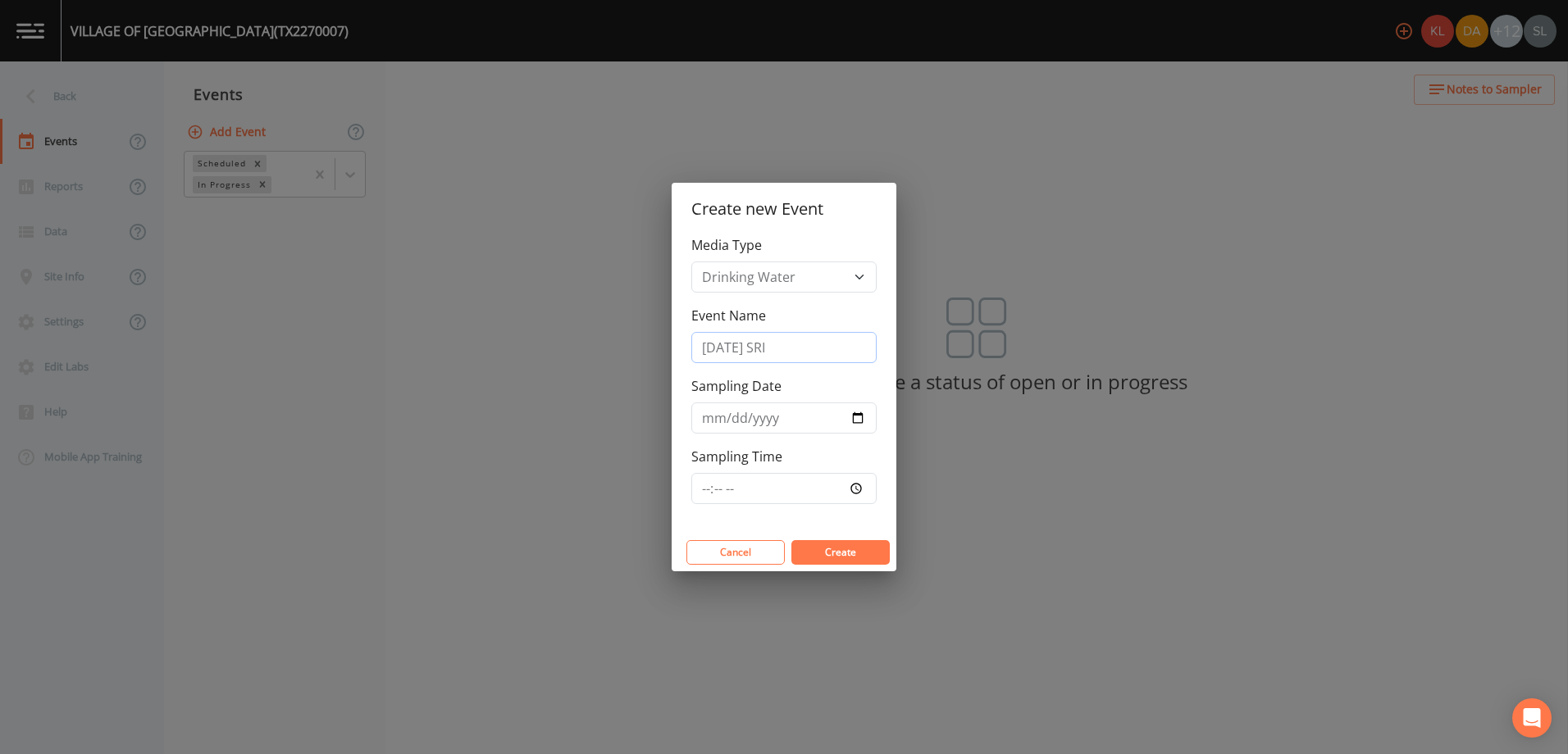 type on "[DATE] SRI" 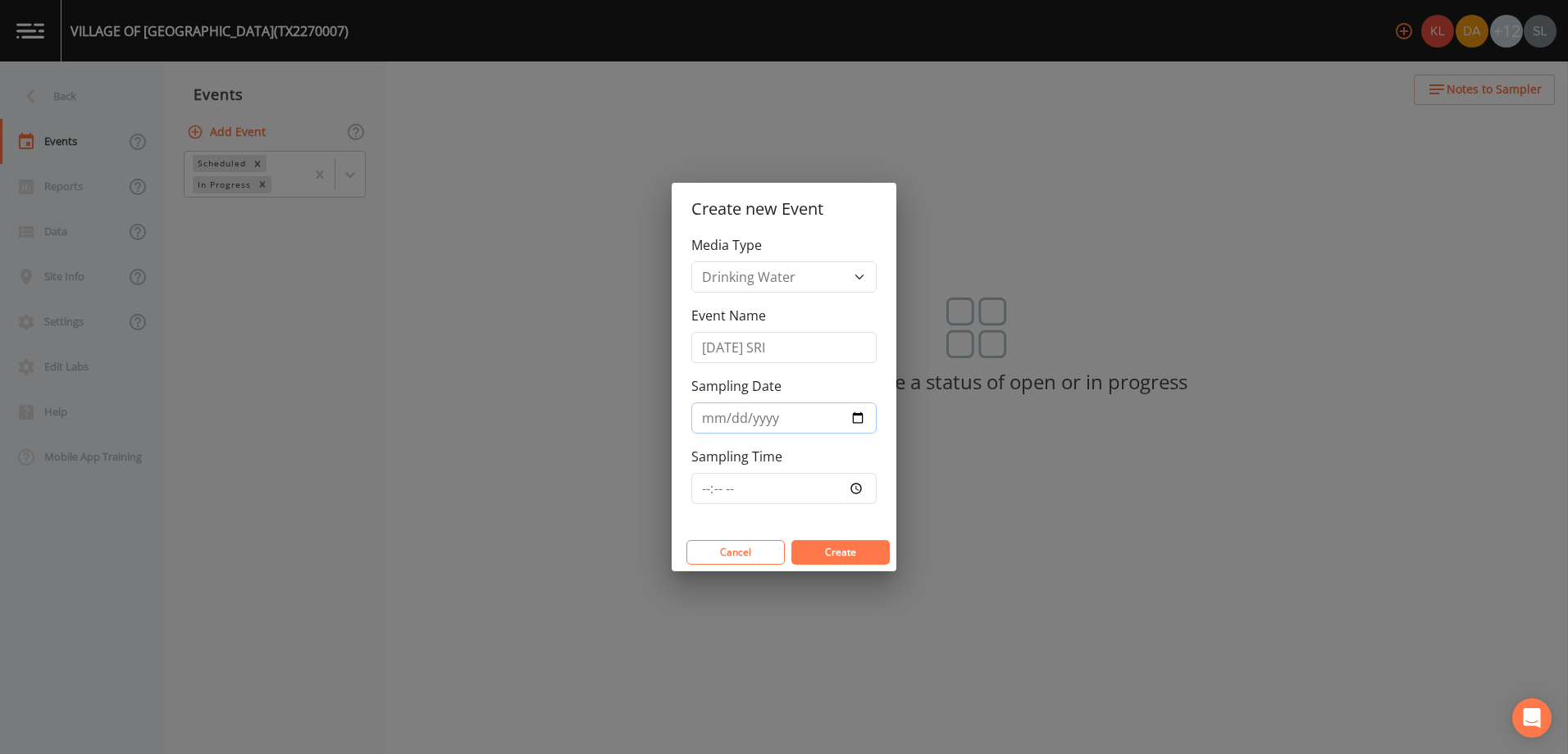 click on "Sampling Date" at bounding box center [784, 418] 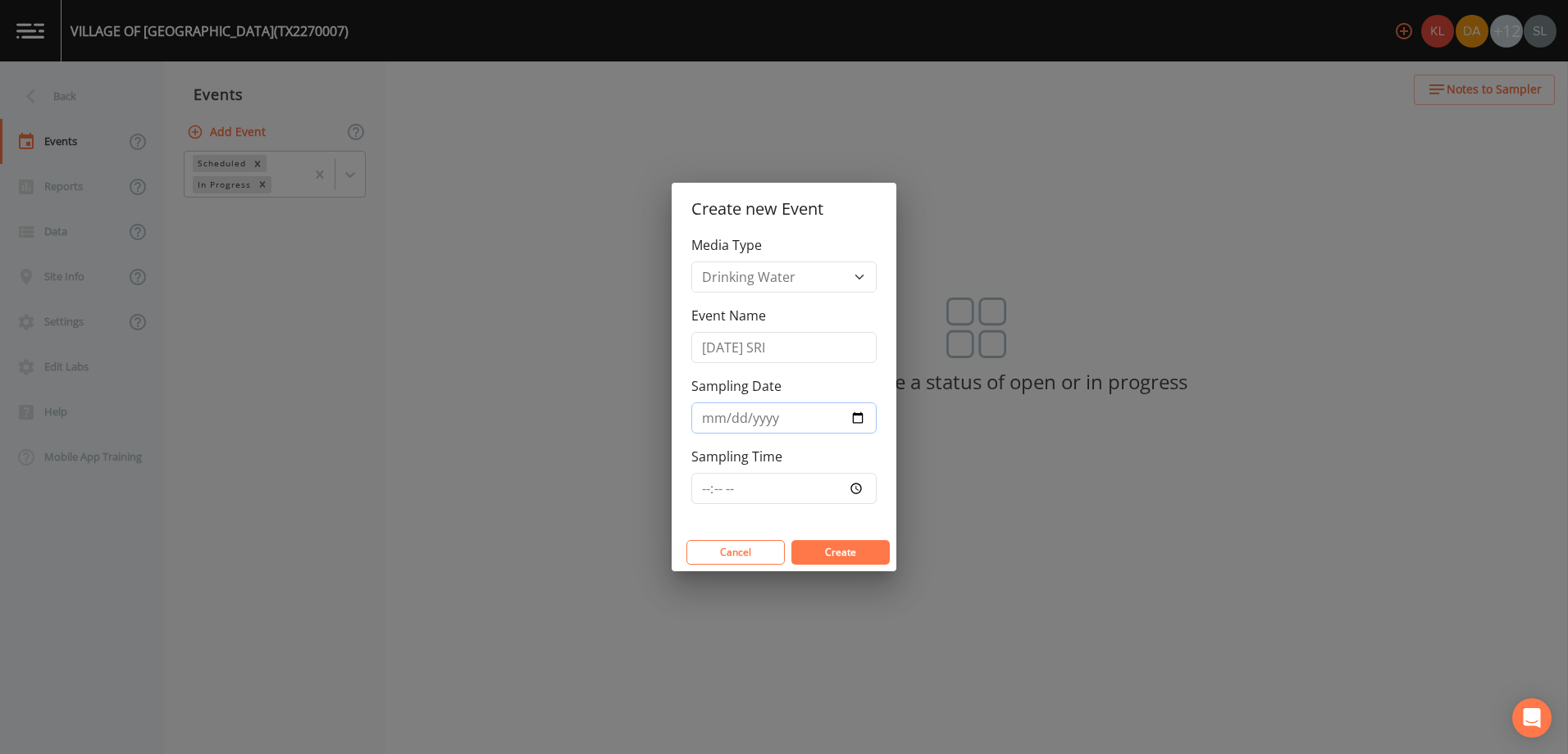 type on "[DATE]" 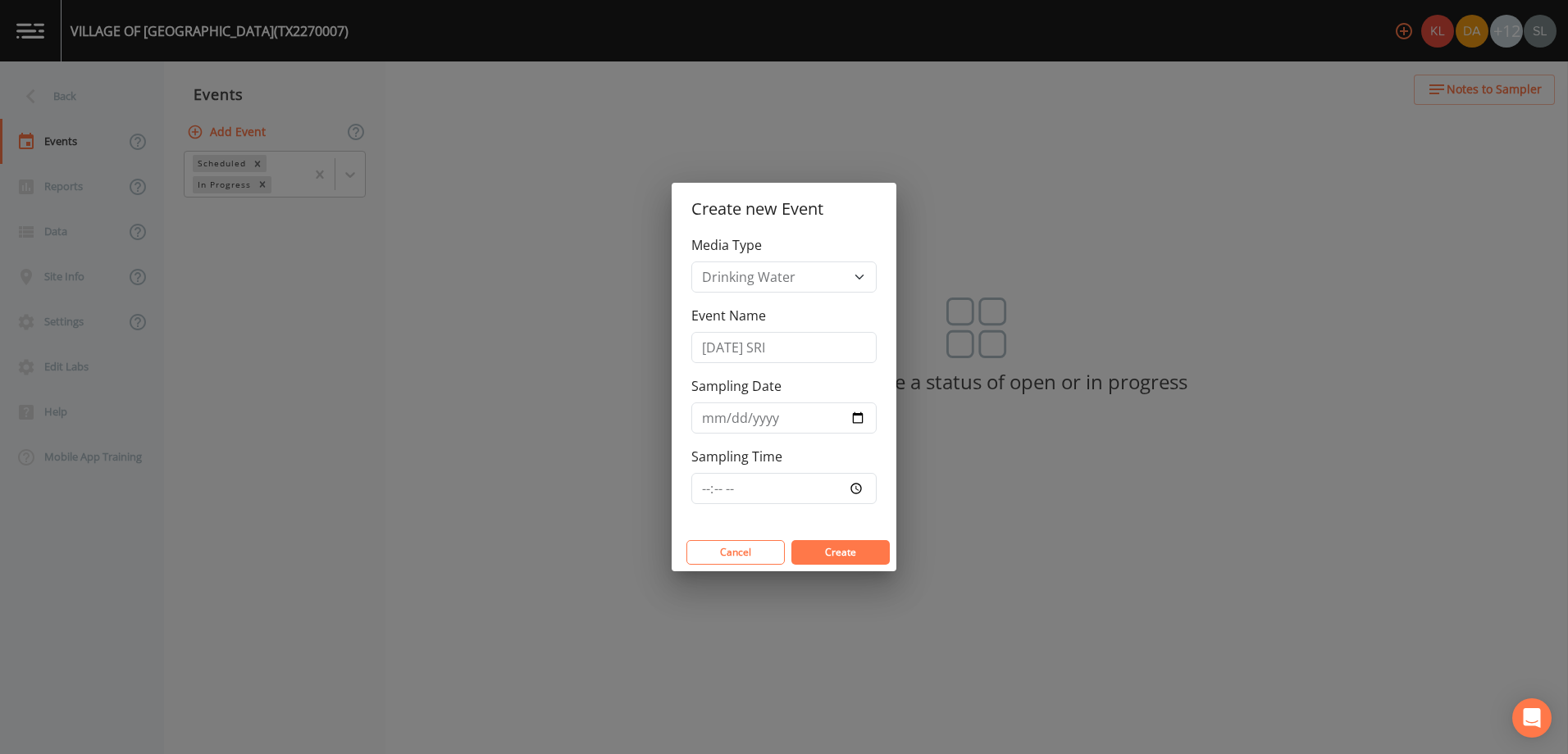 click on "Create" at bounding box center (841, 552) 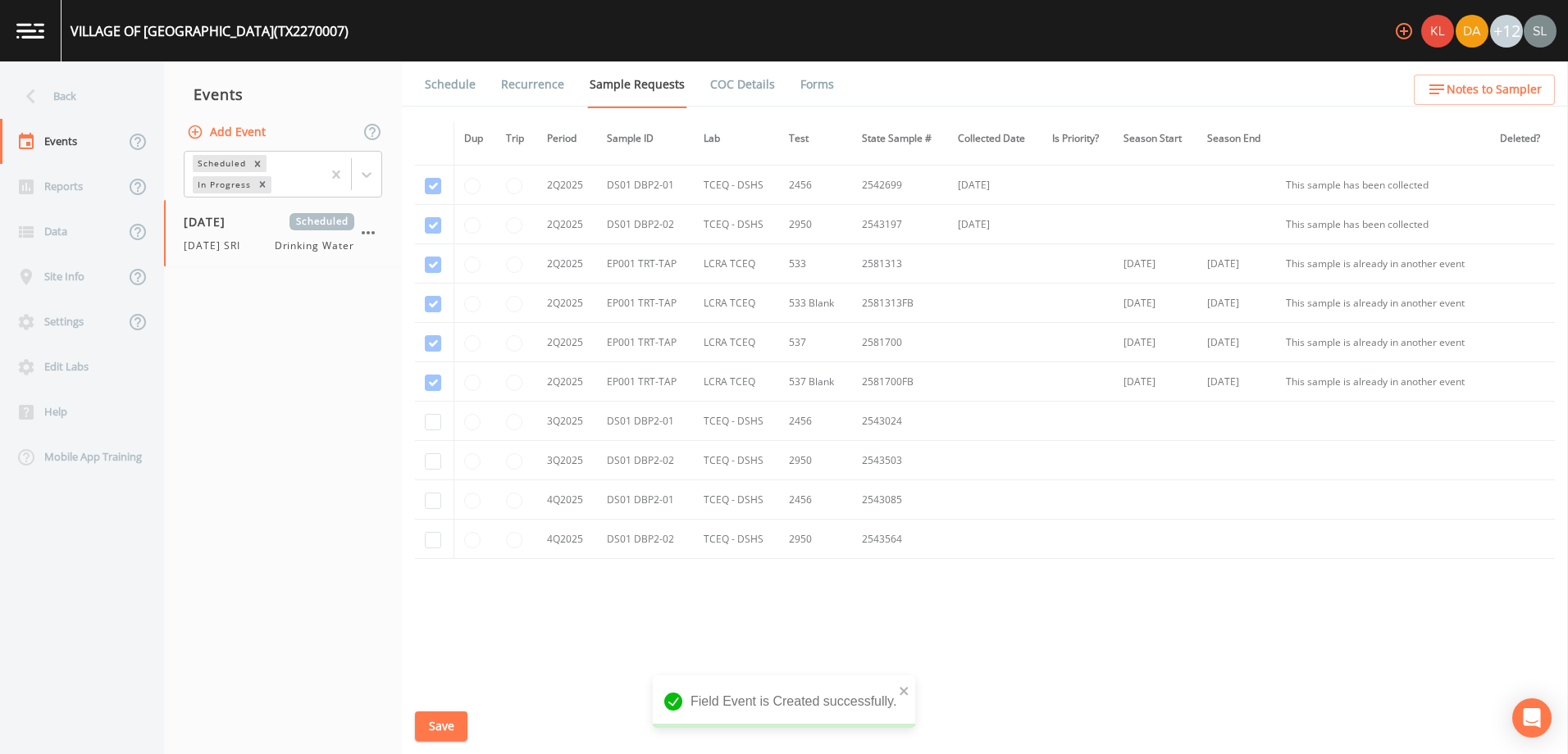 scroll, scrollTop: 1133, scrollLeft: 0, axis: vertical 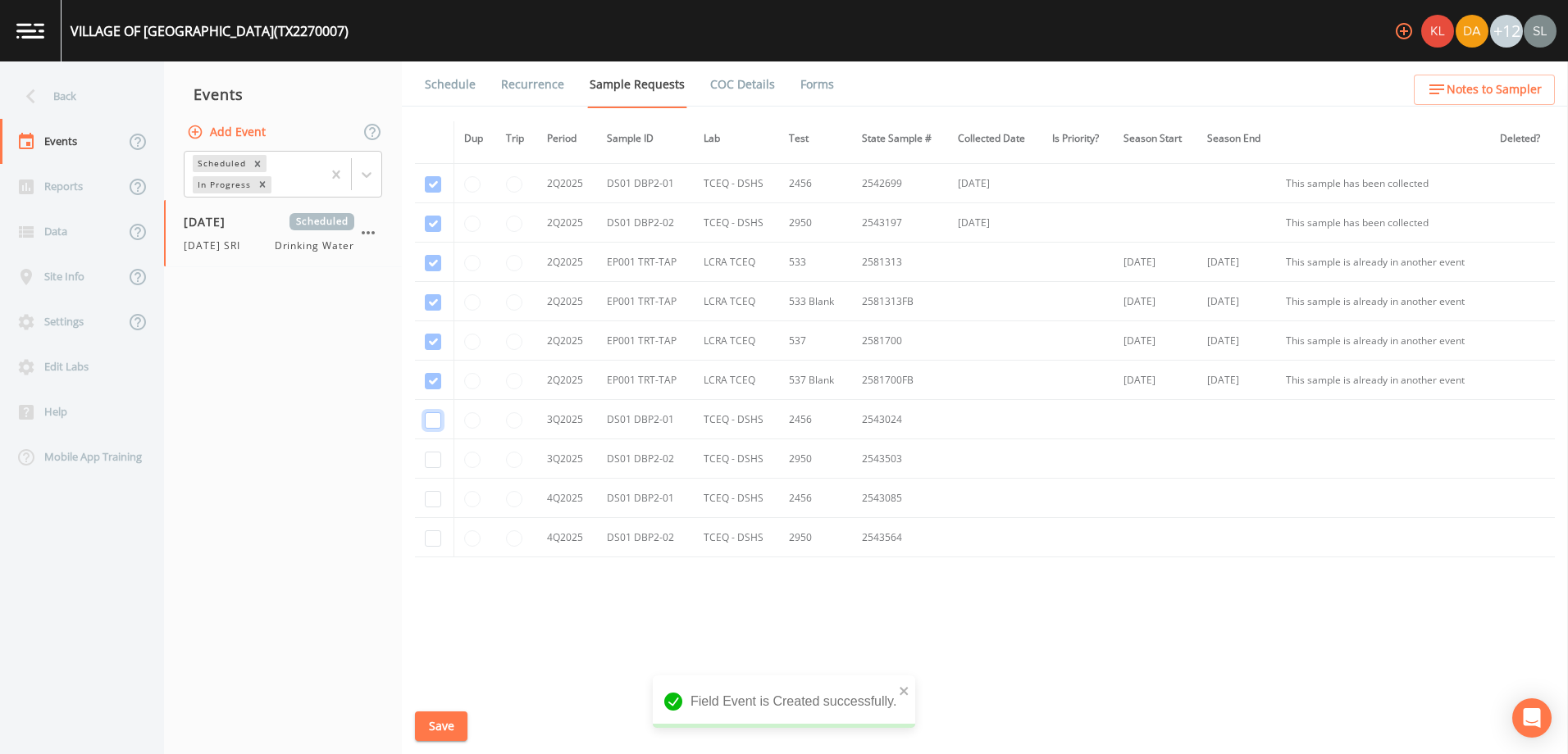 click at bounding box center (433, -681) 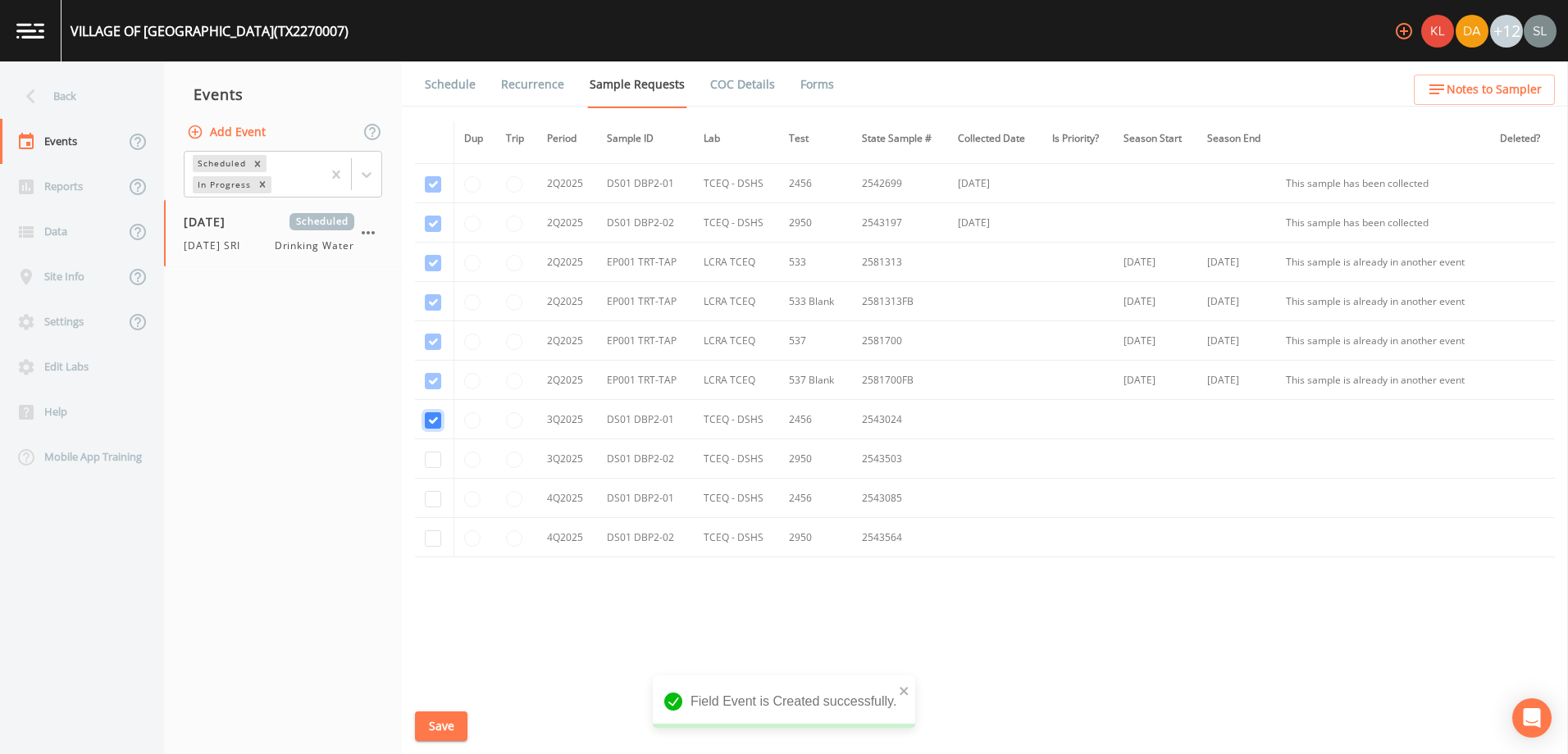 checkbox on "true" 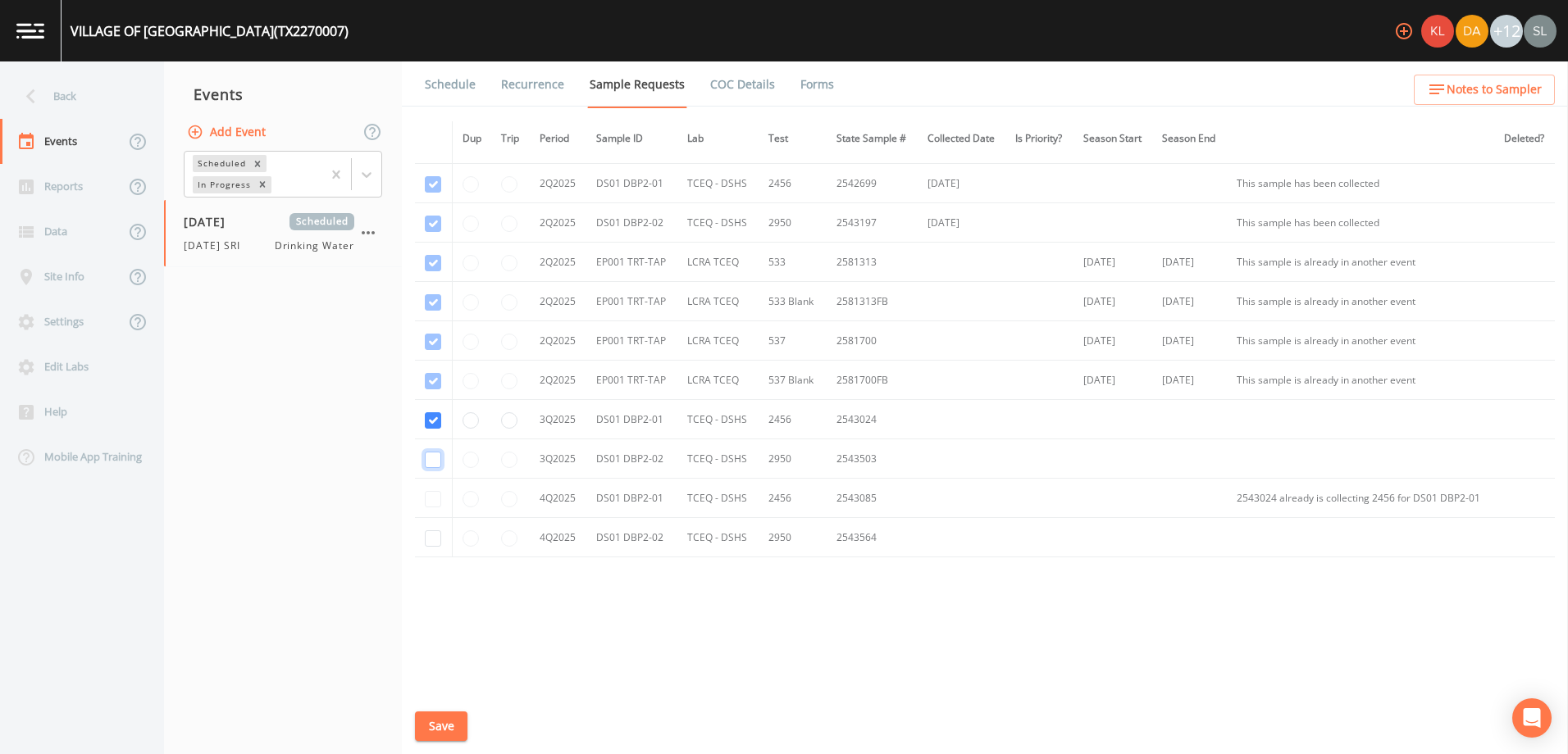 click at bounding box center (433, -642) 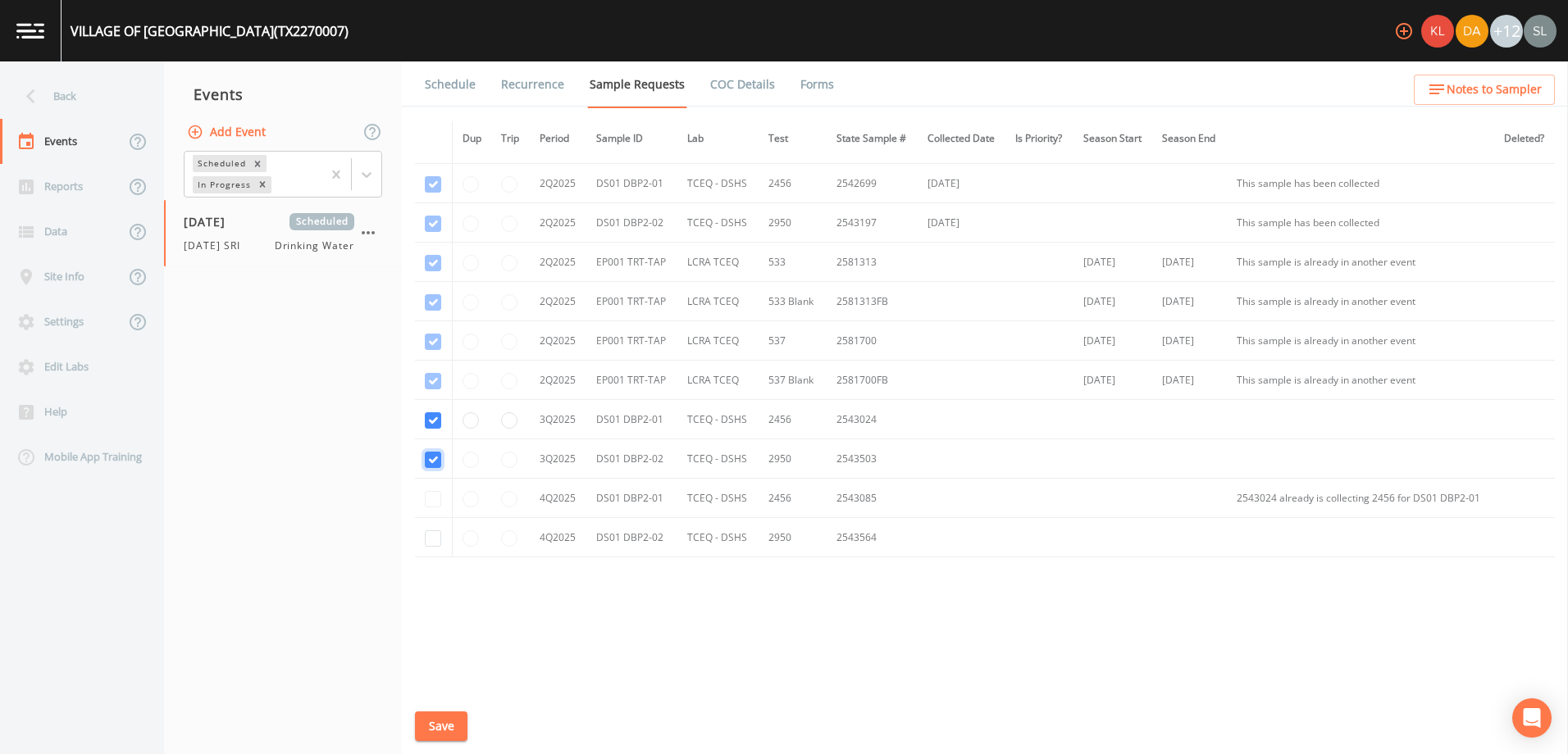 checkbox on "true" 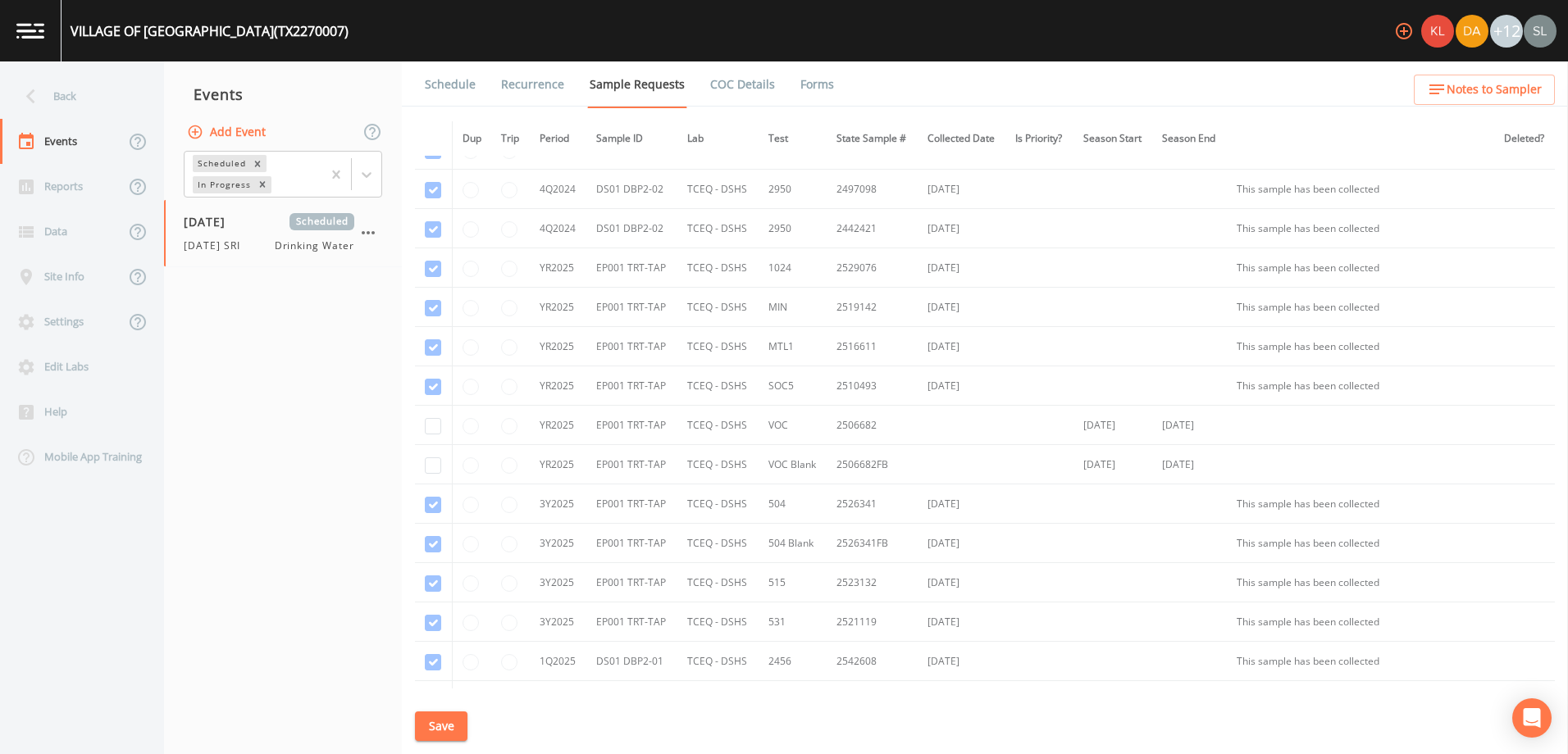 scroll, scrollTop: 560, scrollLeft: 0, axis: vertical 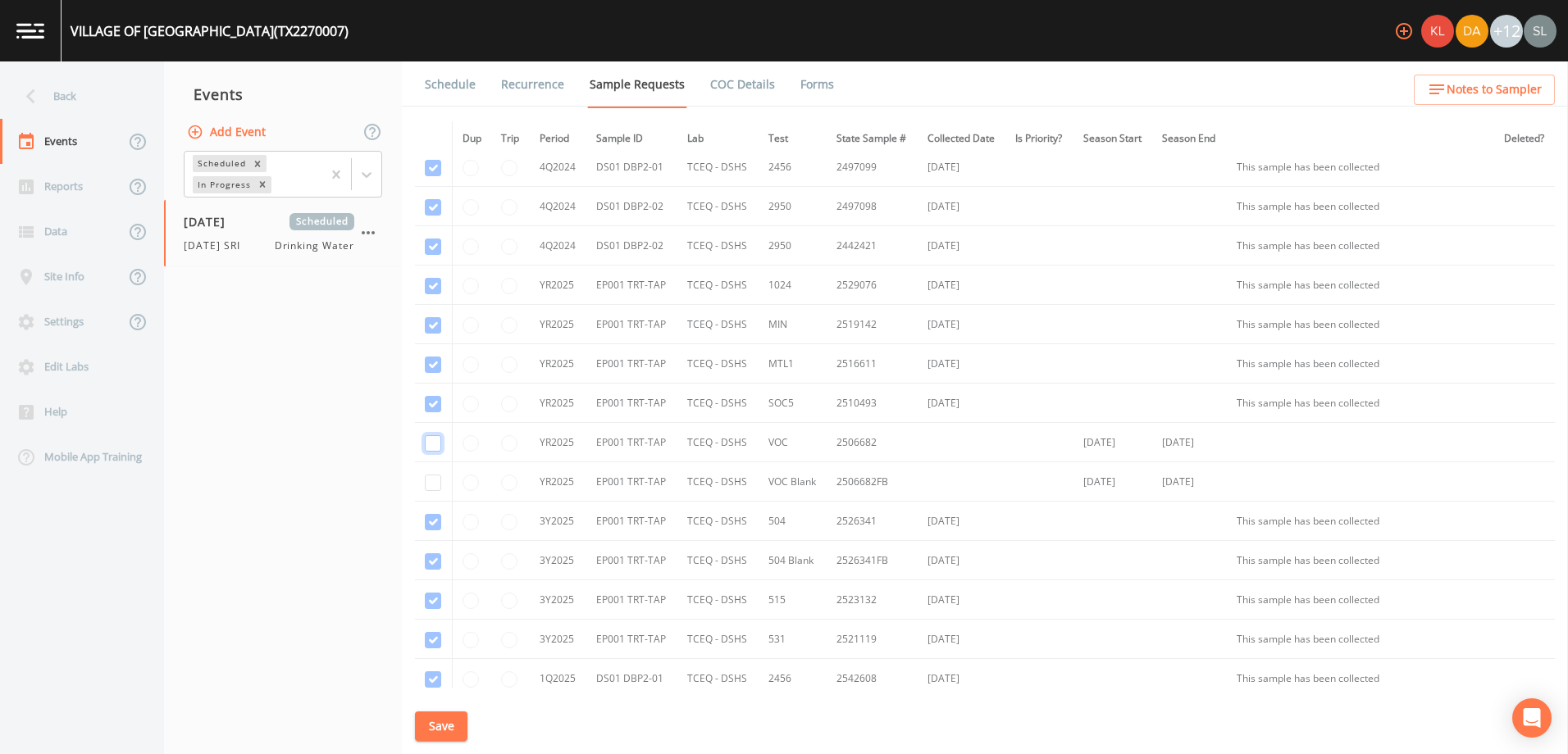 click at bounding box center (433, -225) 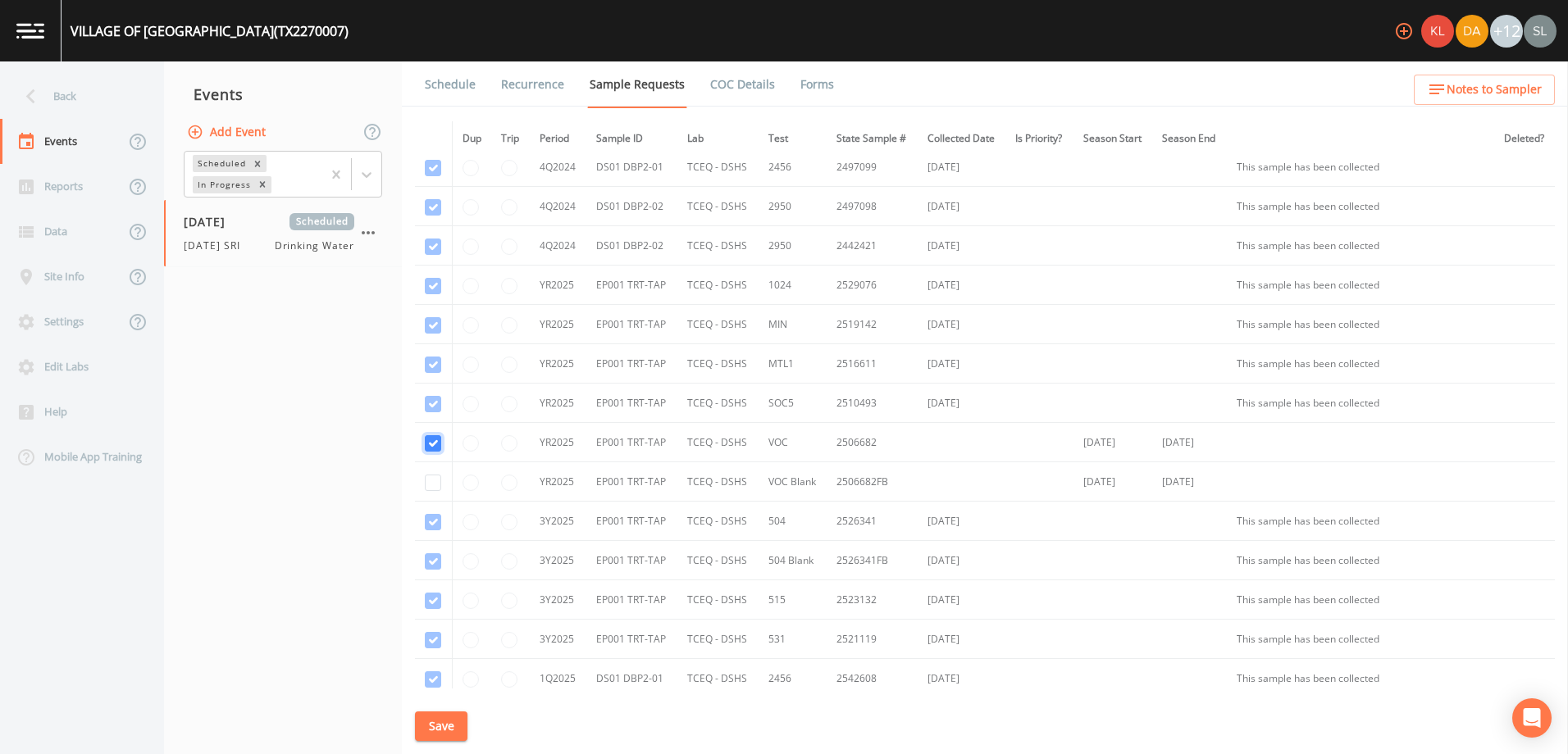 checkbox on "true" 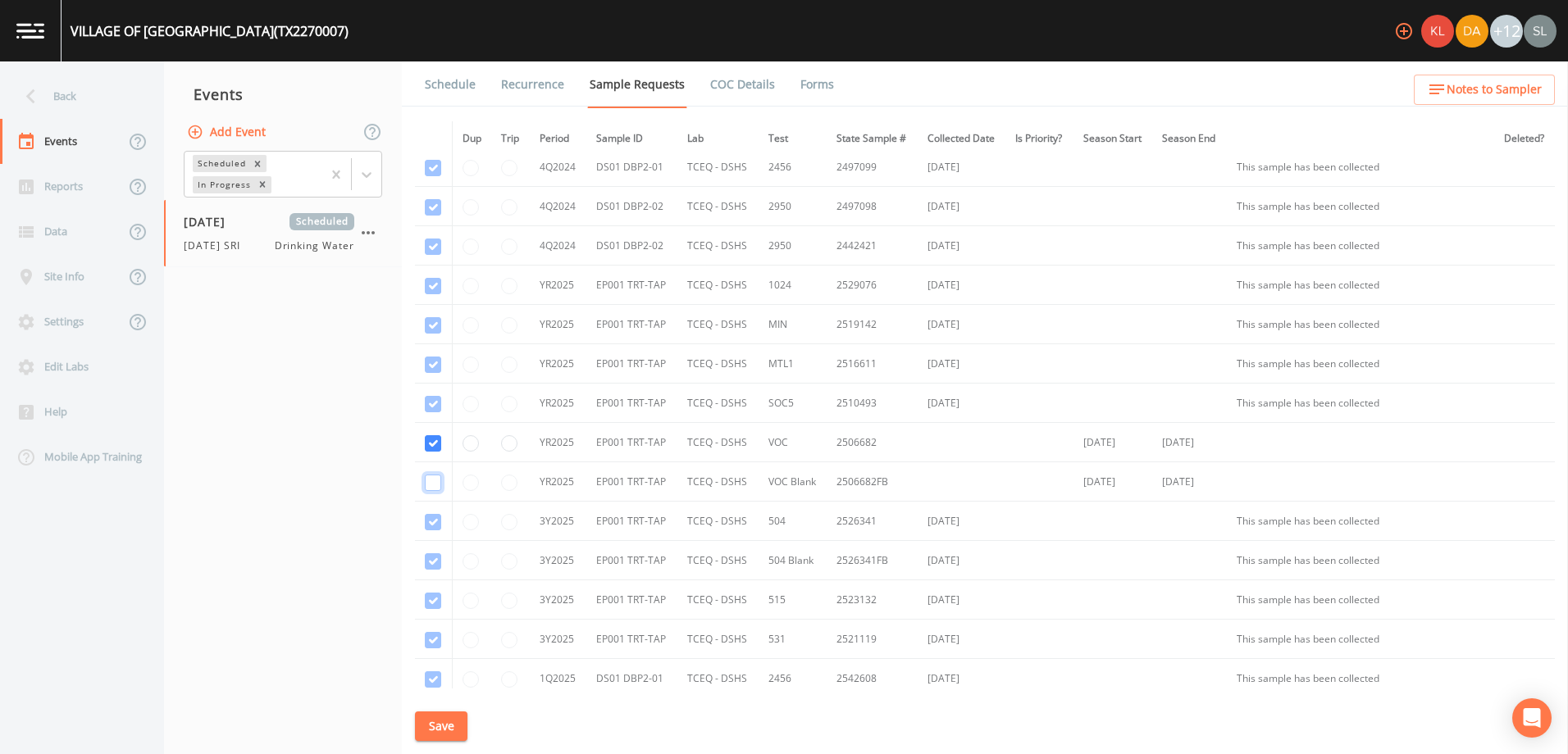 drag, startPoint x: 435, startPoint y: 483, endPoint x: 440, endPoint y: 492, distance: 10.29563 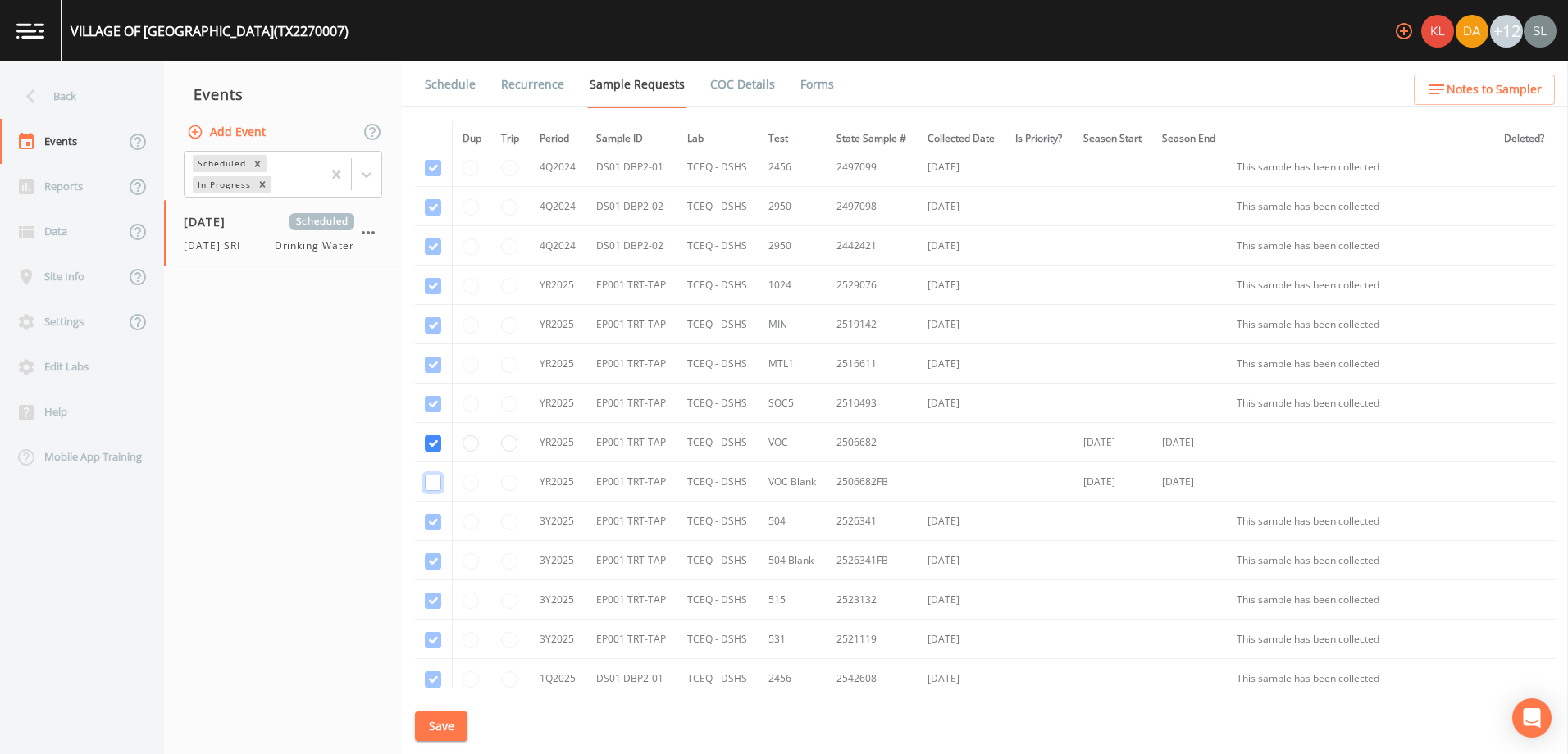 click at bounding box center [433, -186] 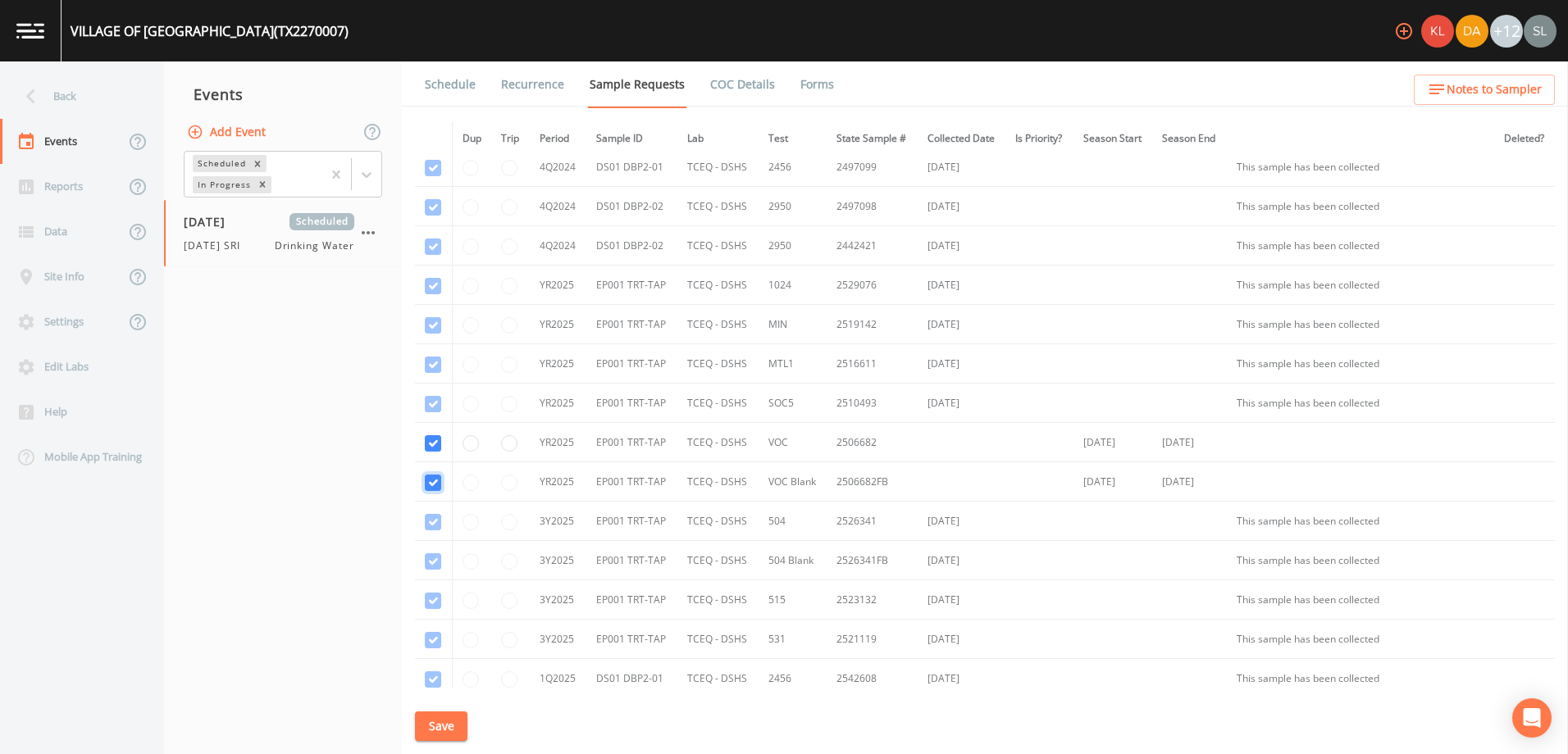 checkbox on "true" 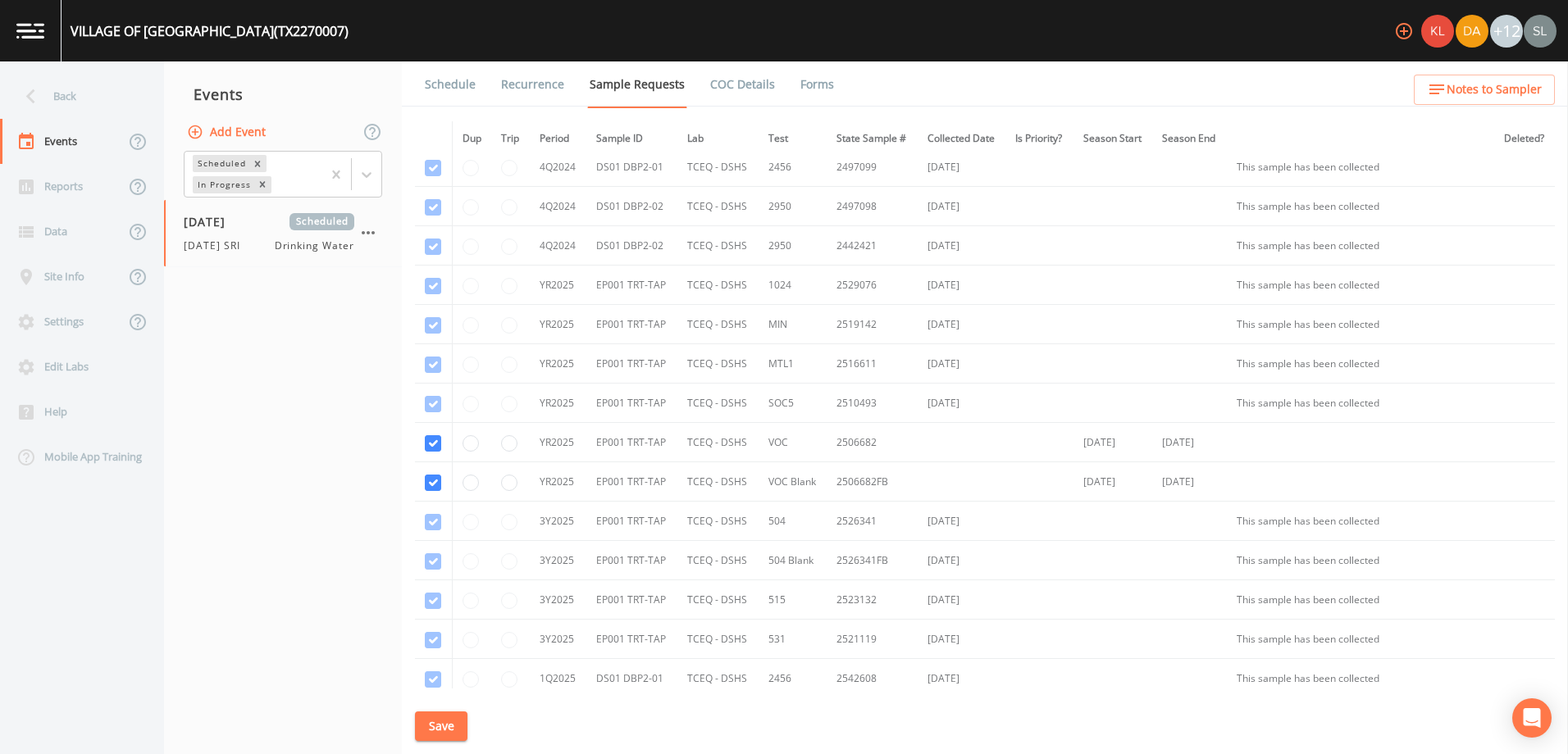 click on "Save" at bounding box center (441, 726) 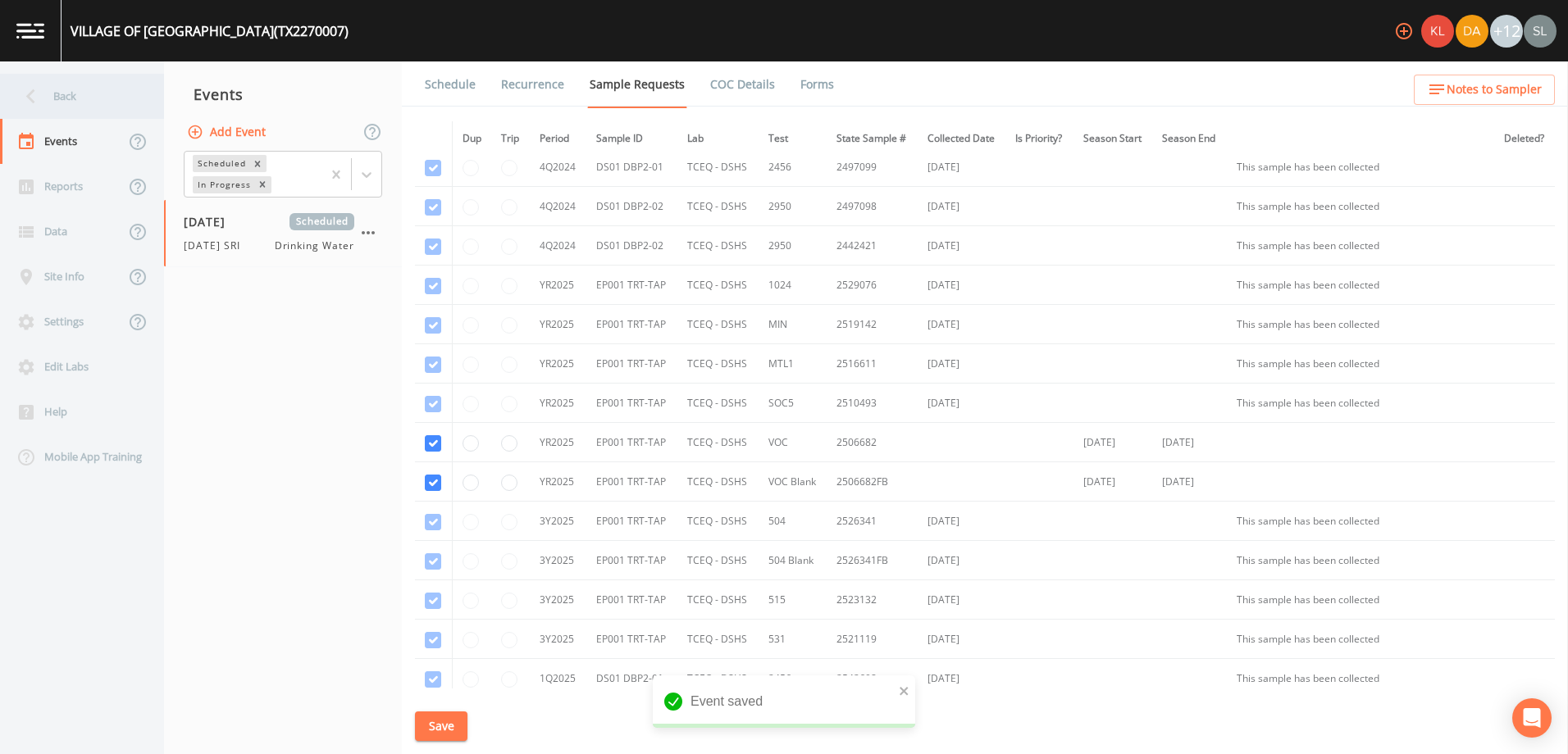 click on "Back" at bounding box center [74, 96] 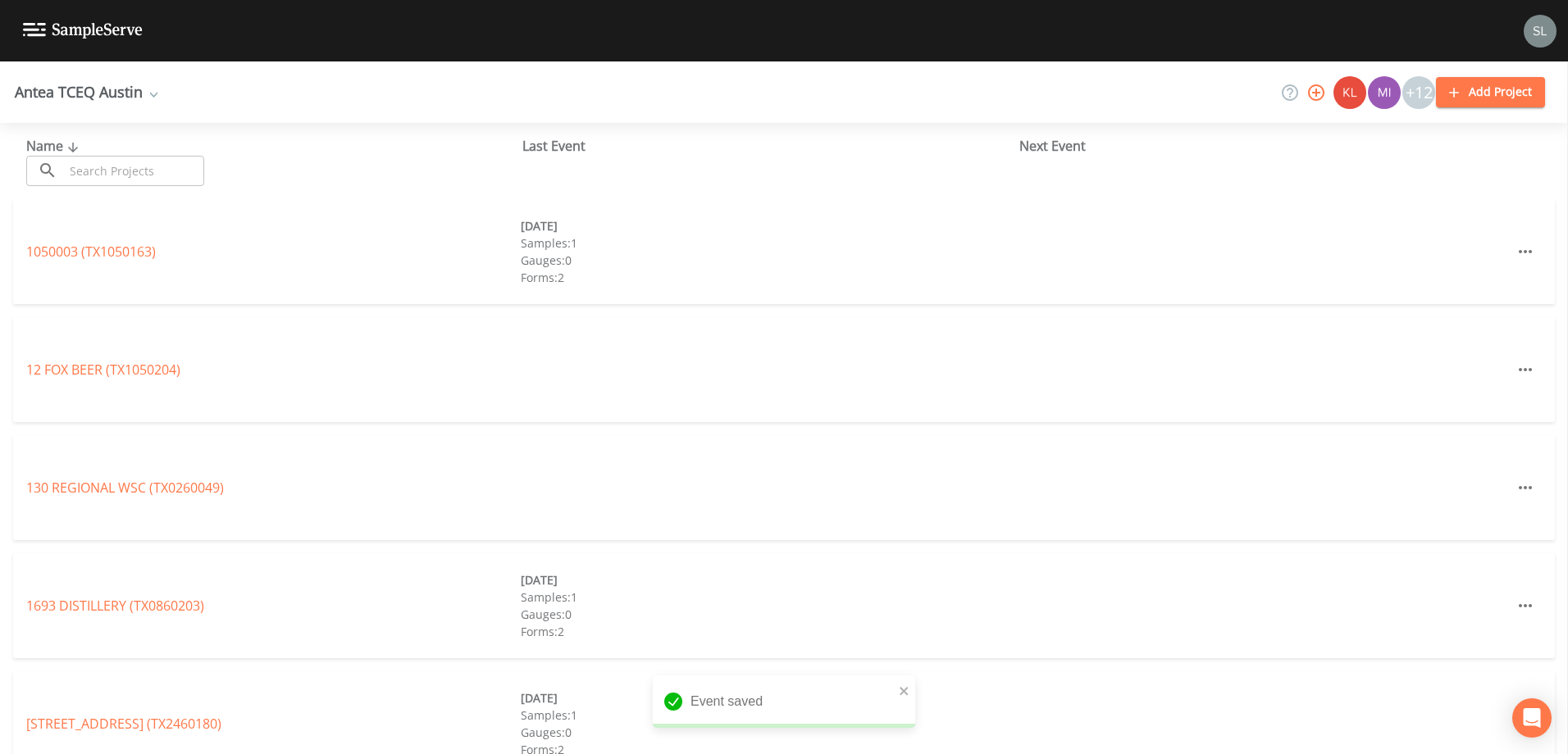 click at bounding box center (134, 170) 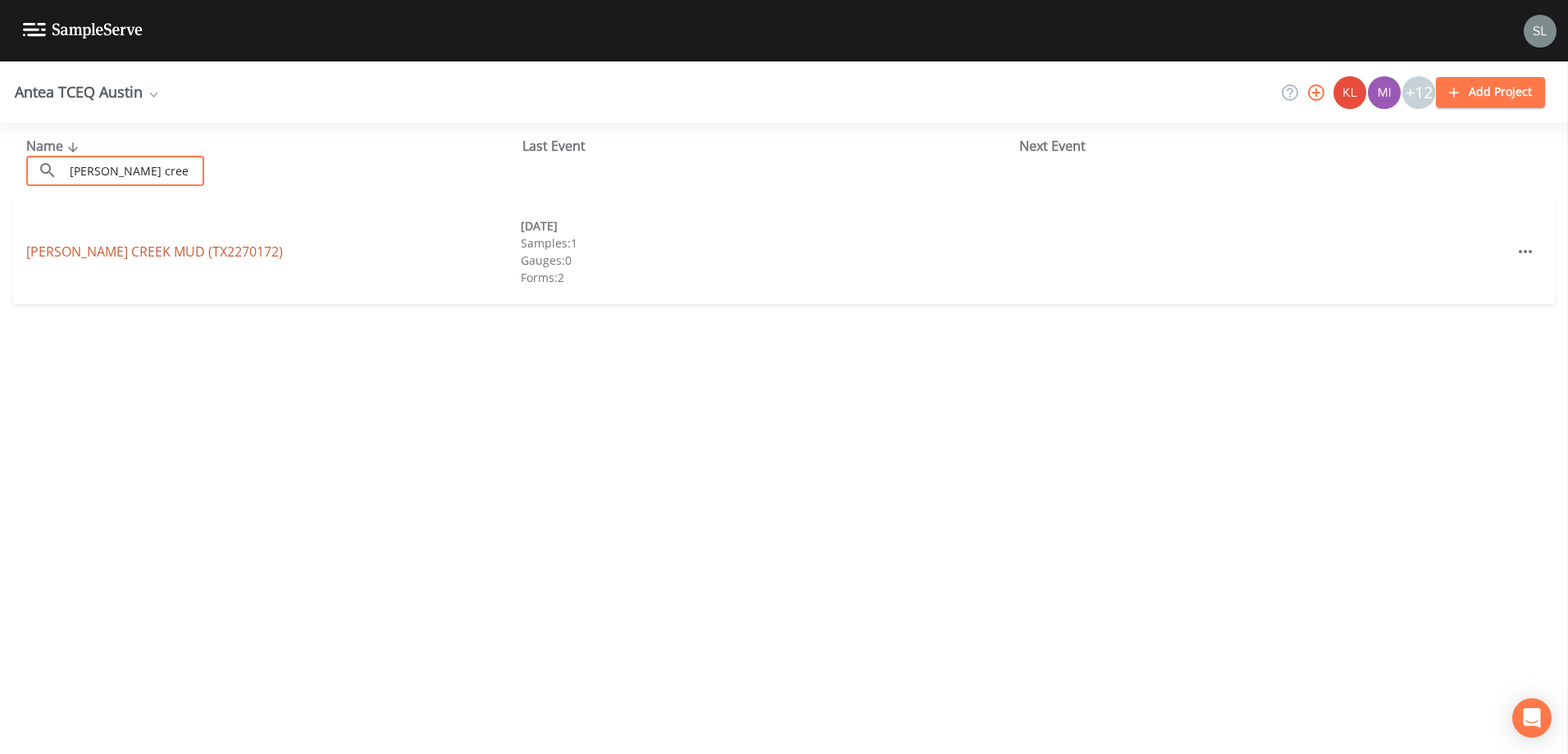 type on "[PERSON_NAME] cree" 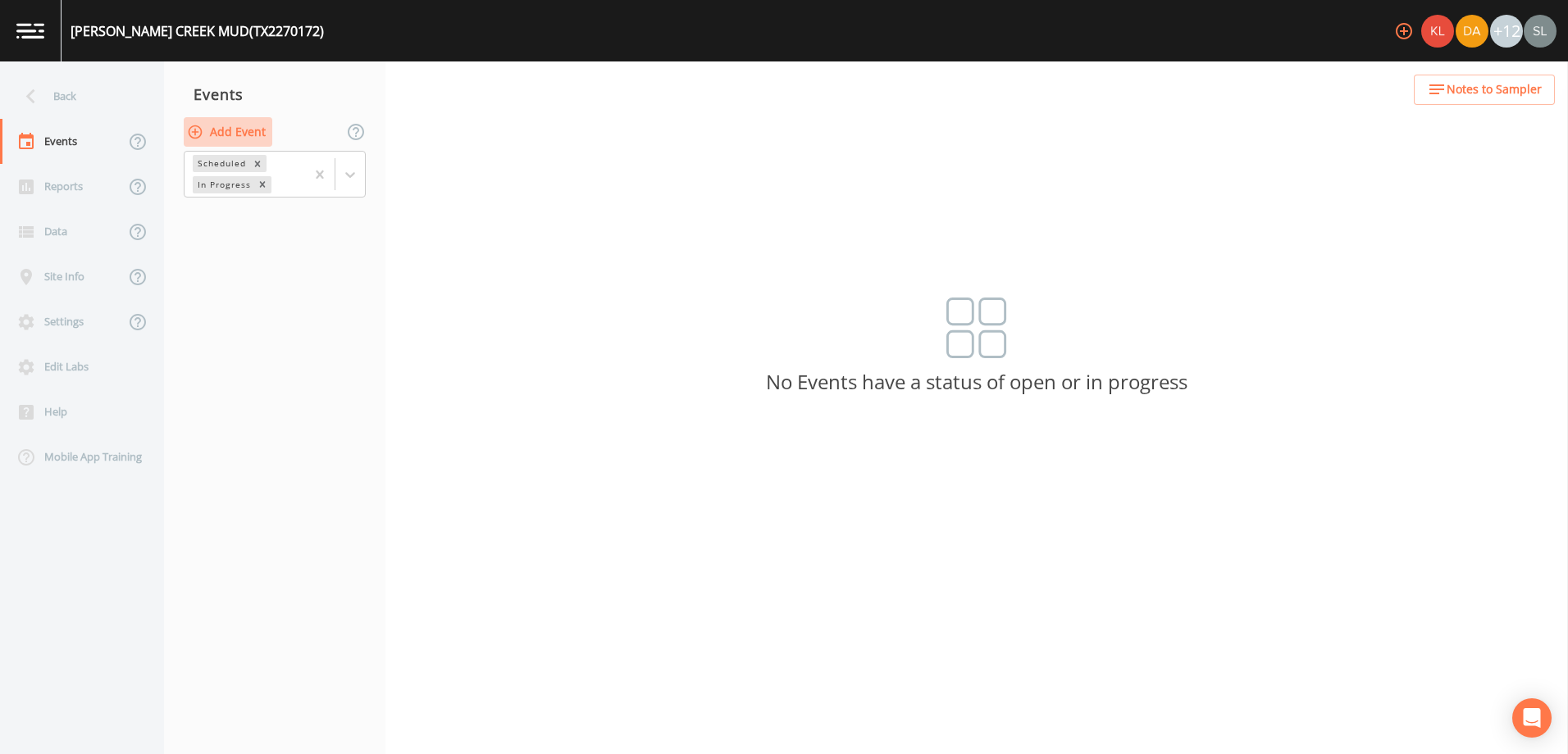 click on "Add Event" at bounding box center [228, 132] 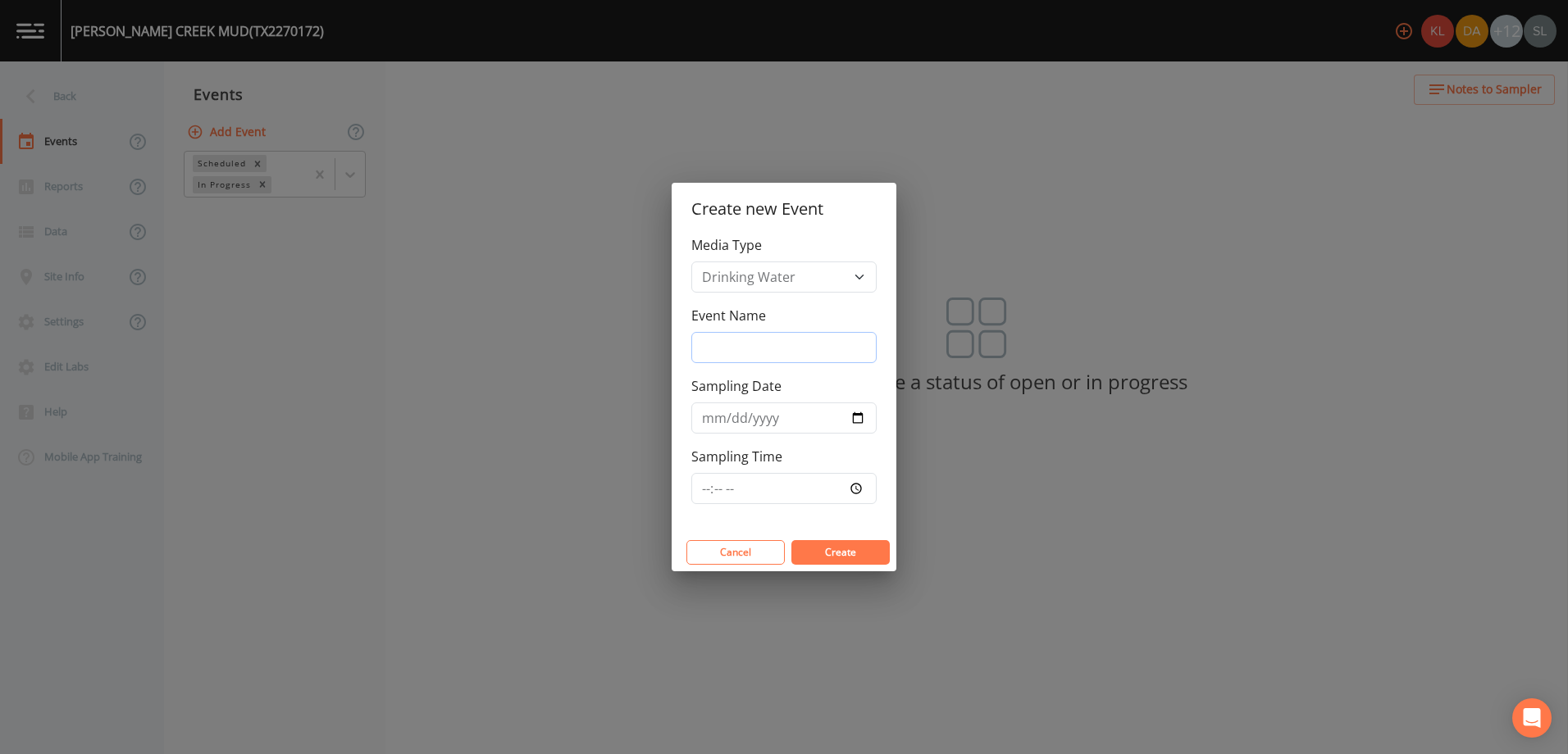 click on "Event Name" at bounding box center [784, 347] 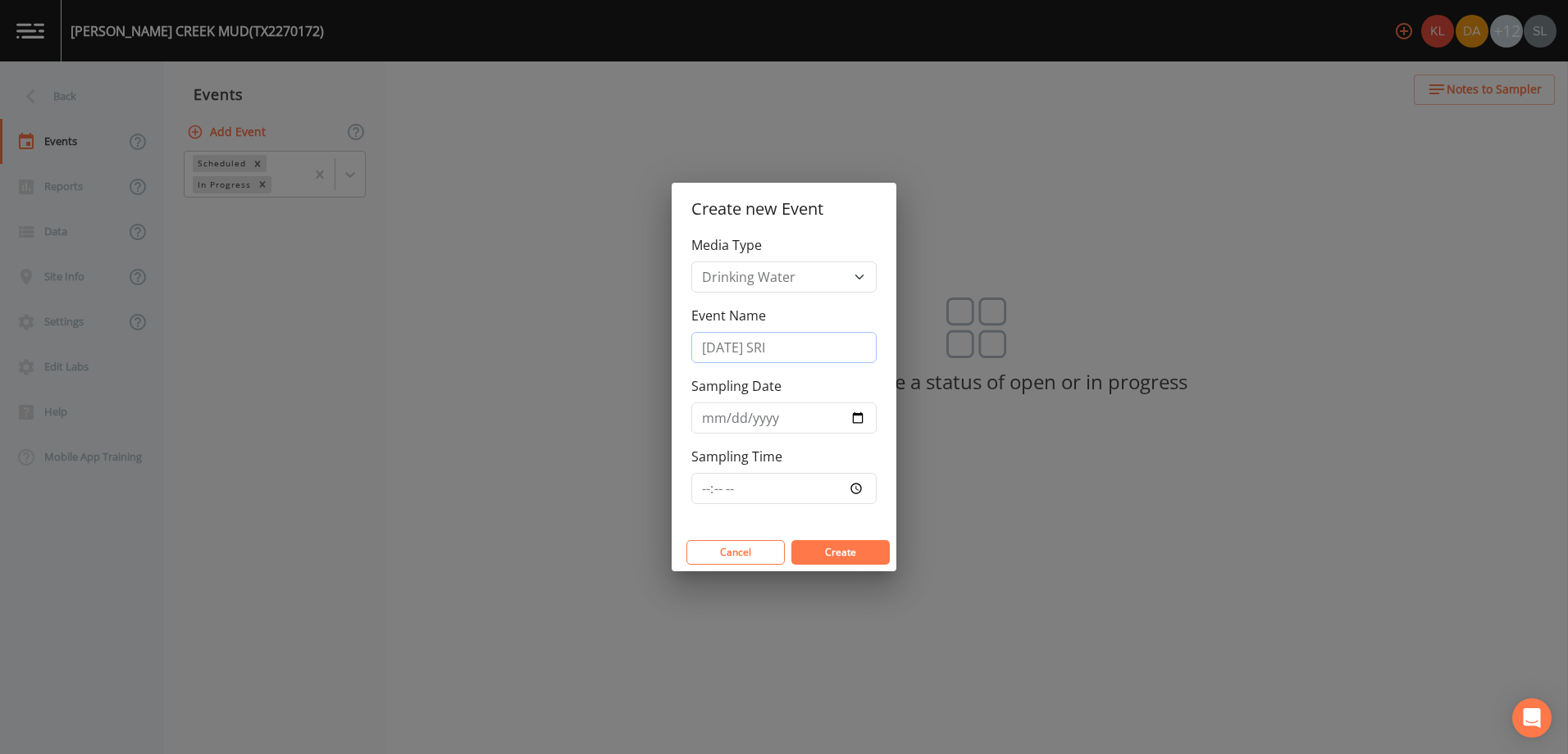 type on "[DATE] SRI" 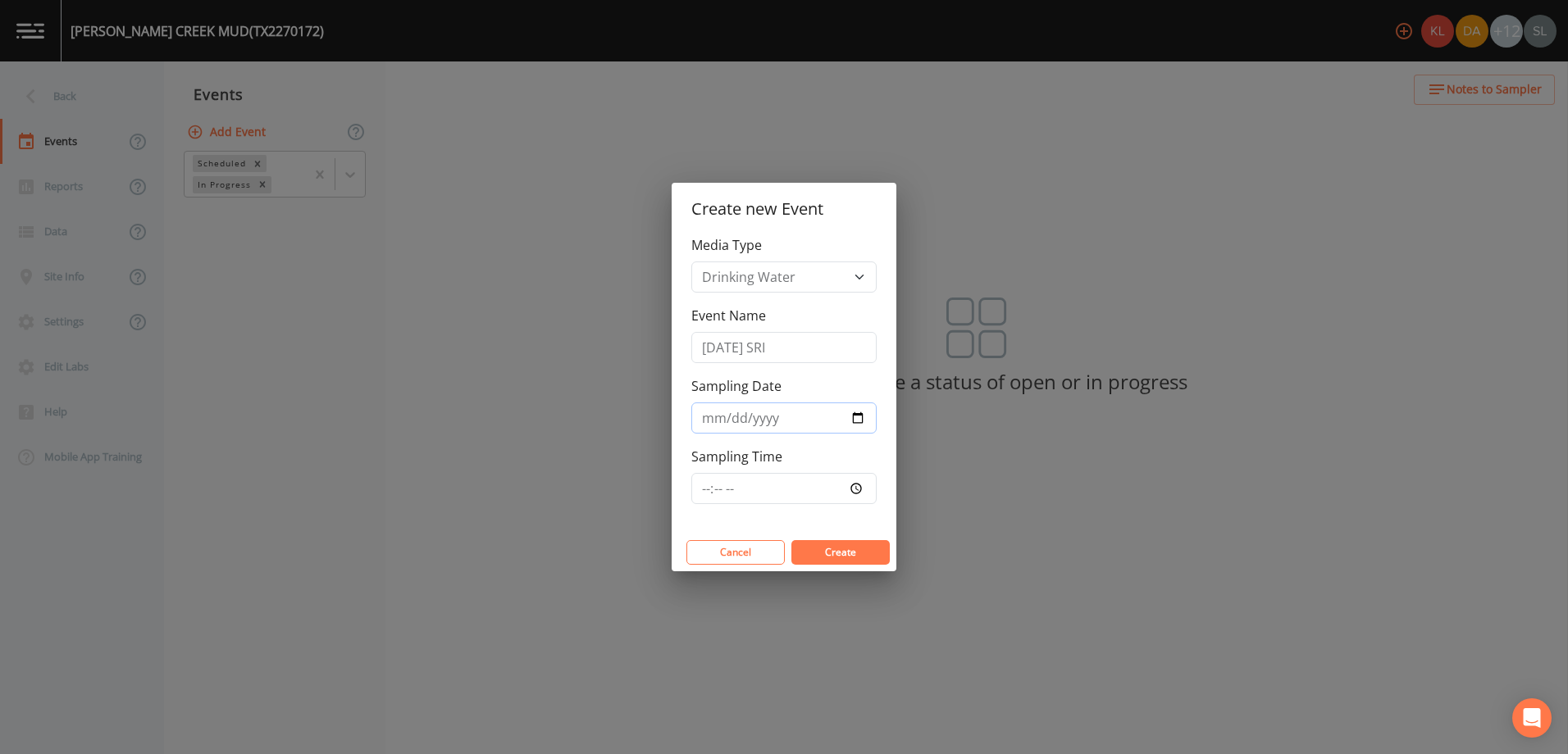 click on "Sampling Date" at bounding box center [784, 418] 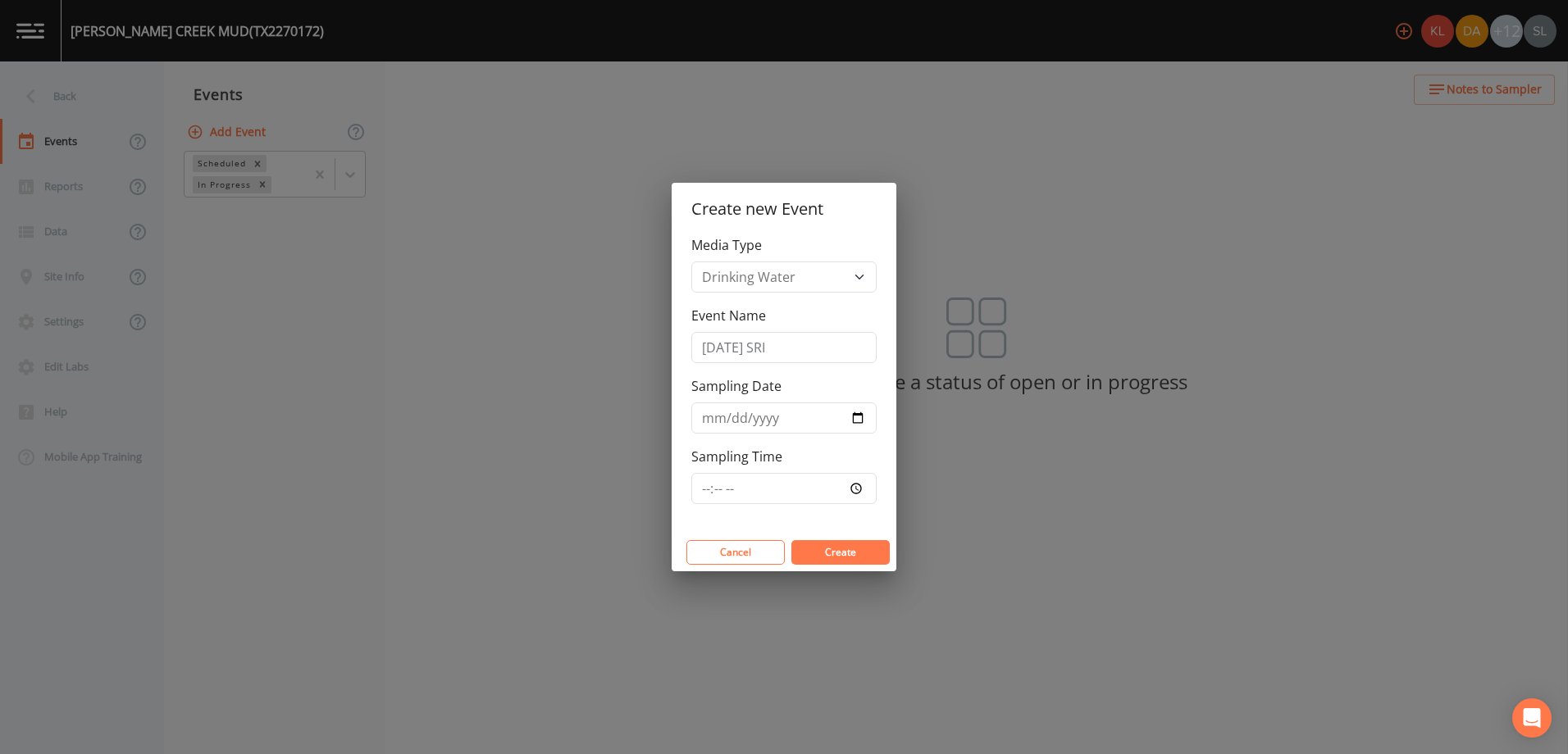 click on "Create" at bounding box center (841, 552) 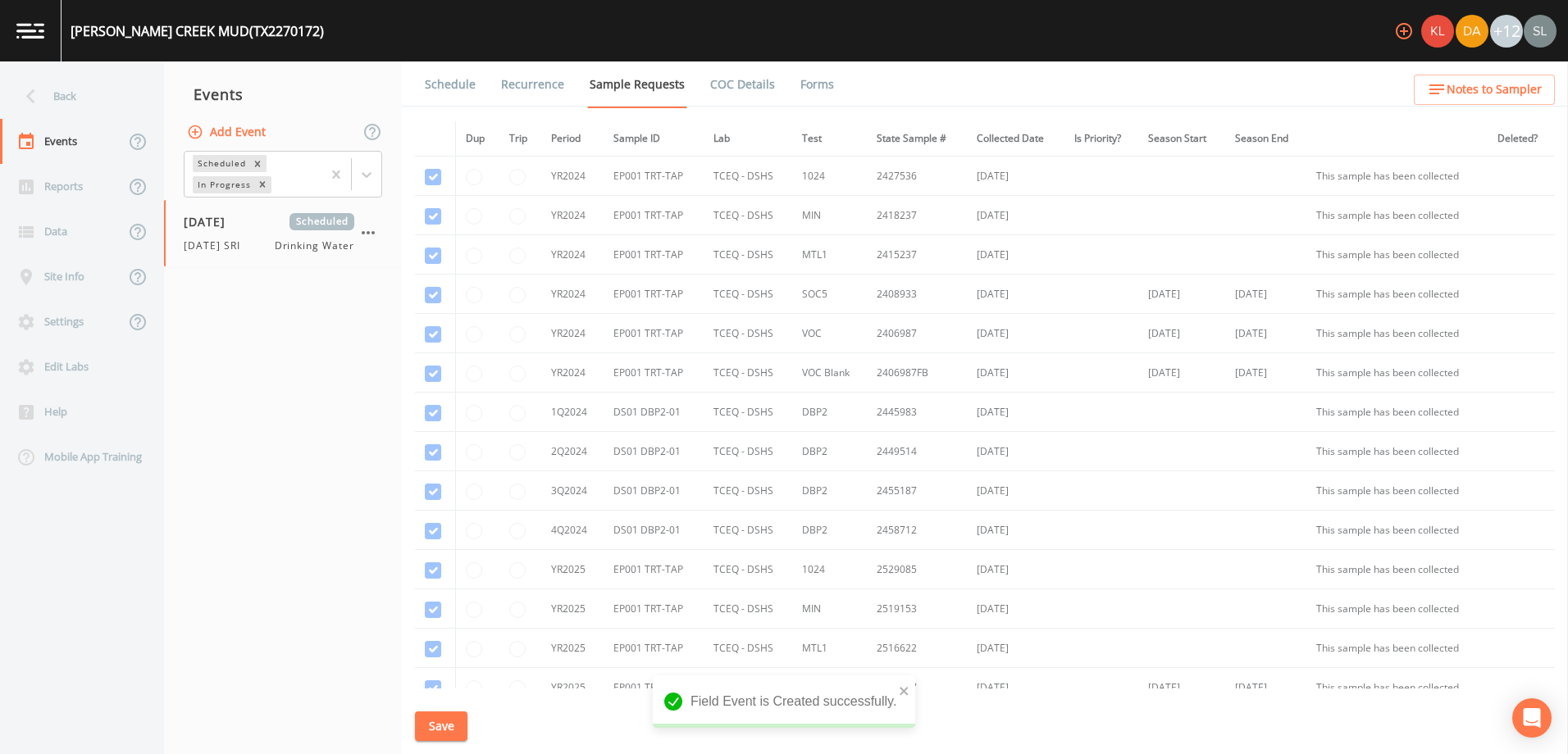 scroll, scrollTop: 543, scrollLeft: 0, axis: vertical 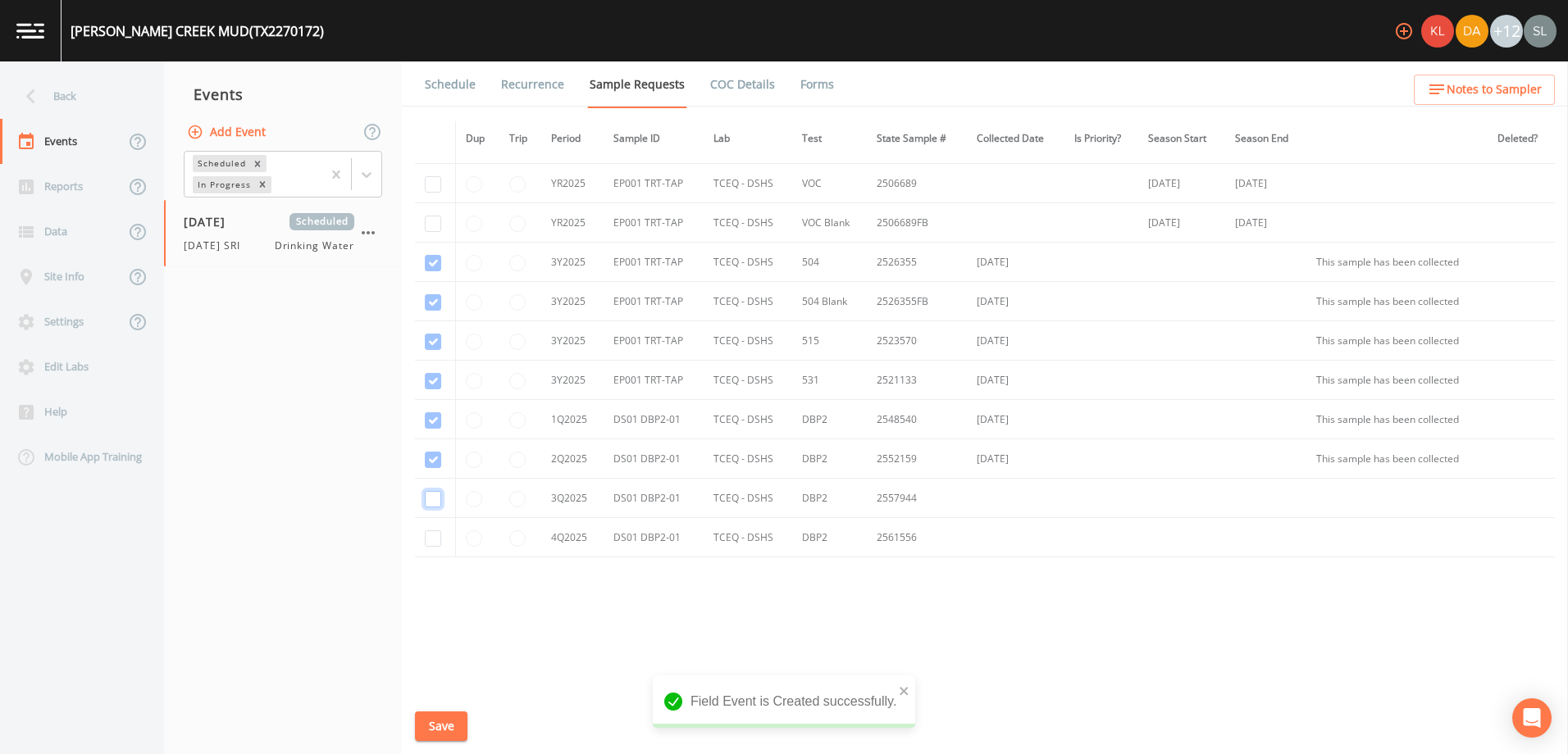 click at bounding box center (433, -130) 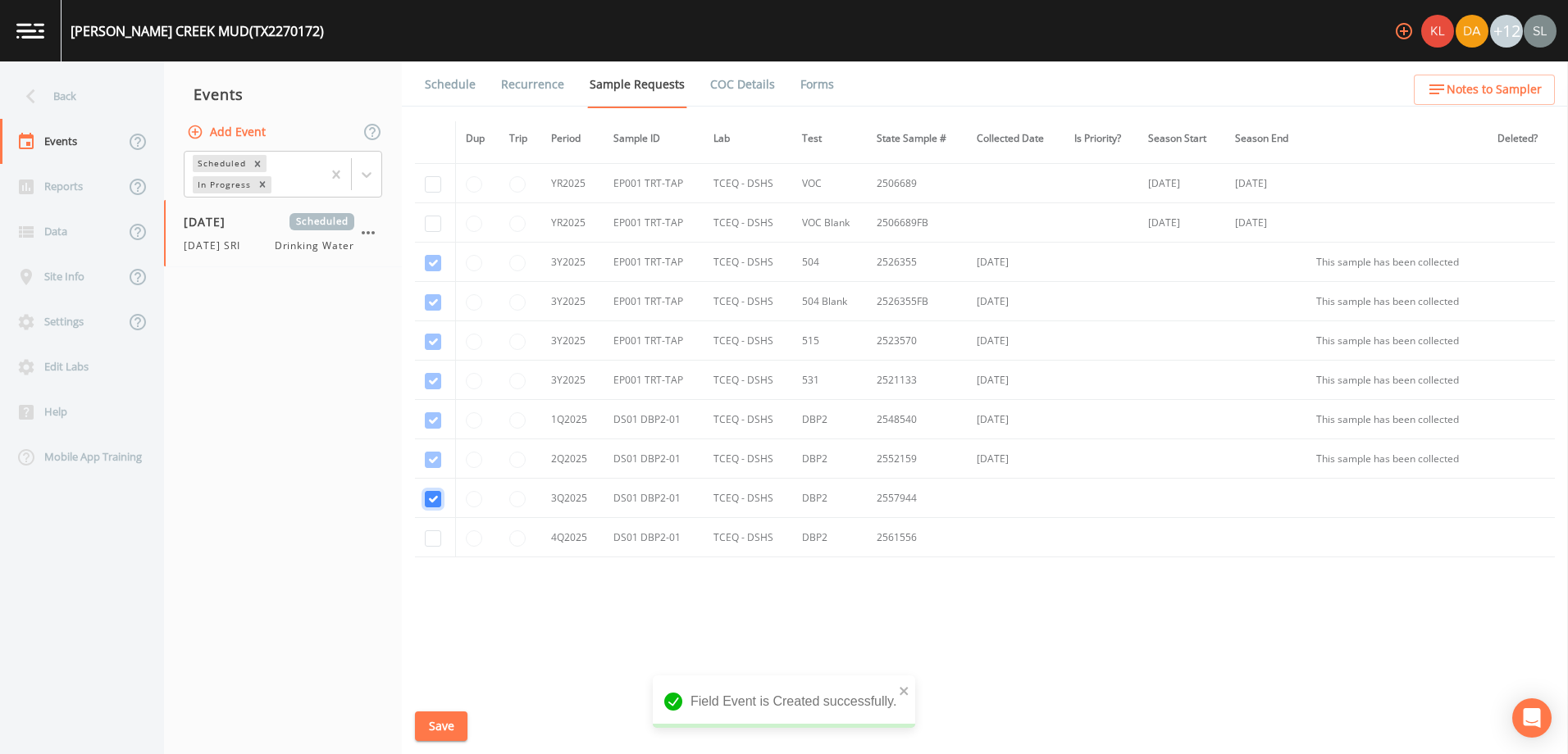 checkbox on "true" 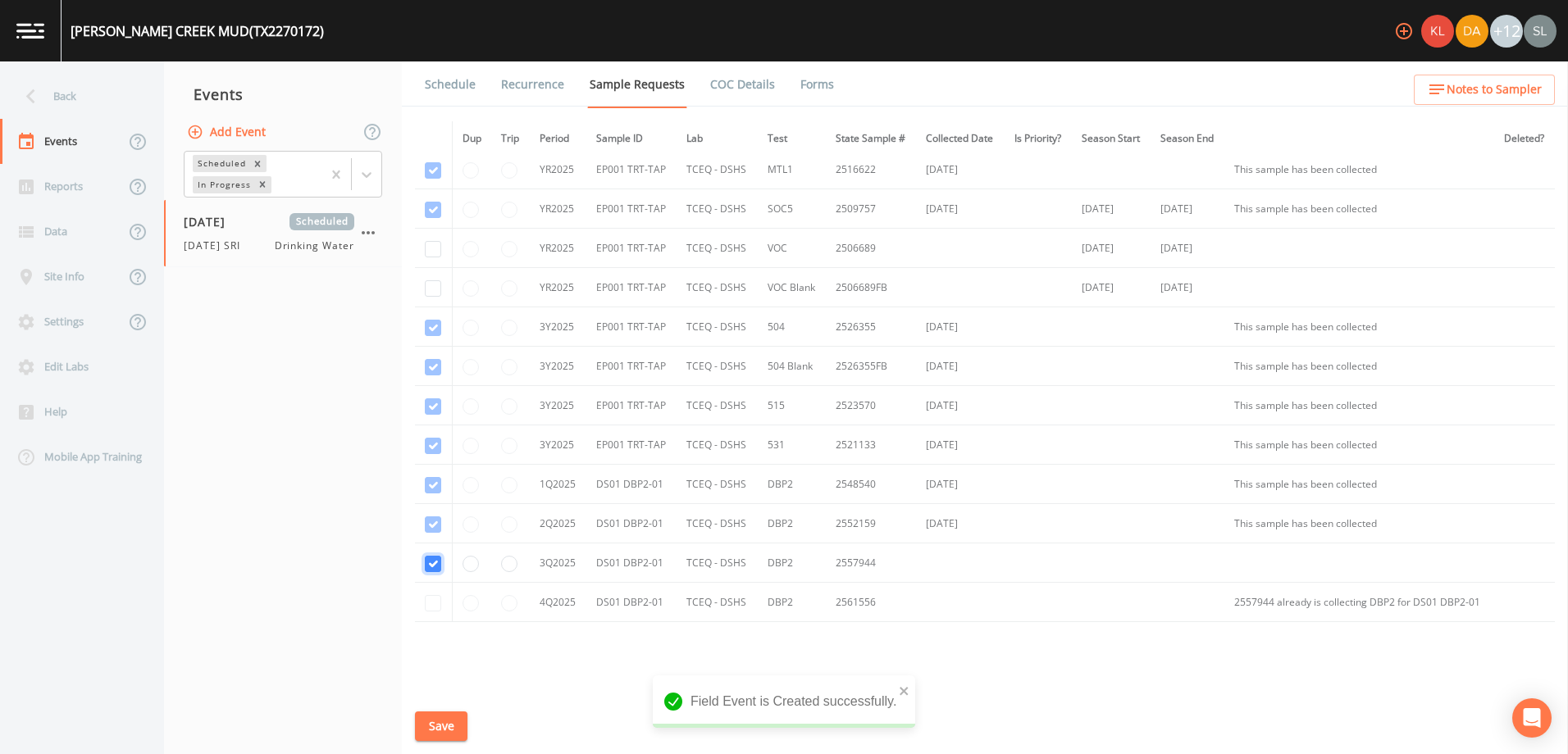 scroll, scrollTop: 298, scrollLeft: 0, axis: vertical 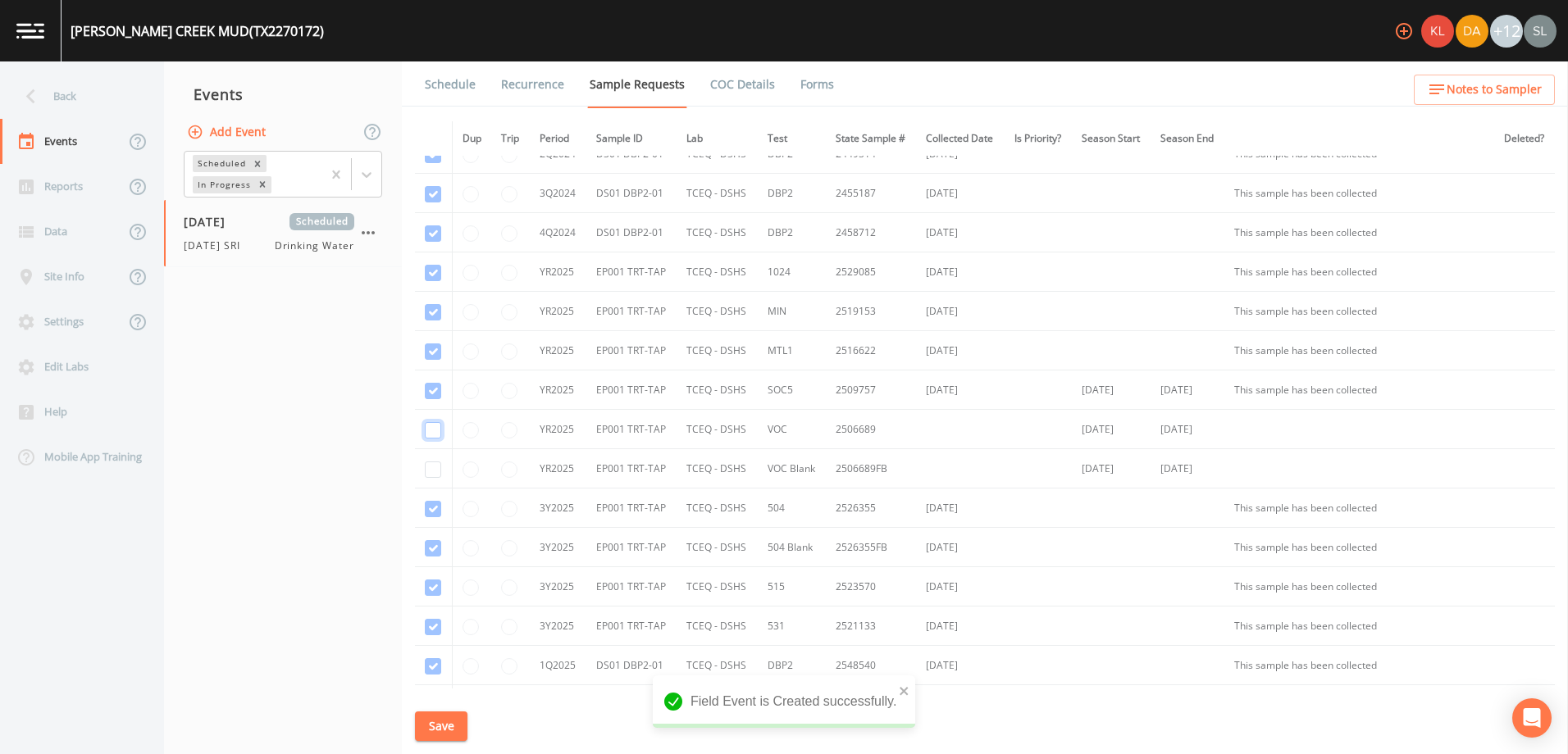 click at bounding box center [433, 37] 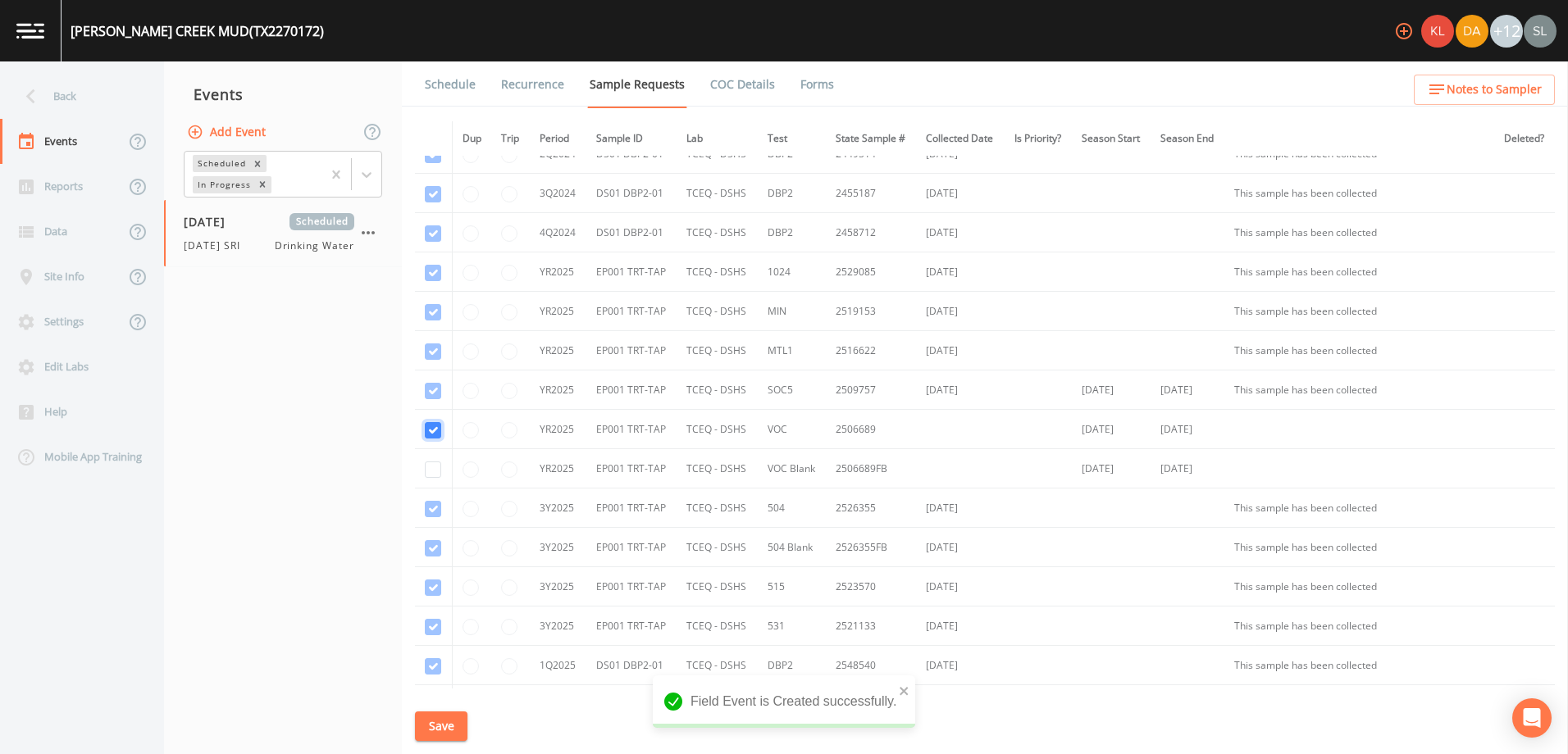 checkbox on "true" 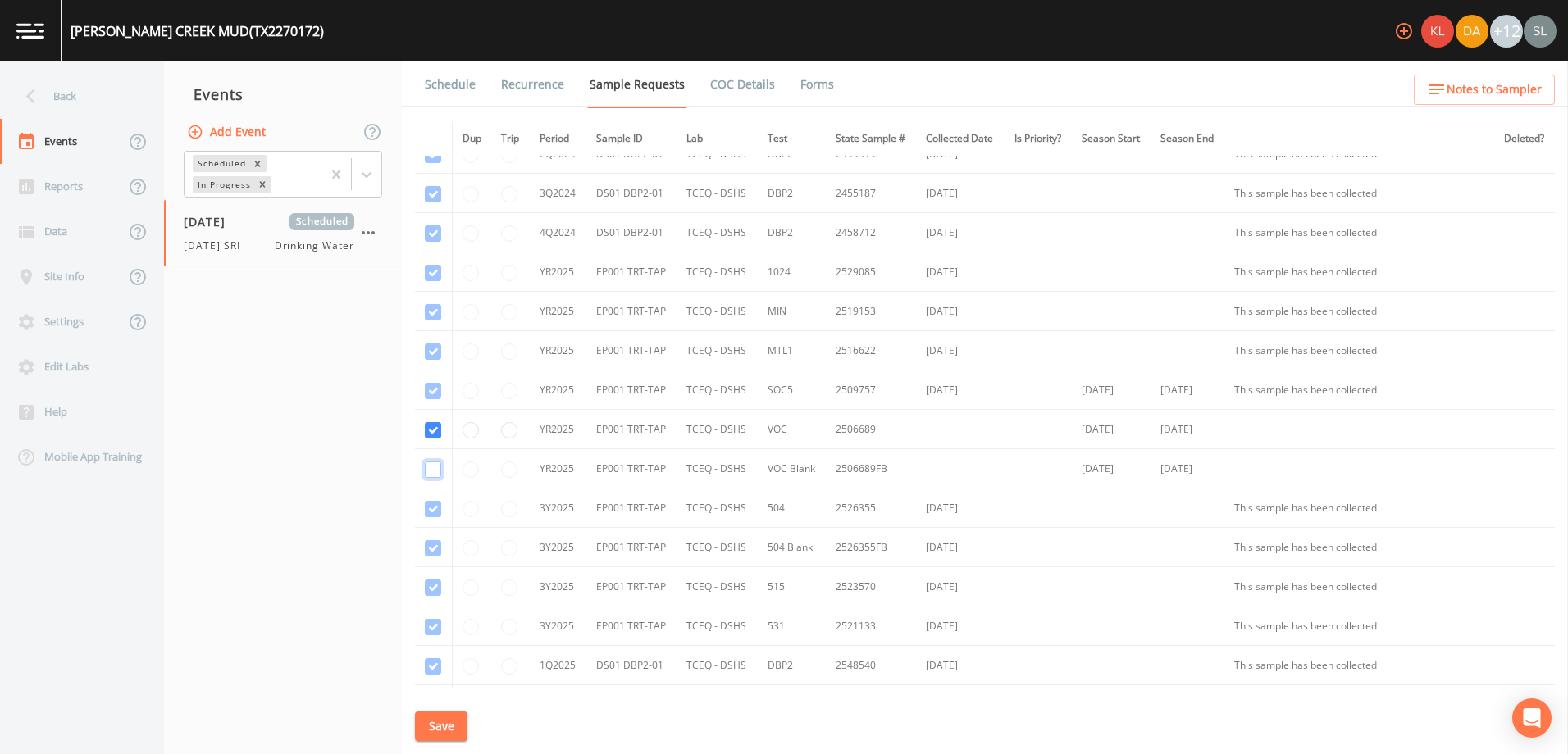 click at bounding box center [433, 76] 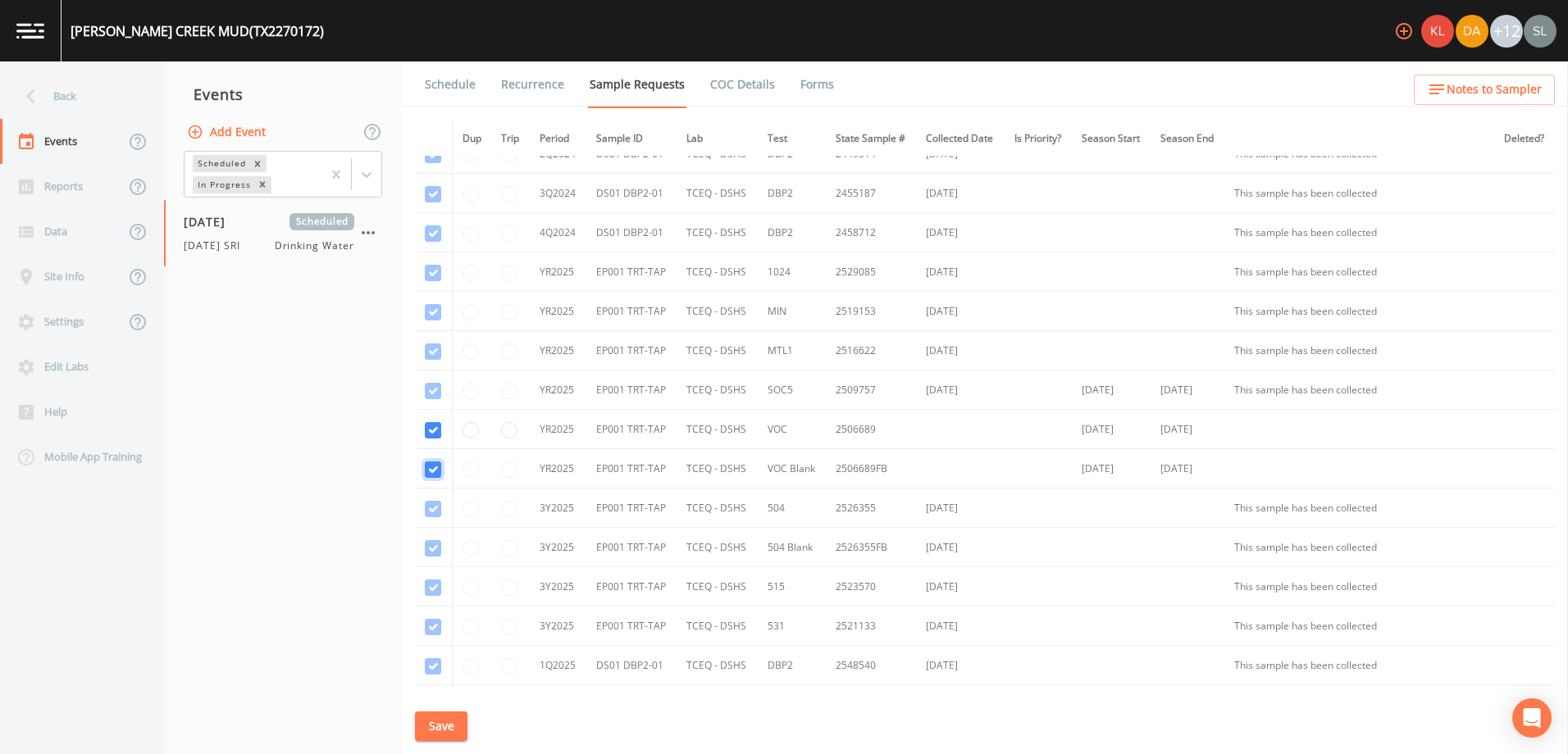 checkbox on "true" 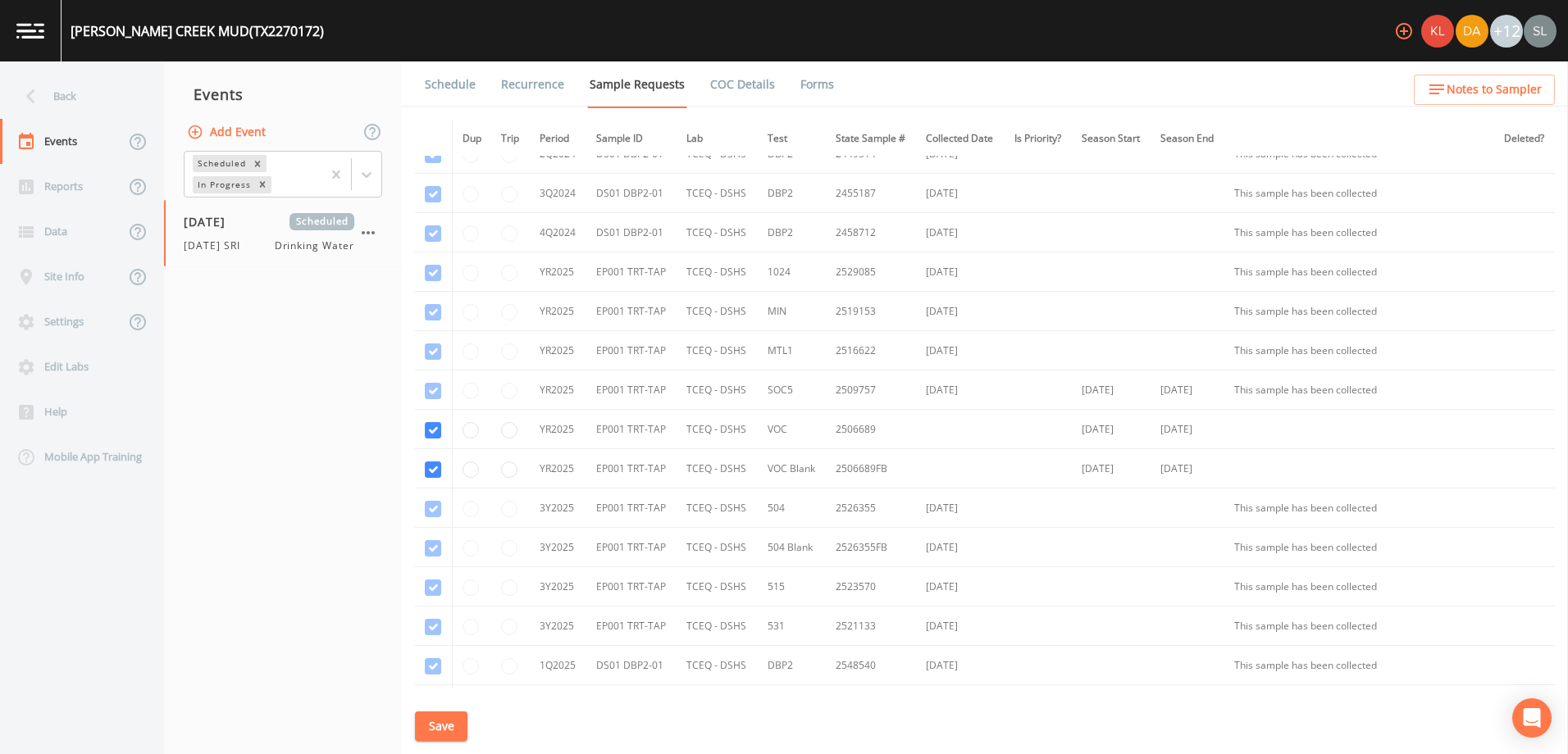 click on "Save" at bounding box center (441, 726) 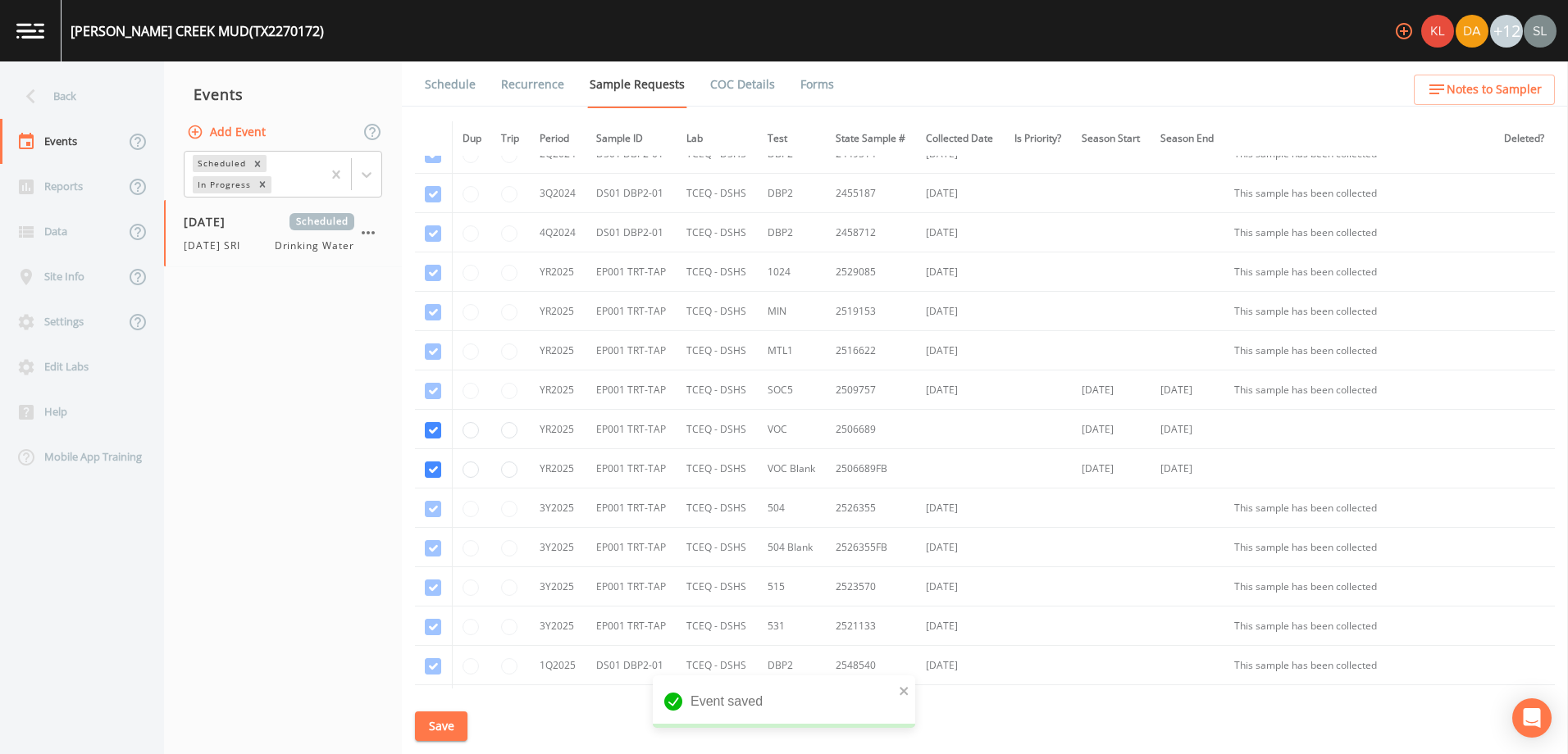 drag, startPoint x: 92, startPoint y: 96, endPoint x: 101, endPoint y: 107, distance: 14.21267 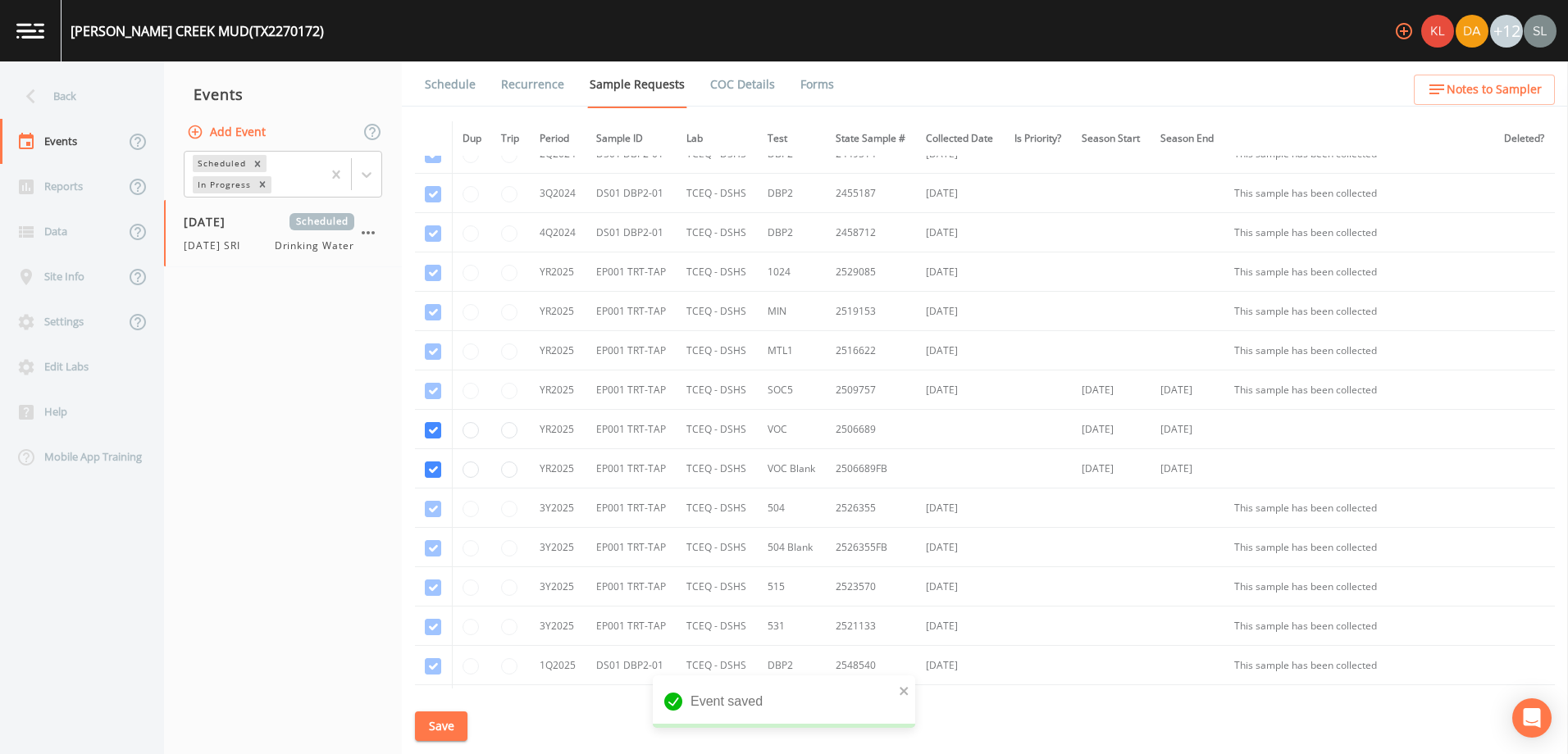 click on "Back" at bounding box center [74, 96] 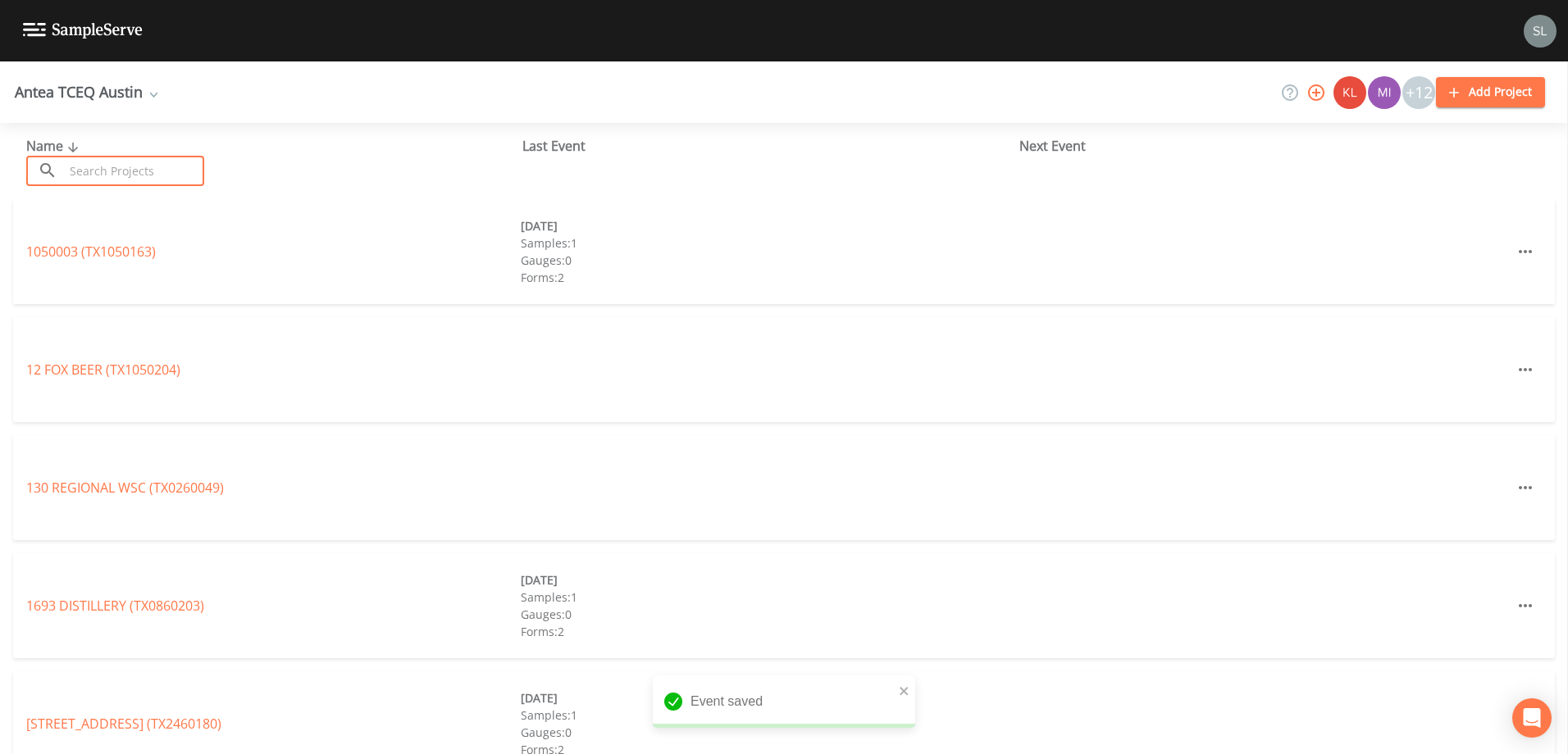 click at bounding box center [134, 170] 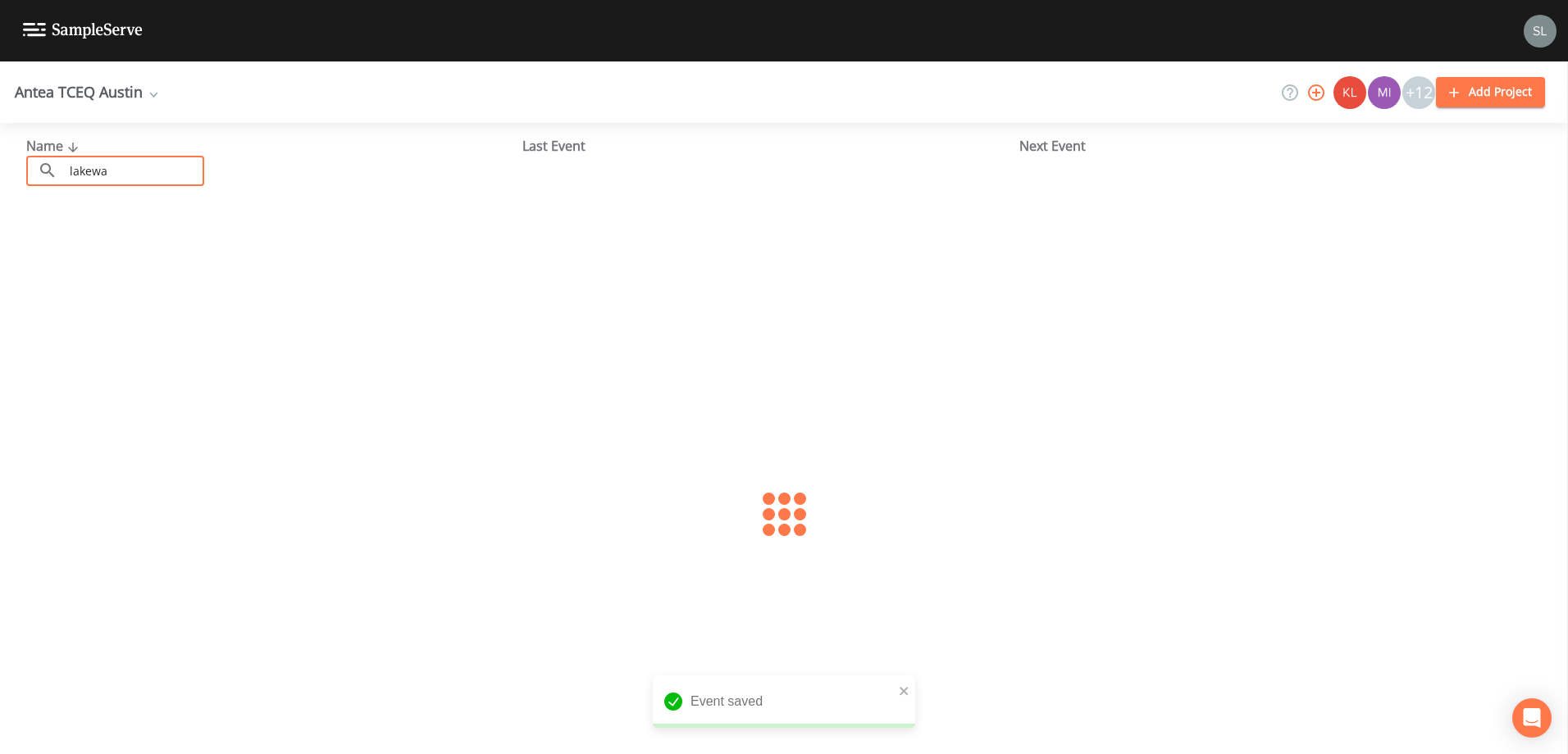 type on "lakeway" 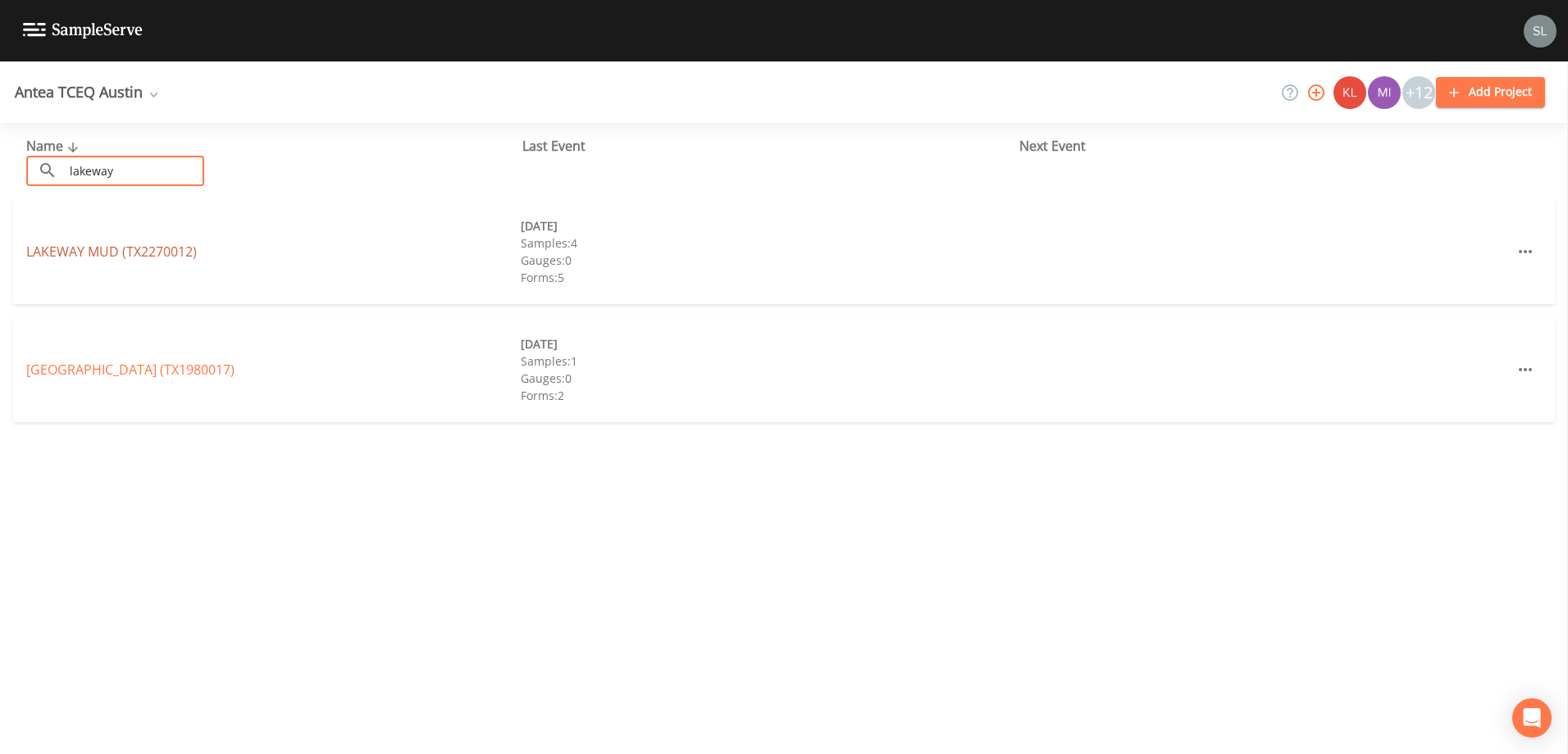 click on "[GEOGRAPHIC_DATA]   (TX2270012)" at bounding box center [112, 252] 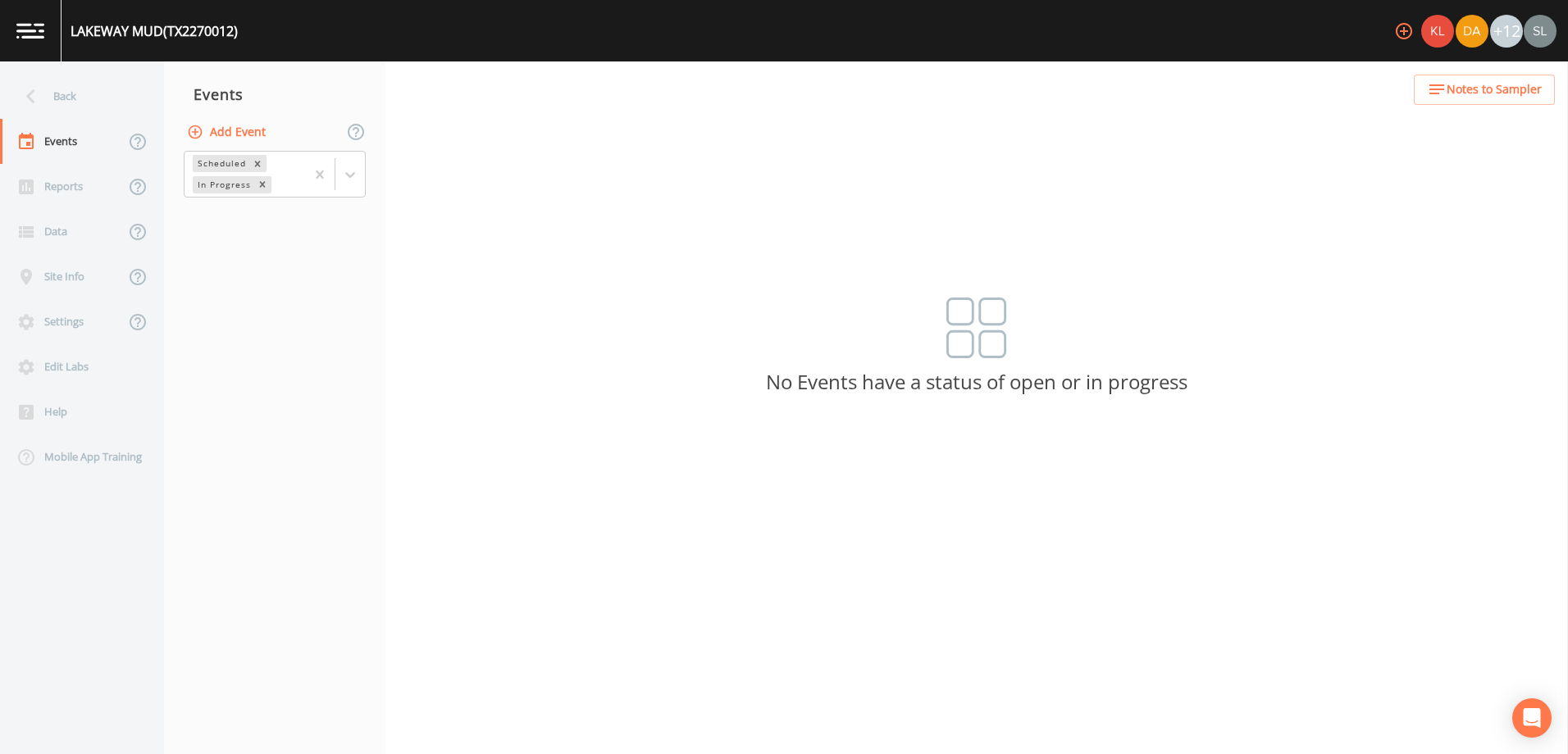 click on "Add Event" at bounding box center [228, 132] 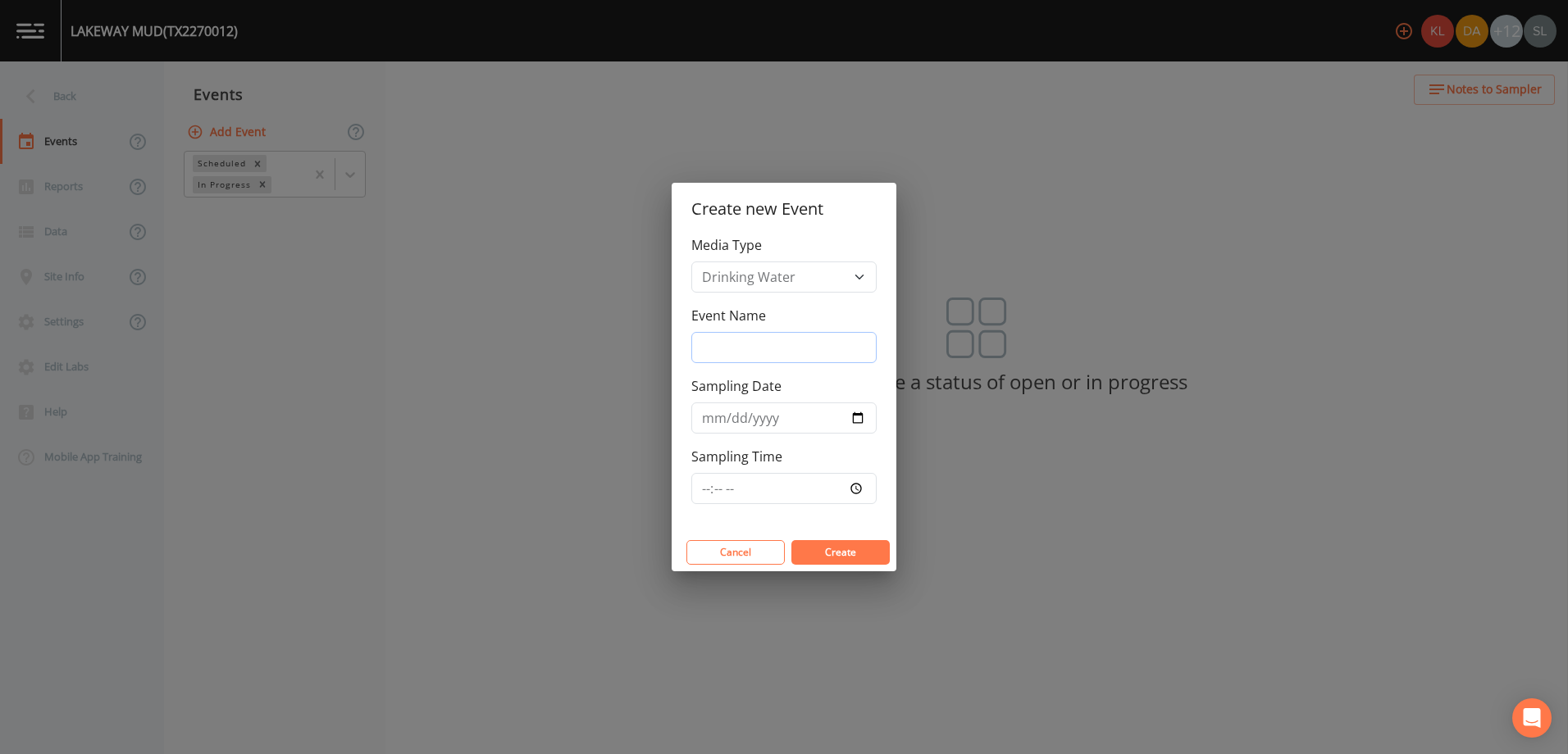 click on "Event Name" at bounding box center [784, 347] 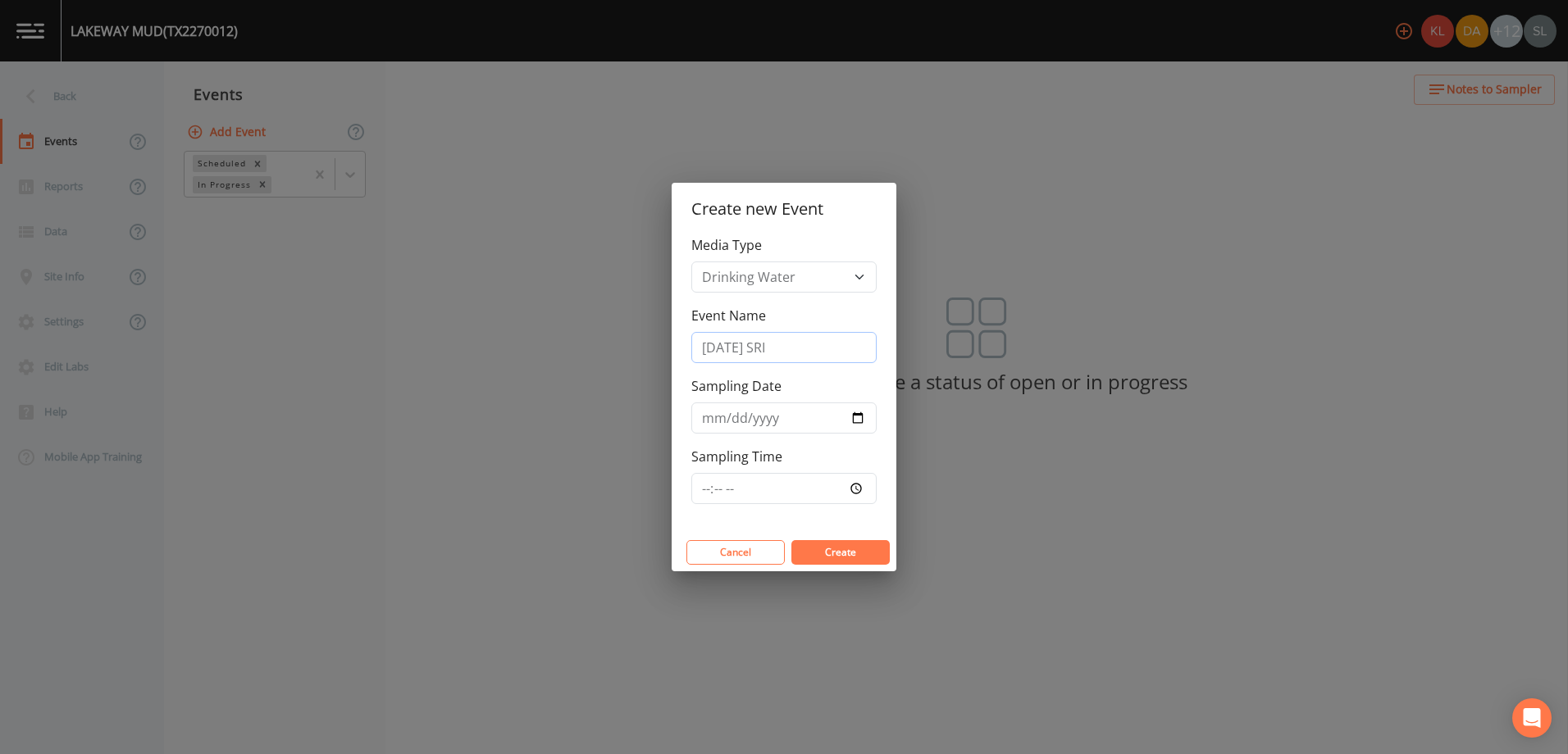 type on "[DATE] SRI" 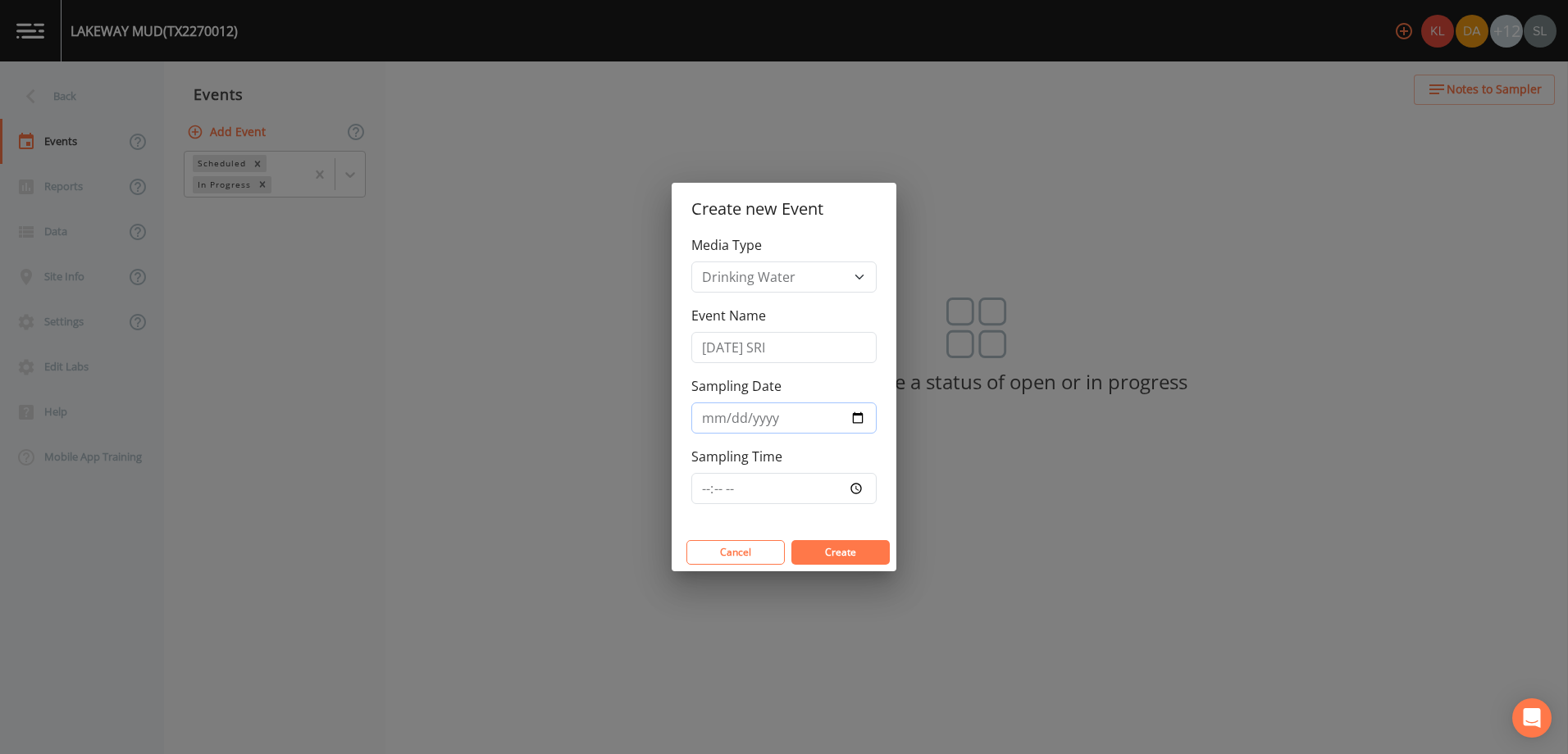 click on "Sampling Date" at bounding box center [784, 418] 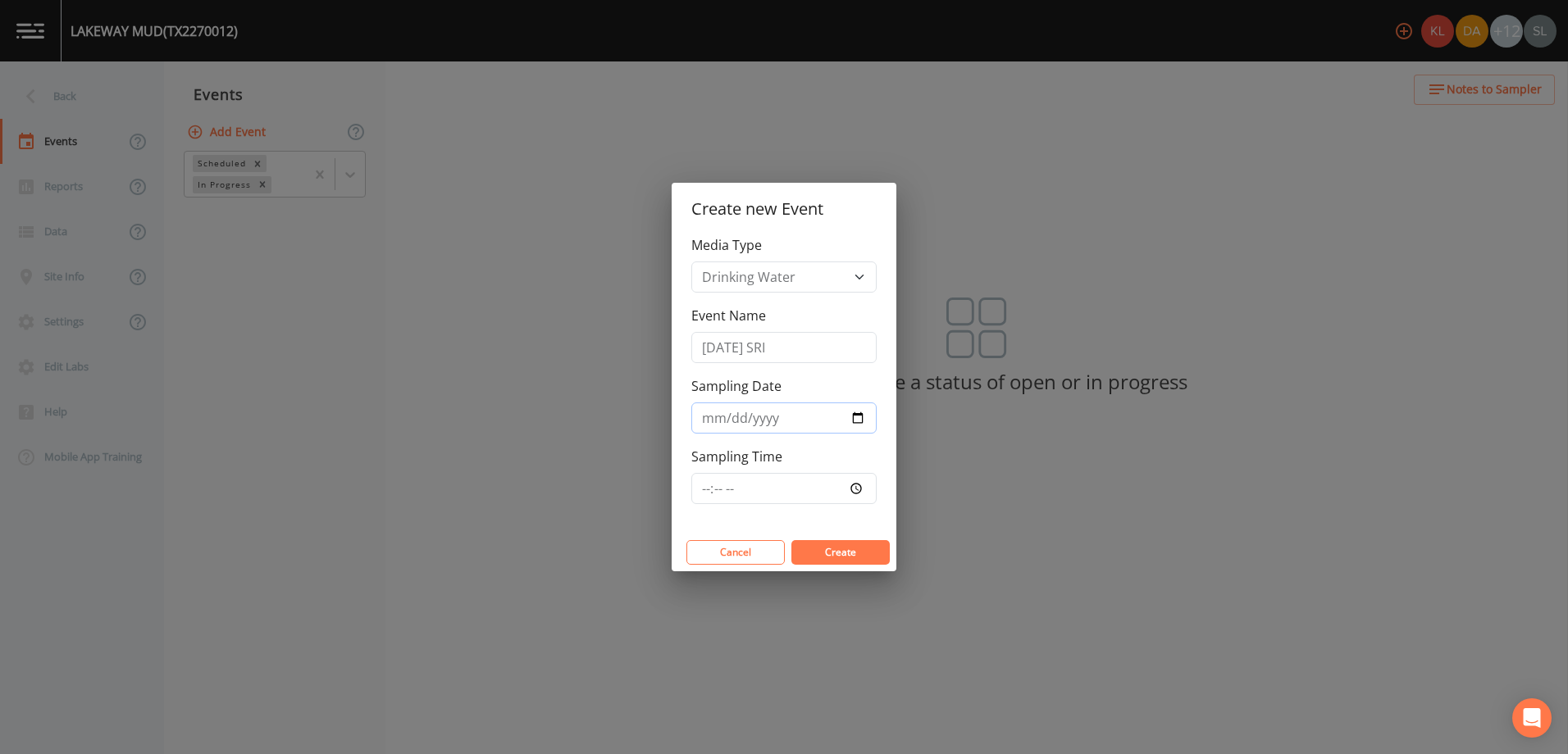 type on "[DATE]" 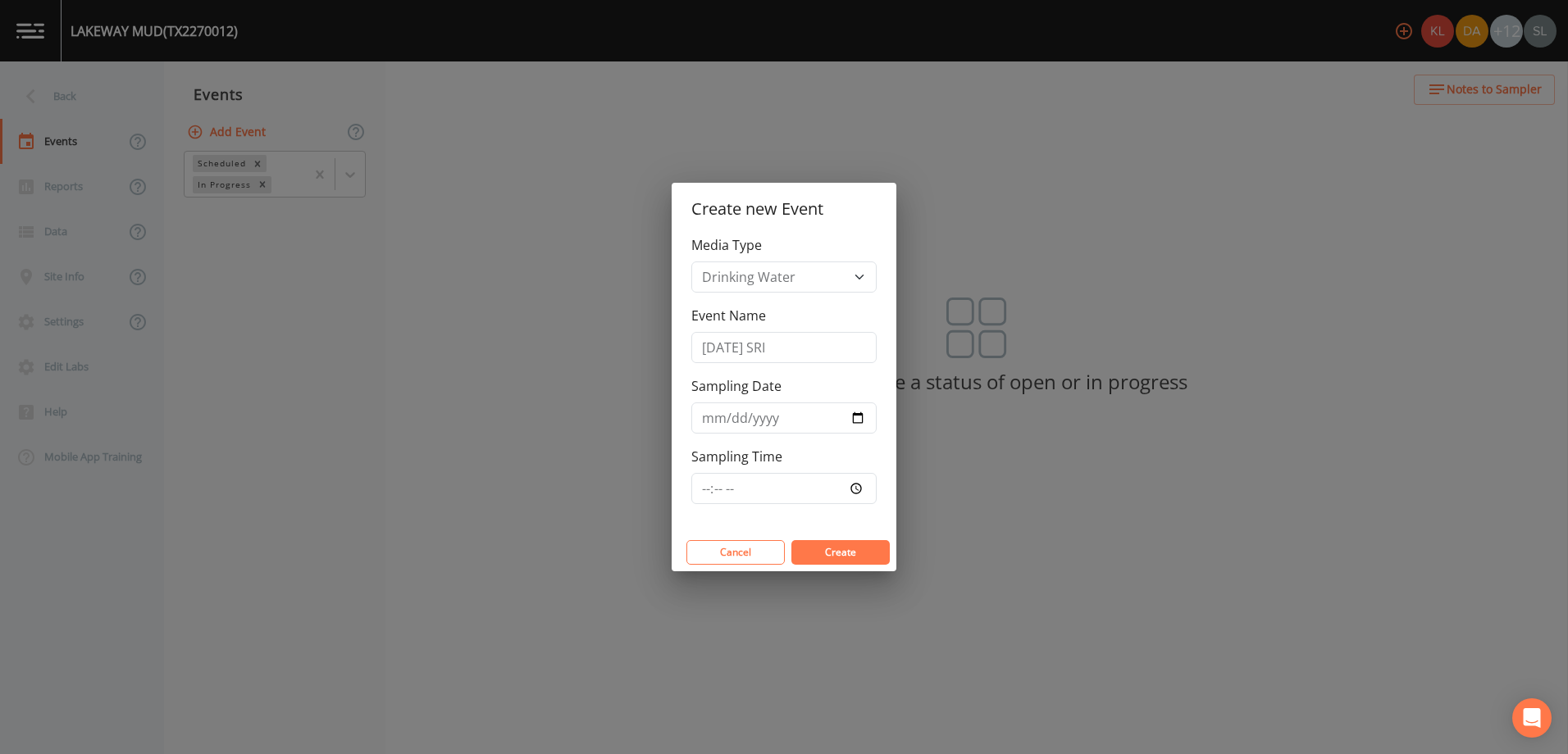 click on "Create" at bounding box center (841, 552) 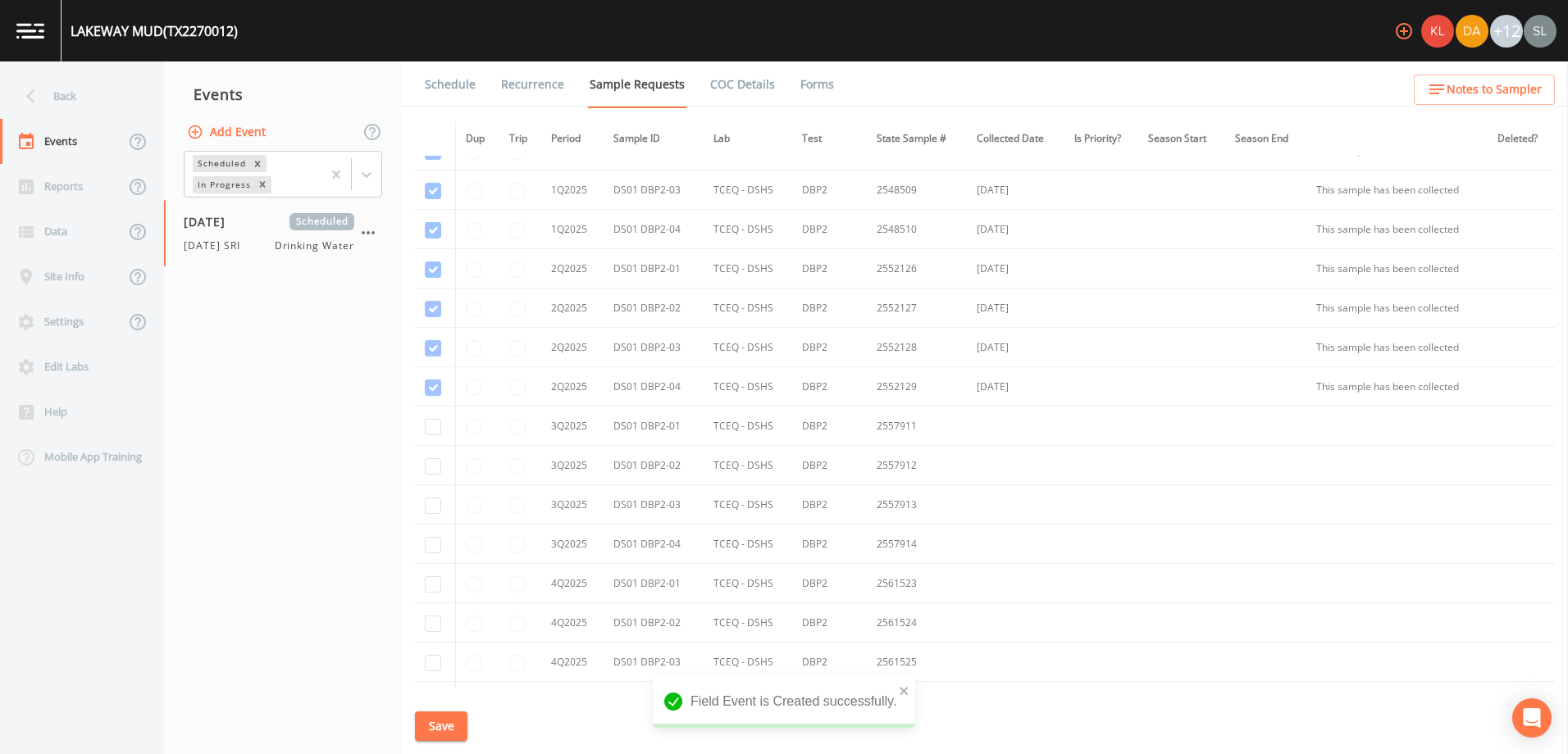 scroll, scrollTop: 1393, scrollLeft: 0, axis: vertical 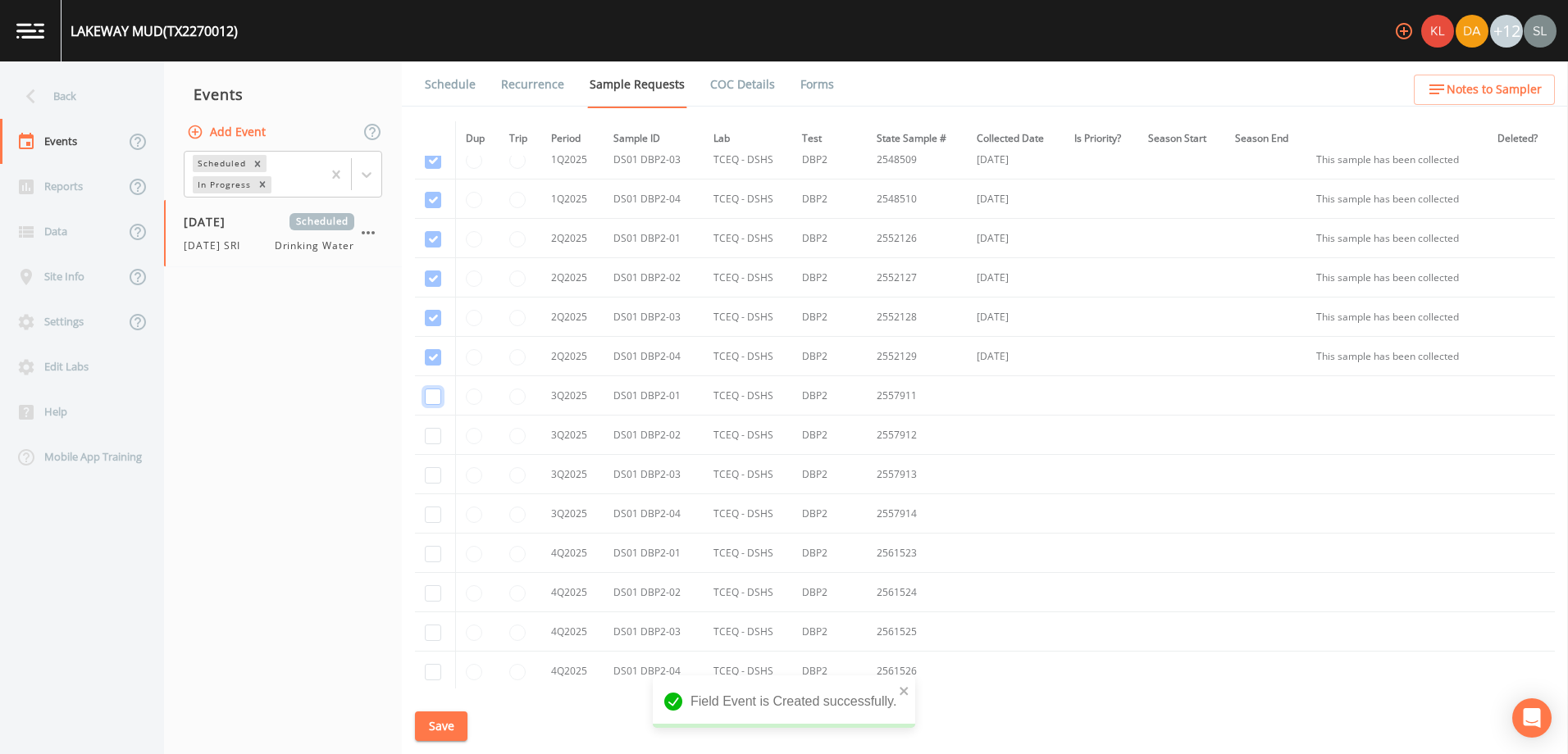 click at bounding box center [433, -980] 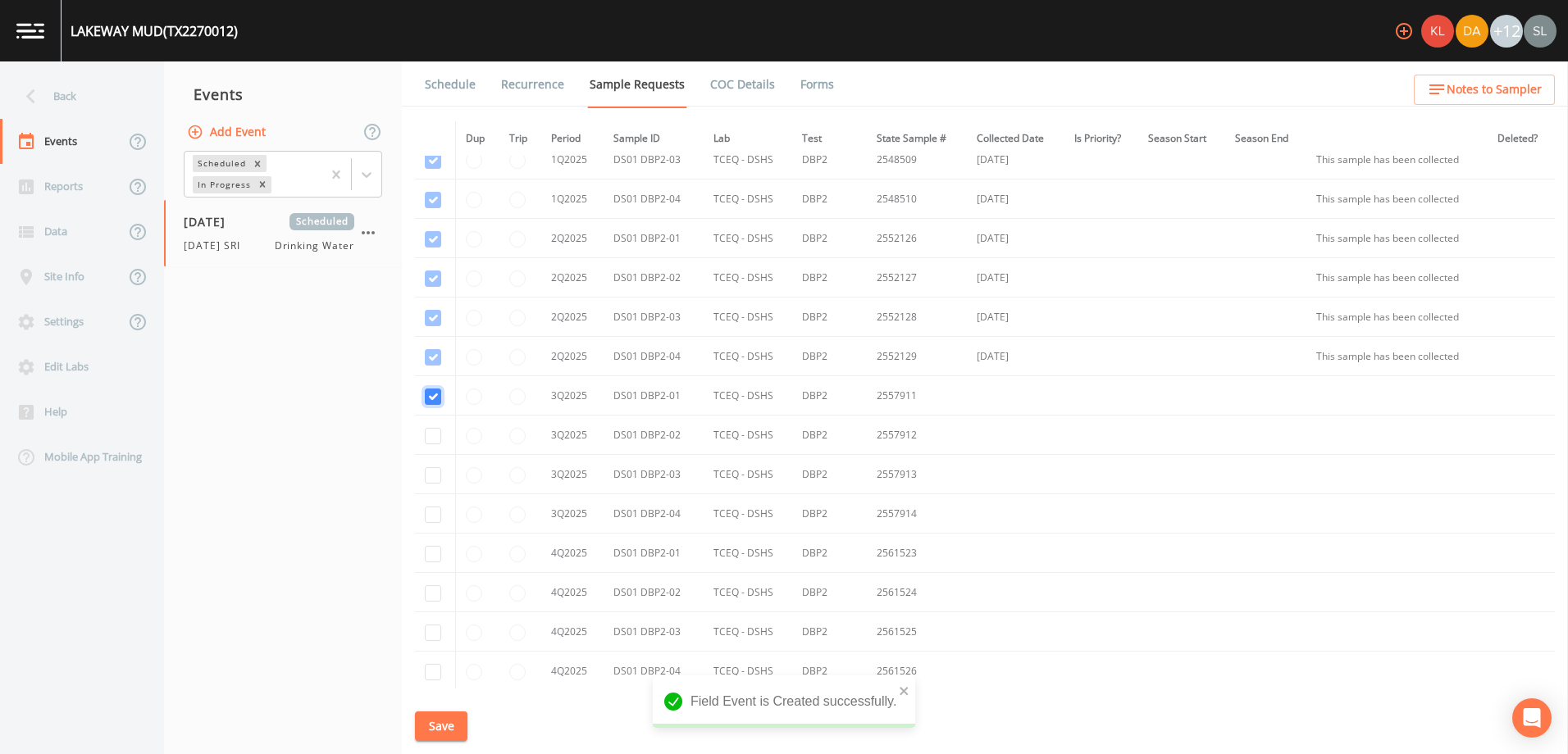 checkbox on "true" 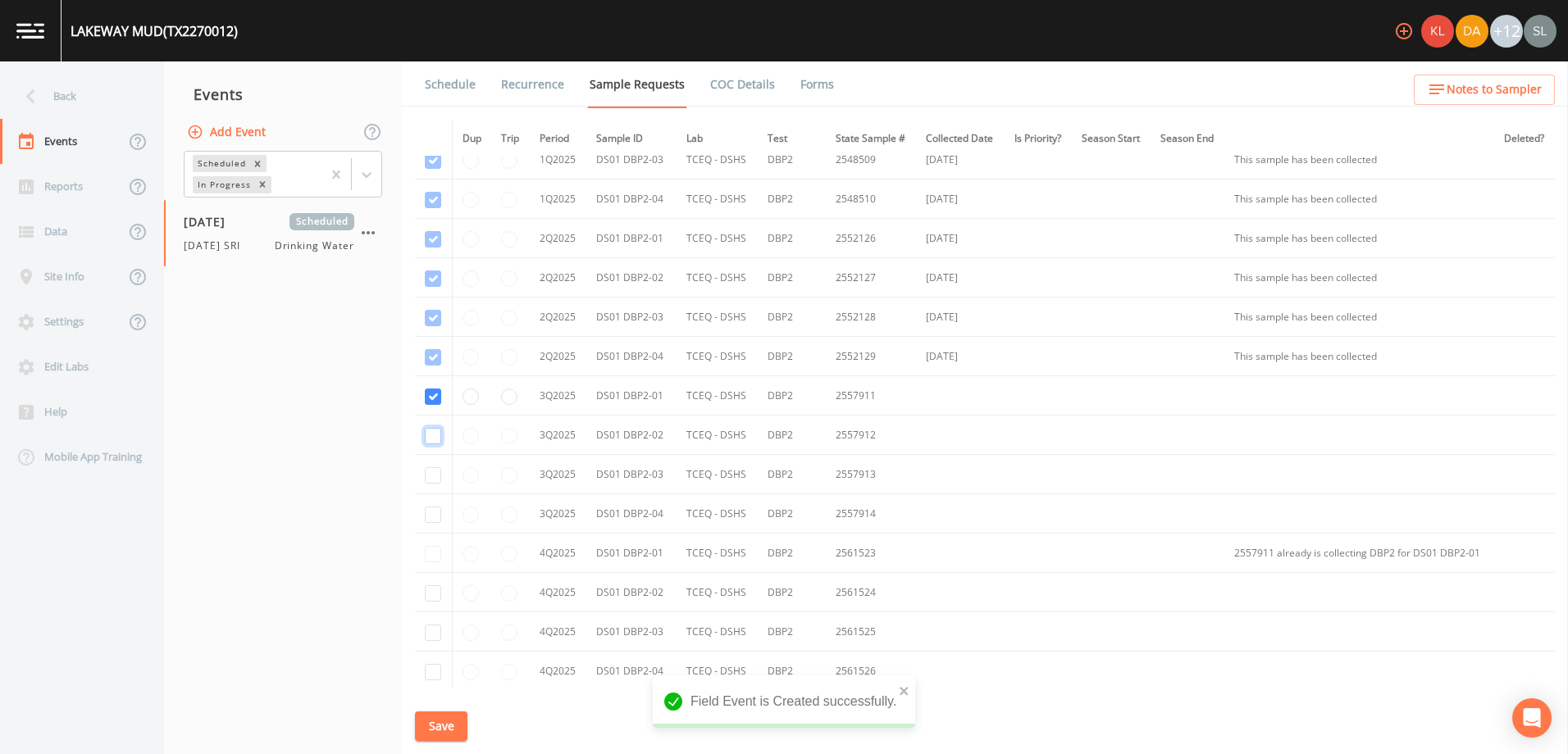 click at bounding box center (433, -941) 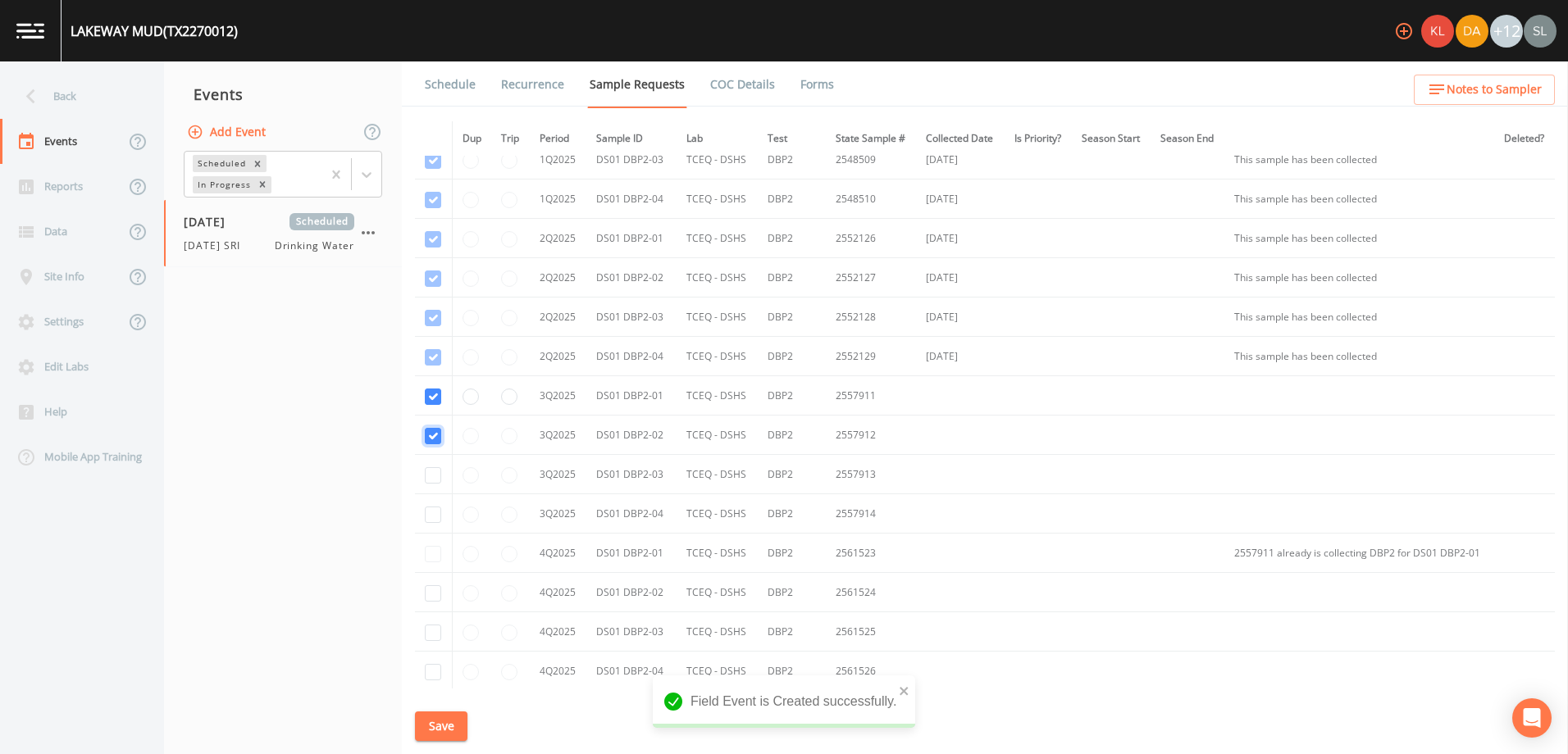 checkbox on "true" 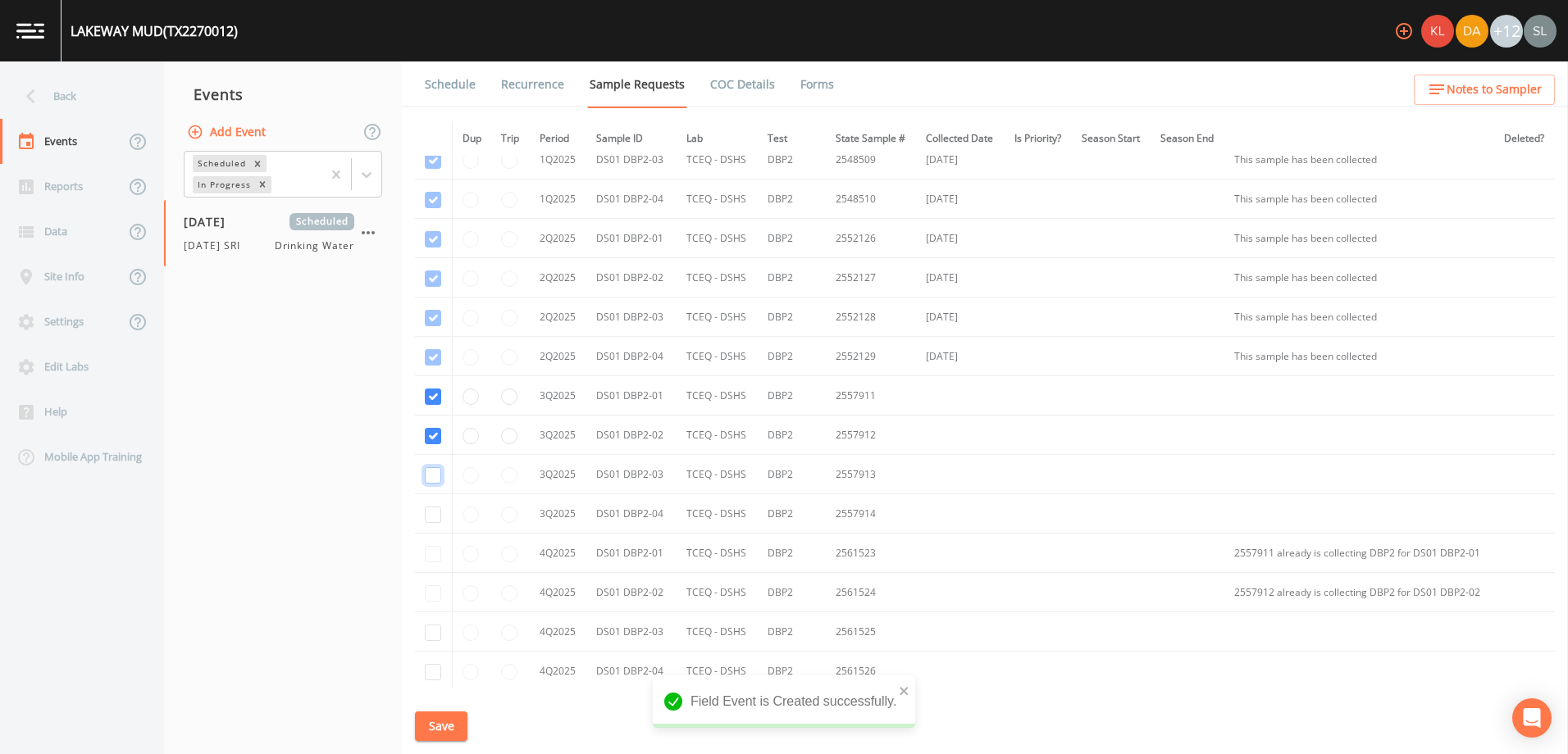 click at bounding box center [433, -902] 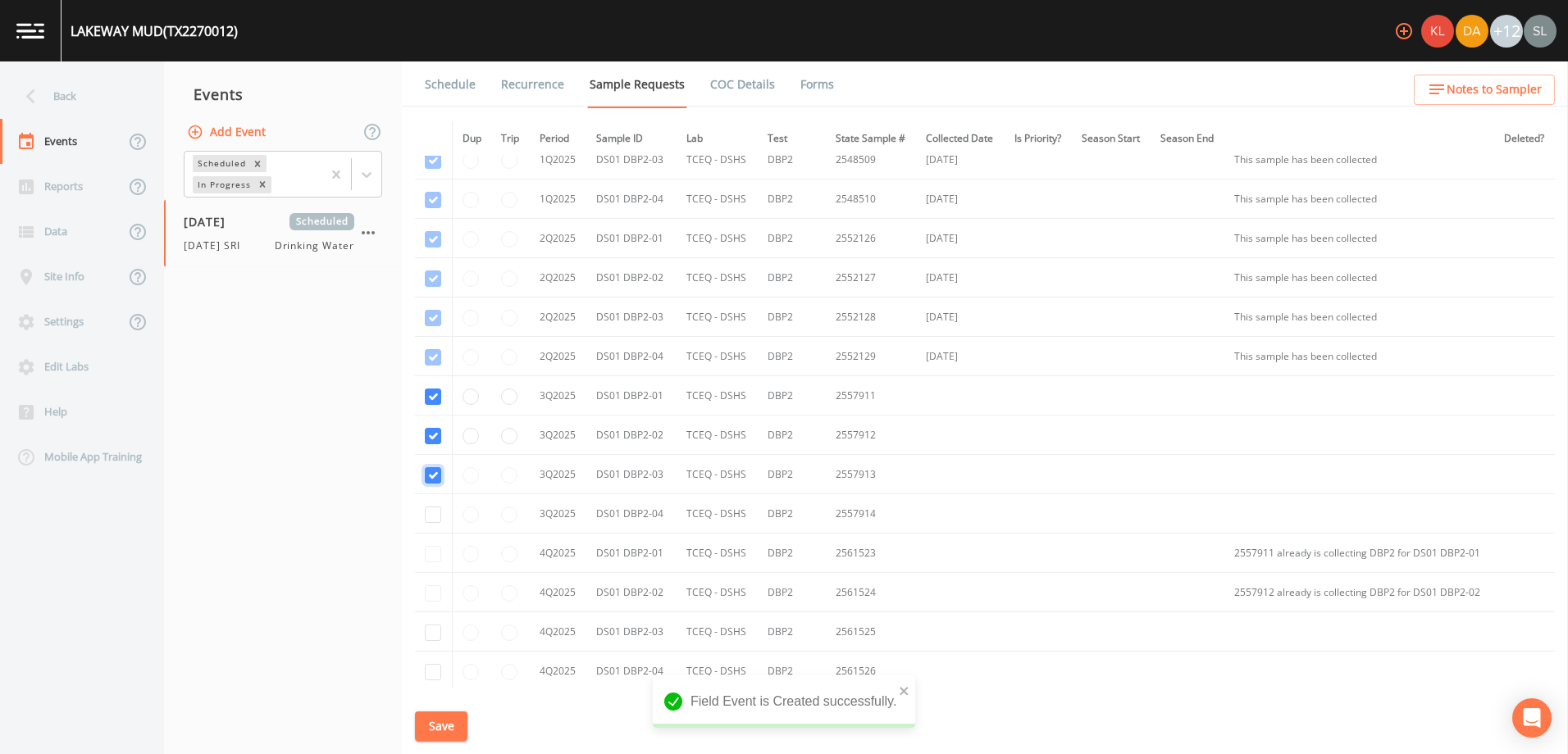 checkbox on "true" 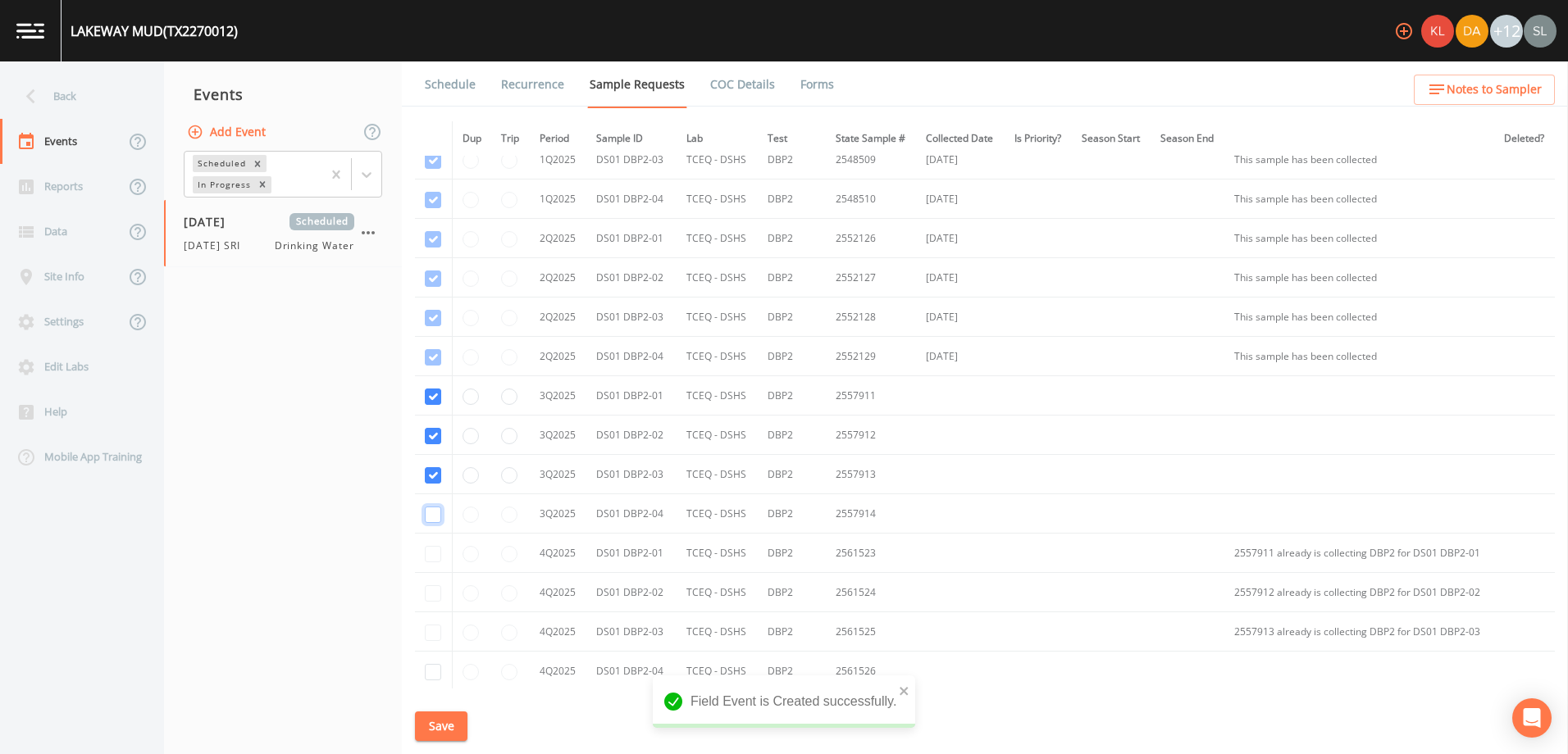 click at bounding box center [433, -862] 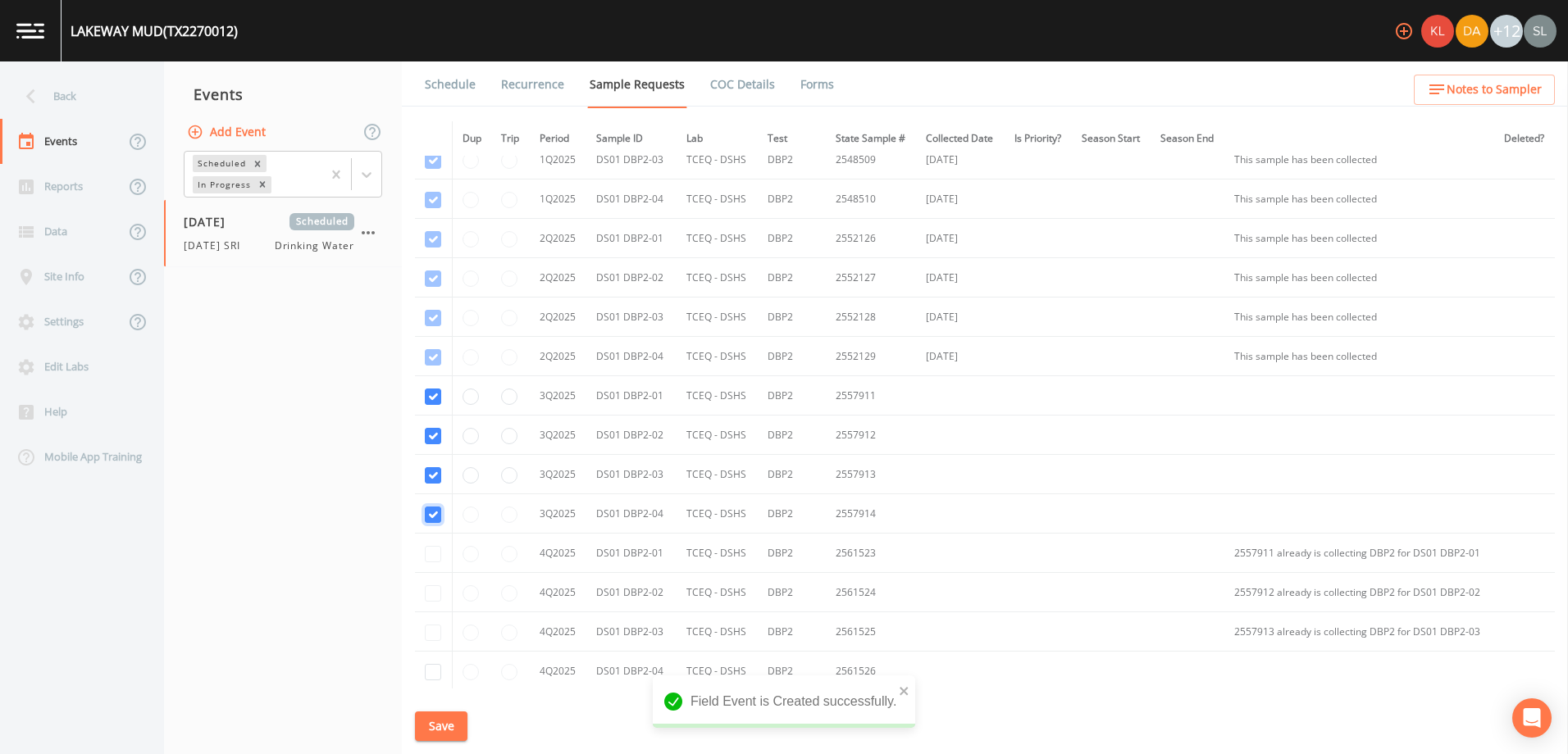 checkbox on "true" 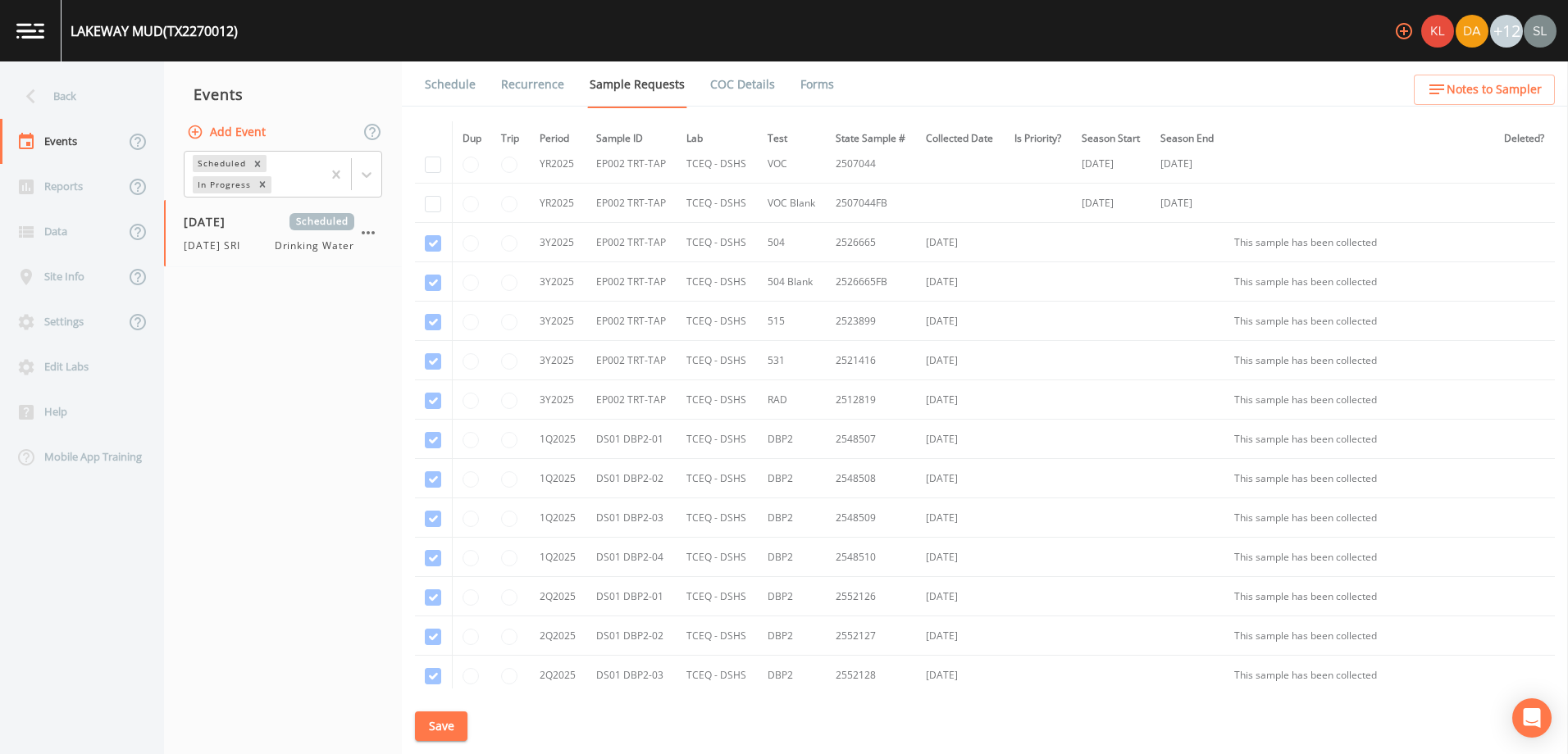 scroll, scrollTop: 871, scrollLeft: 0, axis: vertical 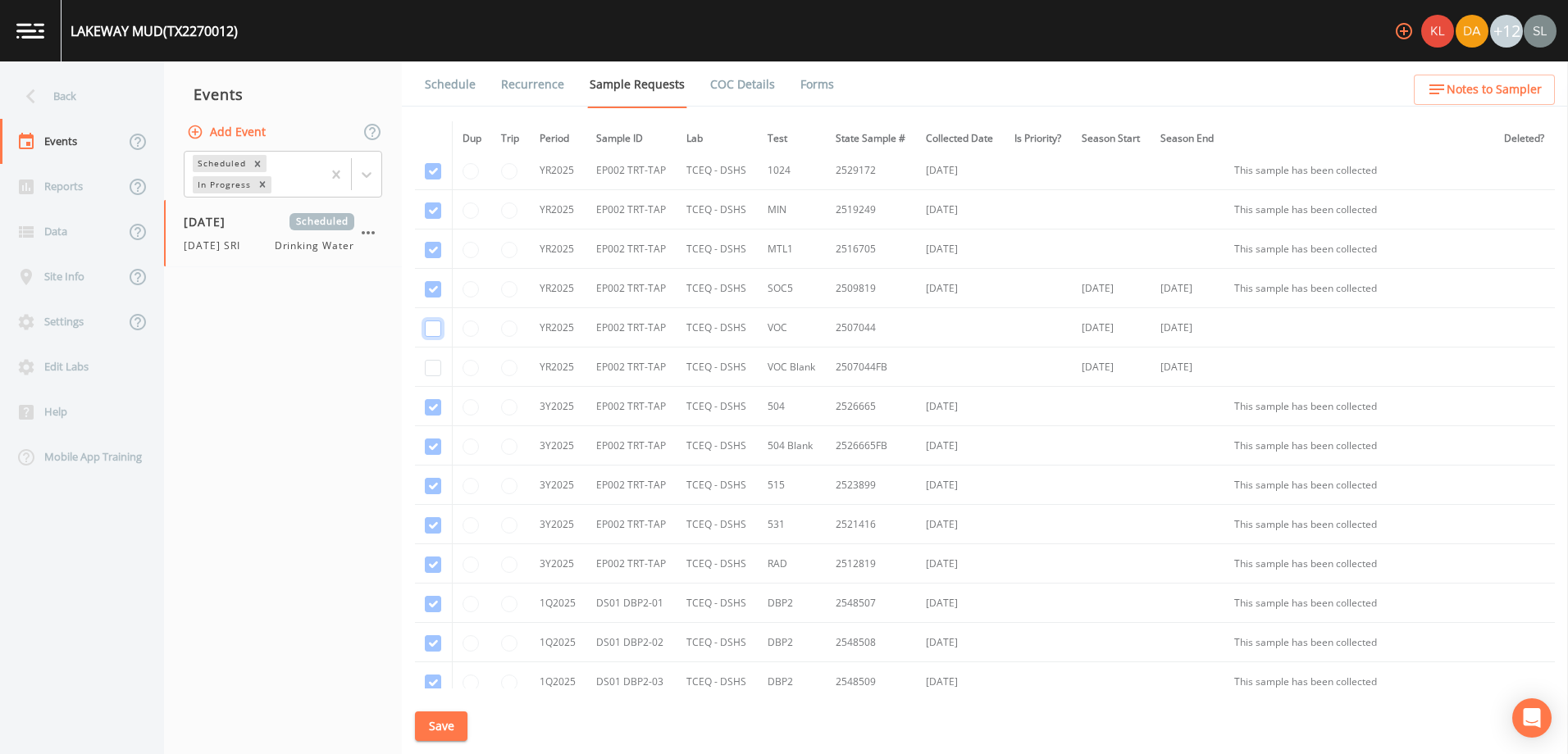 click at bounding box center (433, -537) 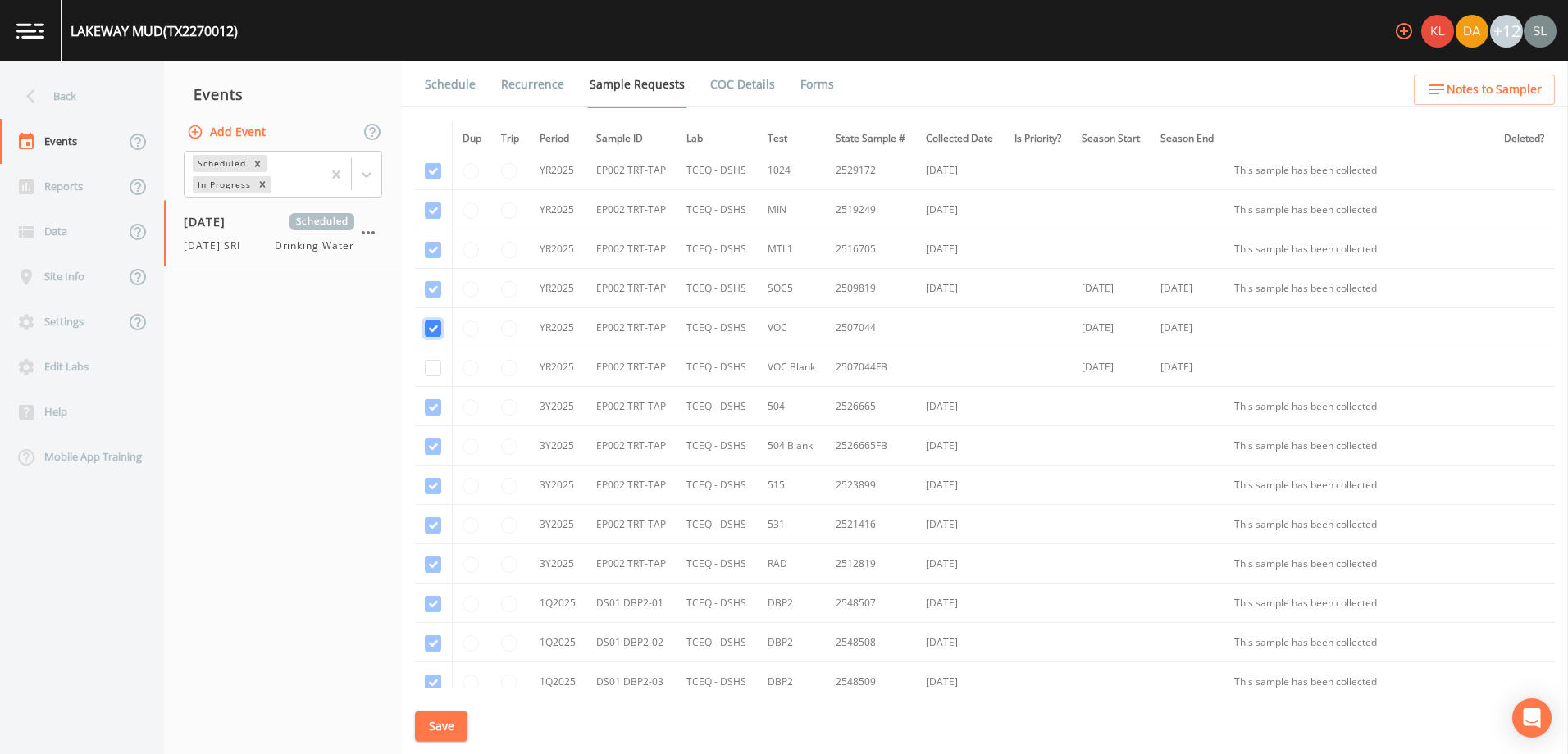 checkbox on "true" 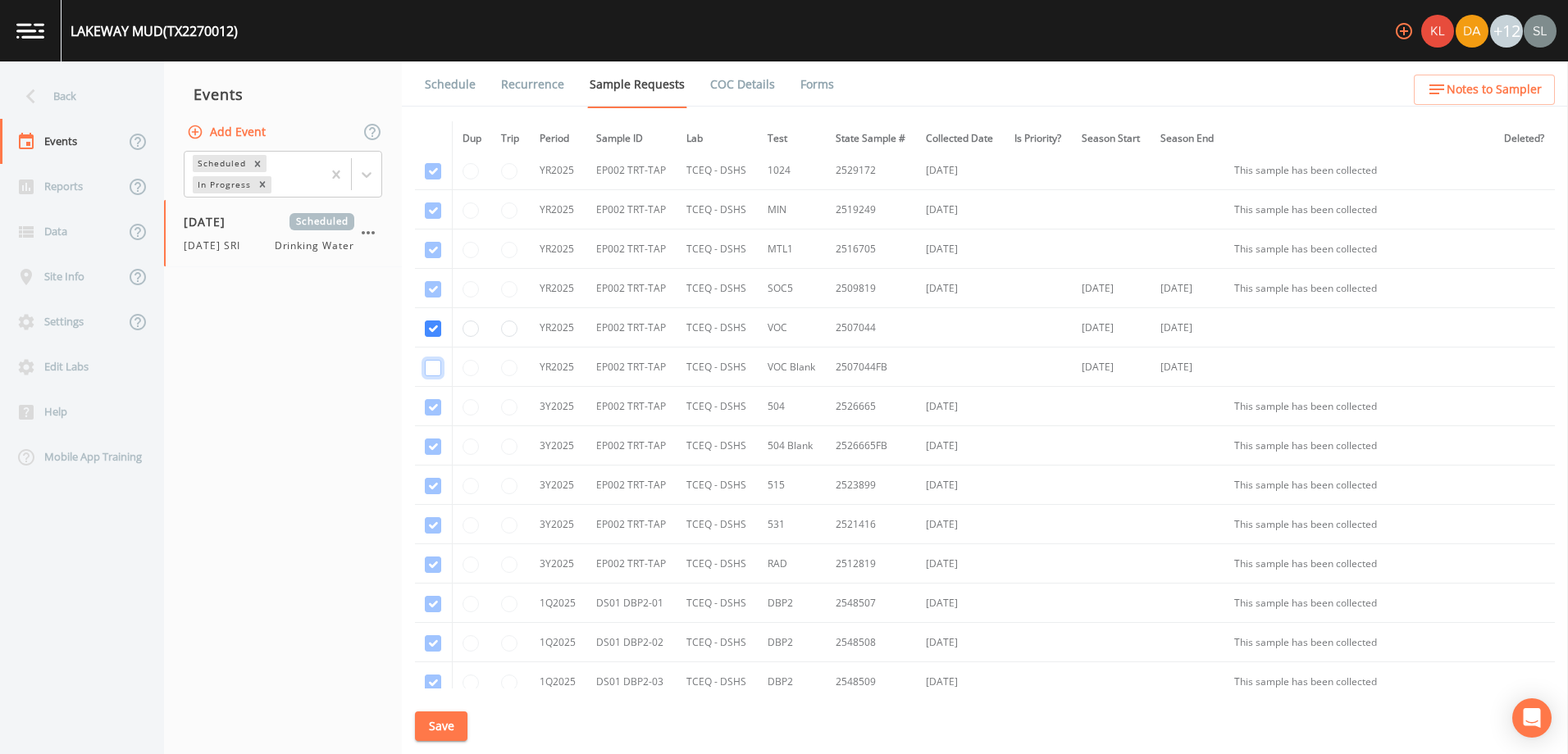 click at bounding box center (433, -497) 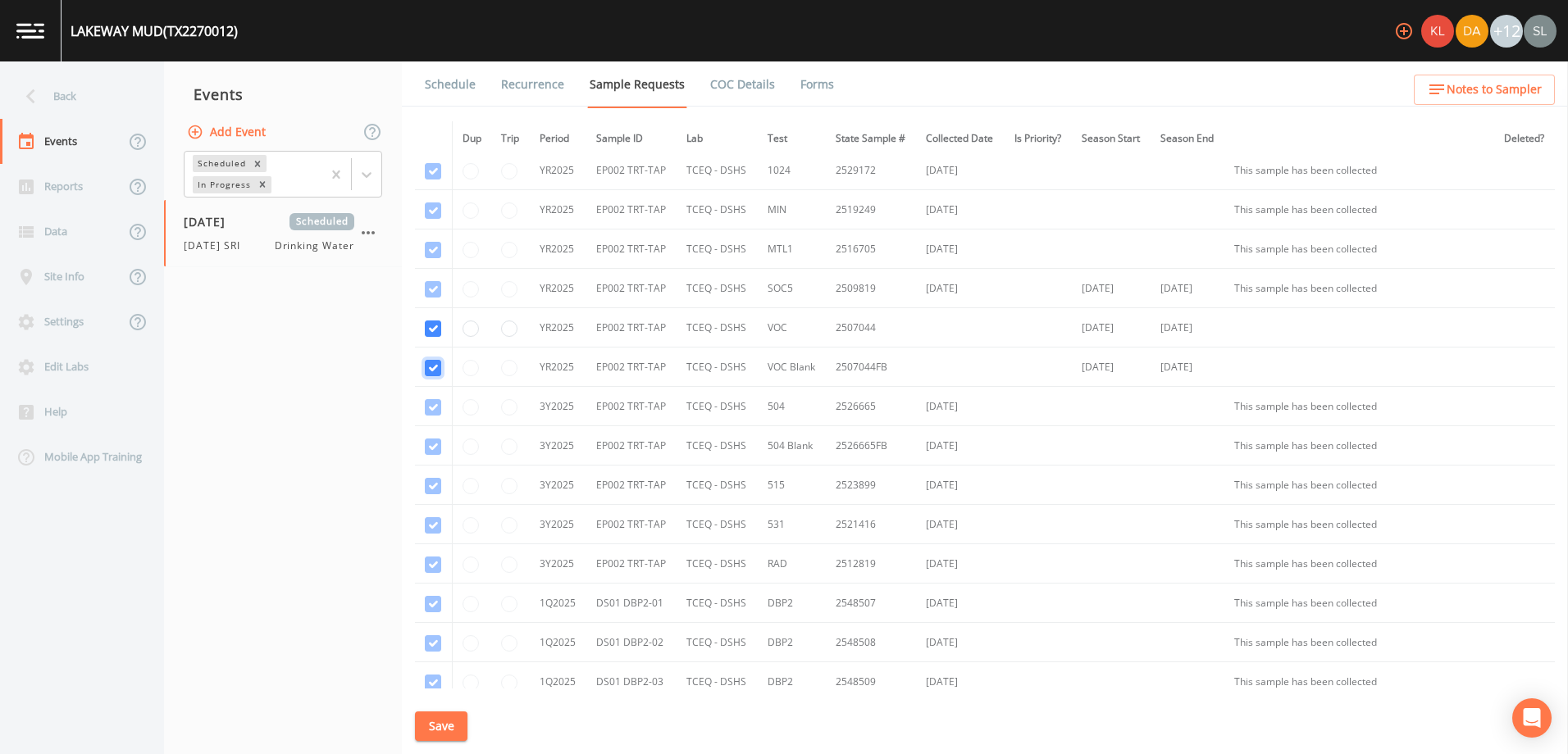 checkbox on "true" 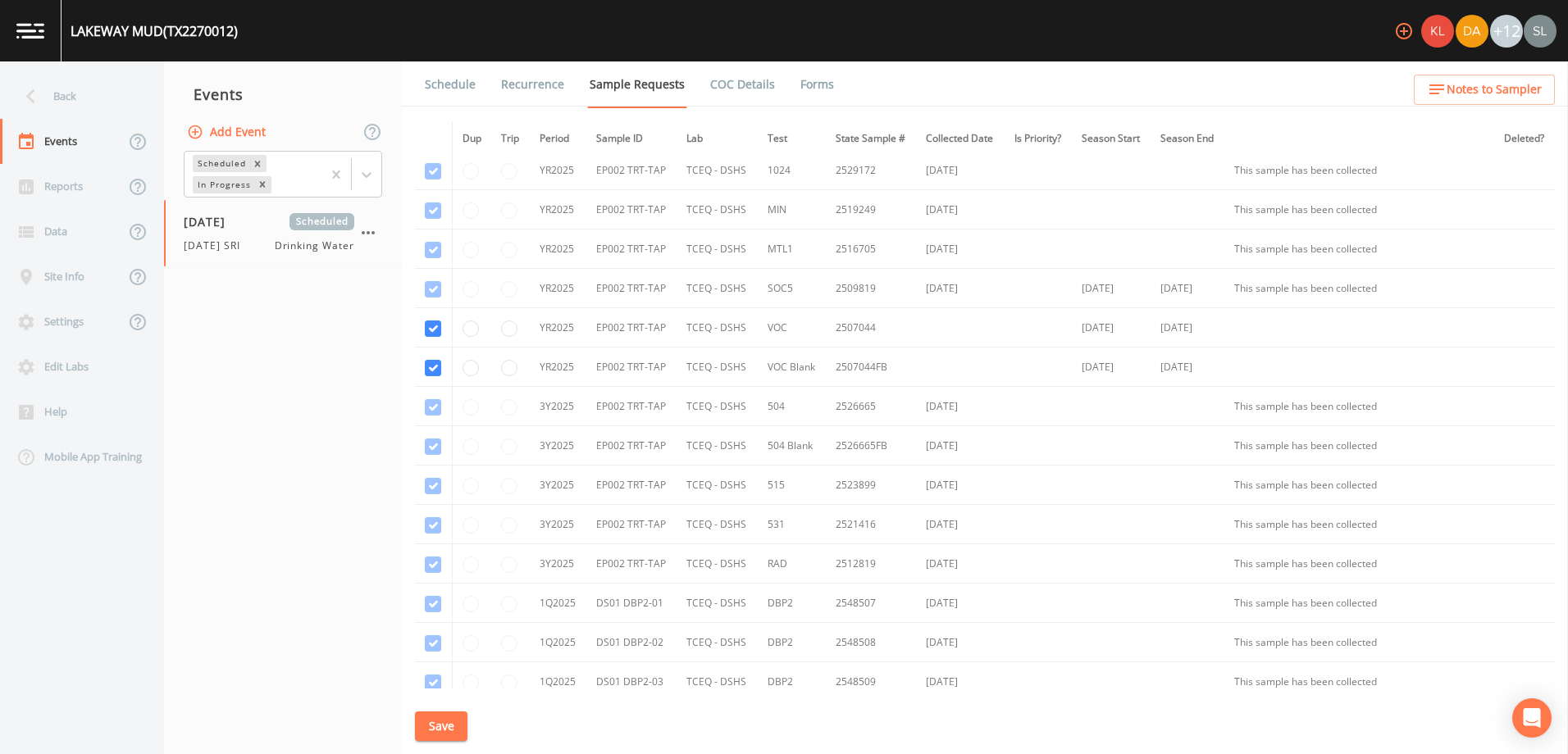 click on "Save" at bounding box center (441, 726) 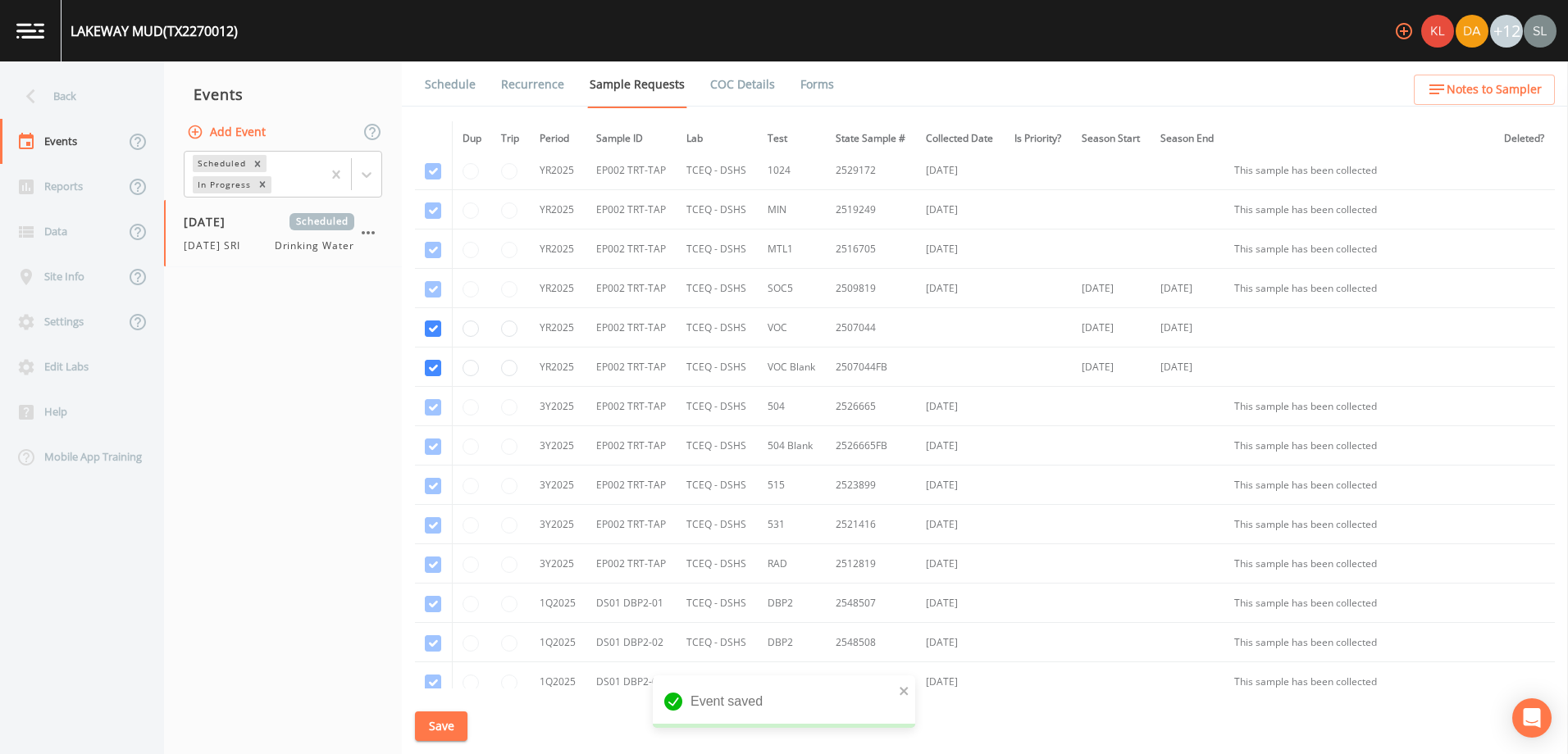 click on "Back" at bounding box center [74, 96] 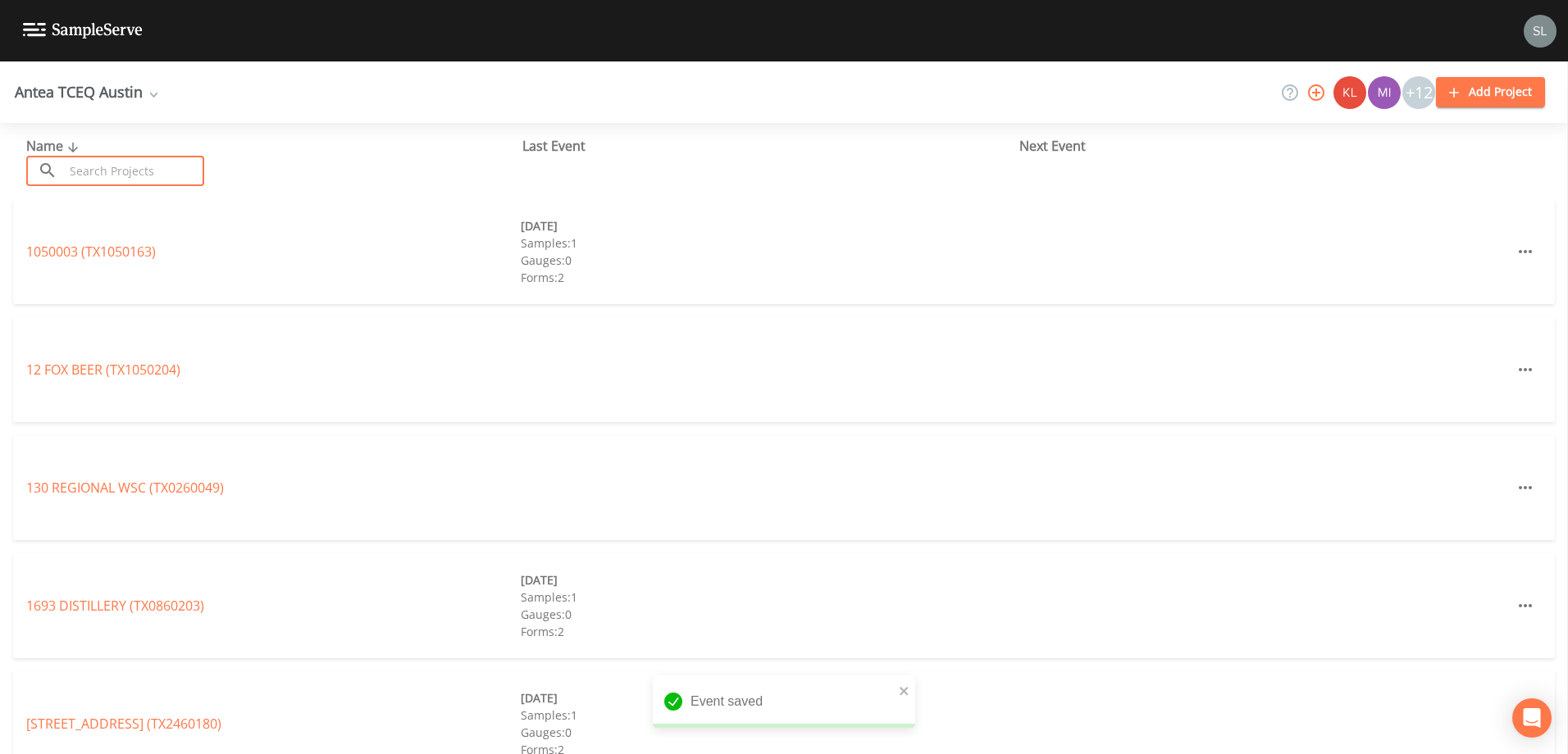 click at bounding box center [134, 170] 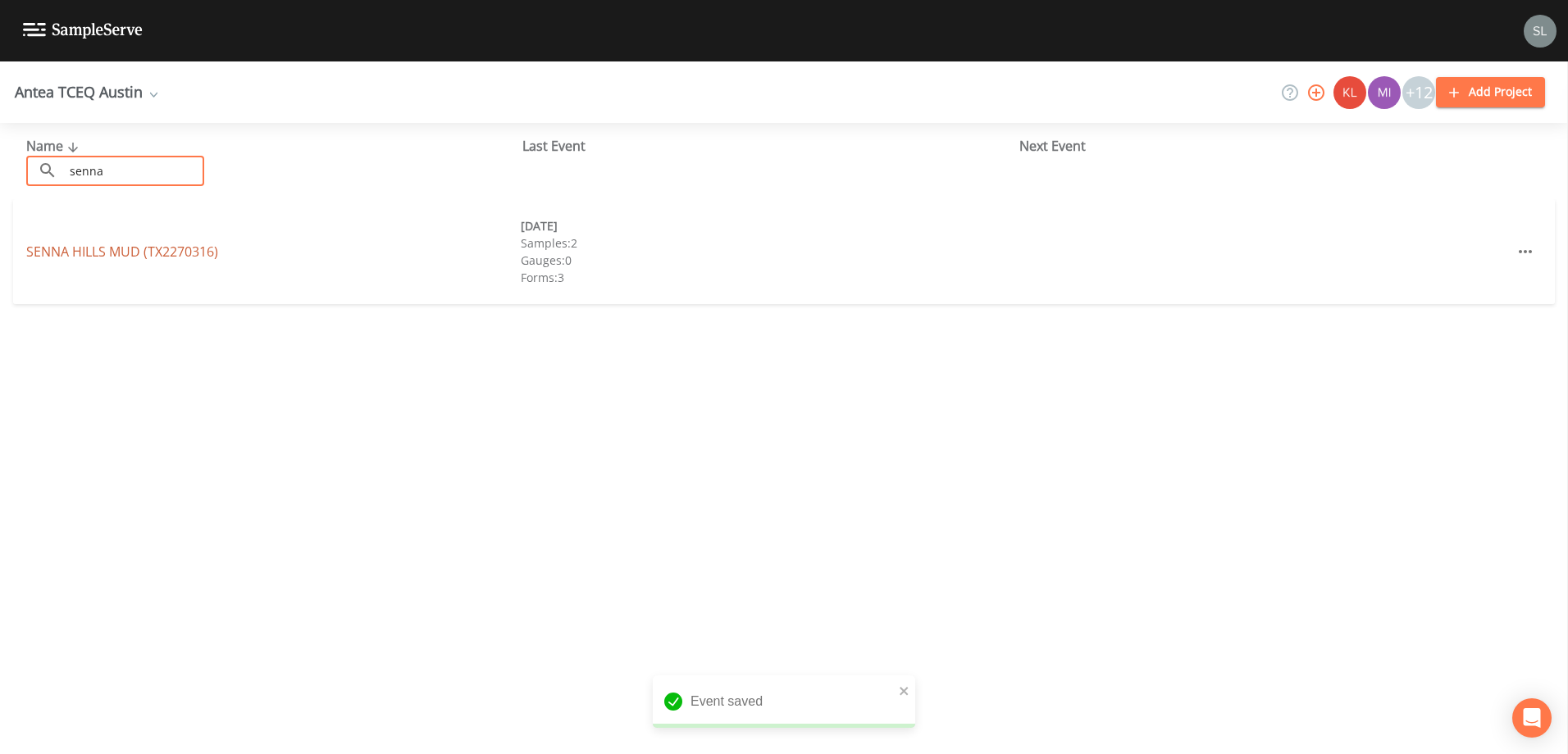 type on "senna" 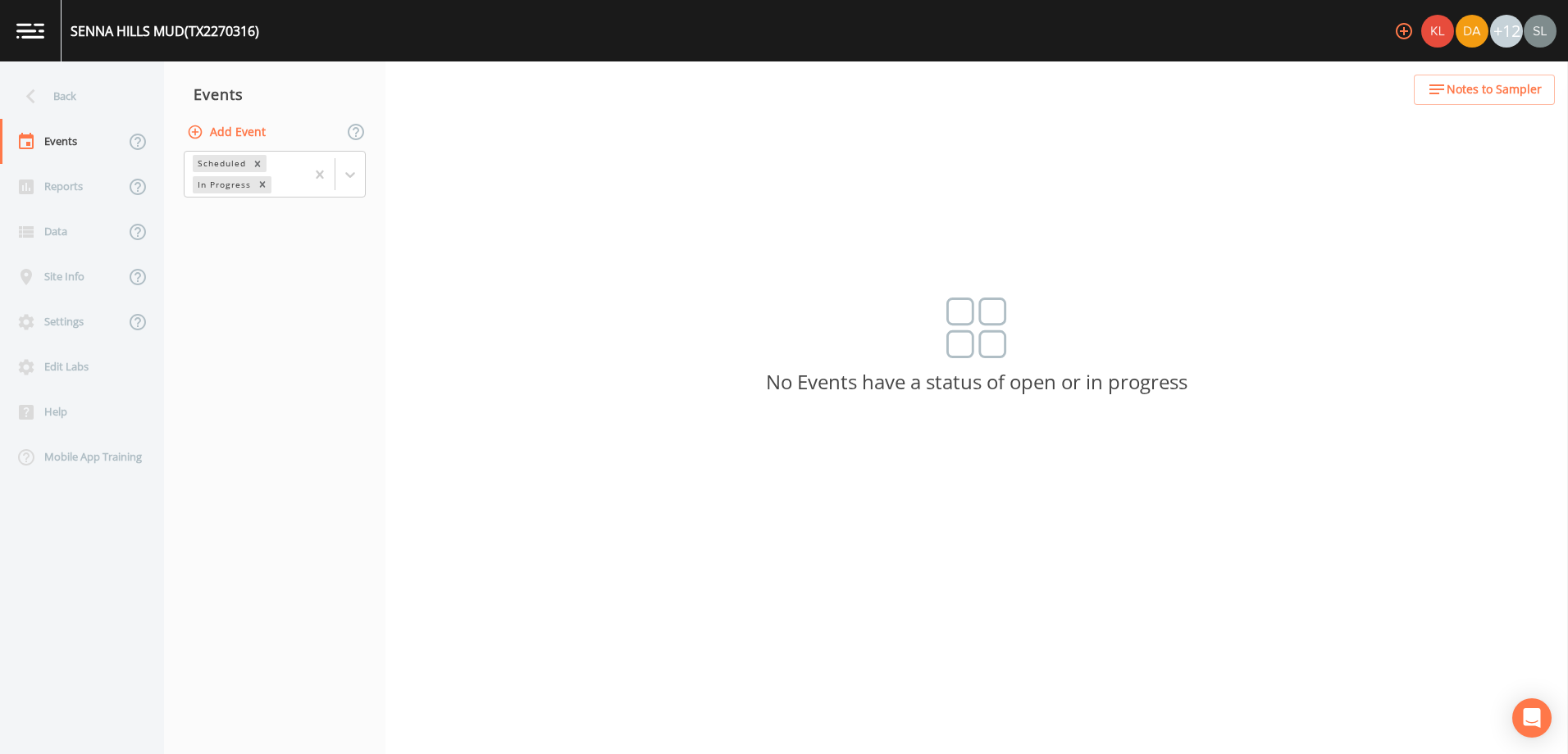 click on "Add Event" at bounding box center [228, 132] 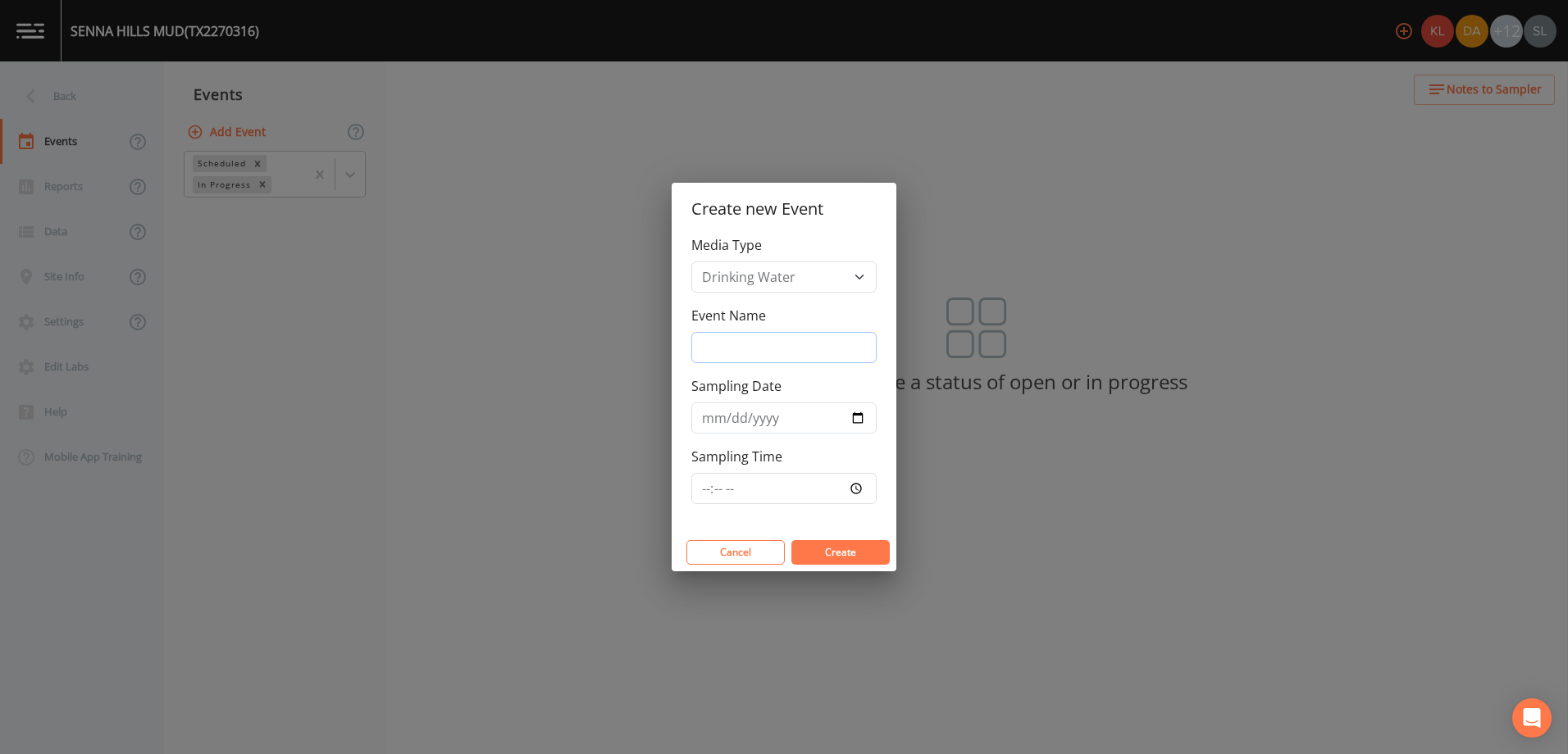 click on "Event Name" at bounding box center (784, 347) 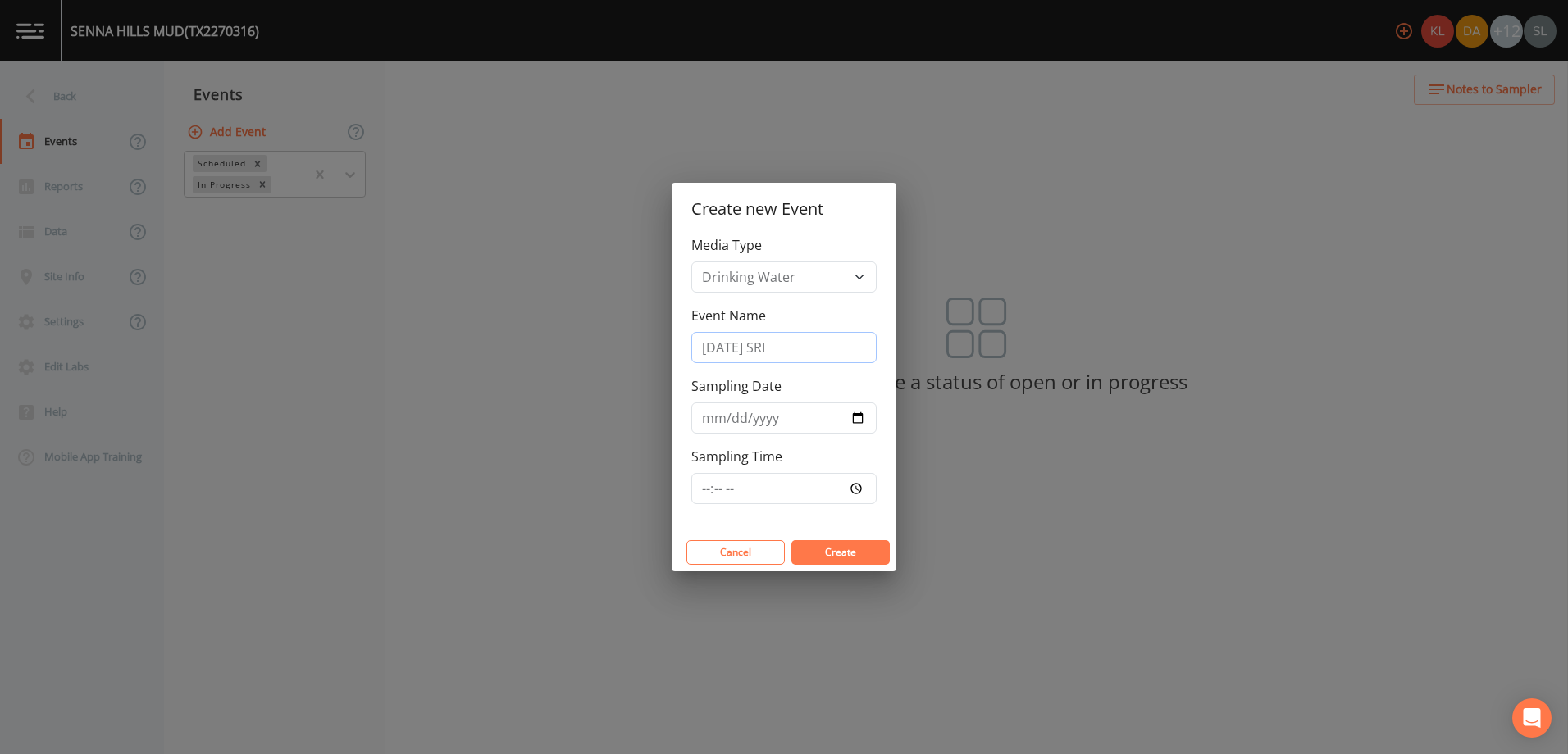 type on "[DATE] SRI" 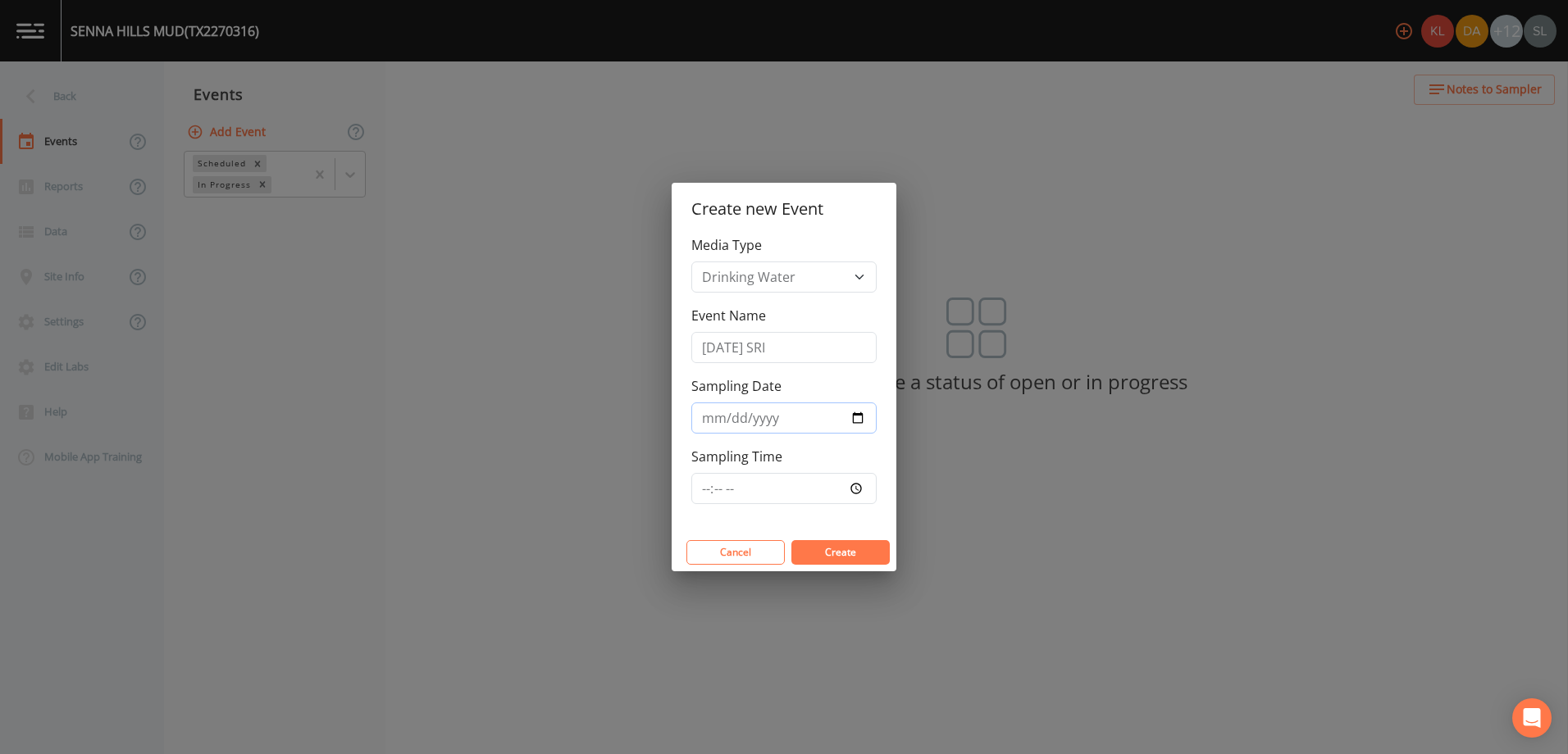 click on "Sampling Date" at bounding box center [784, 418] 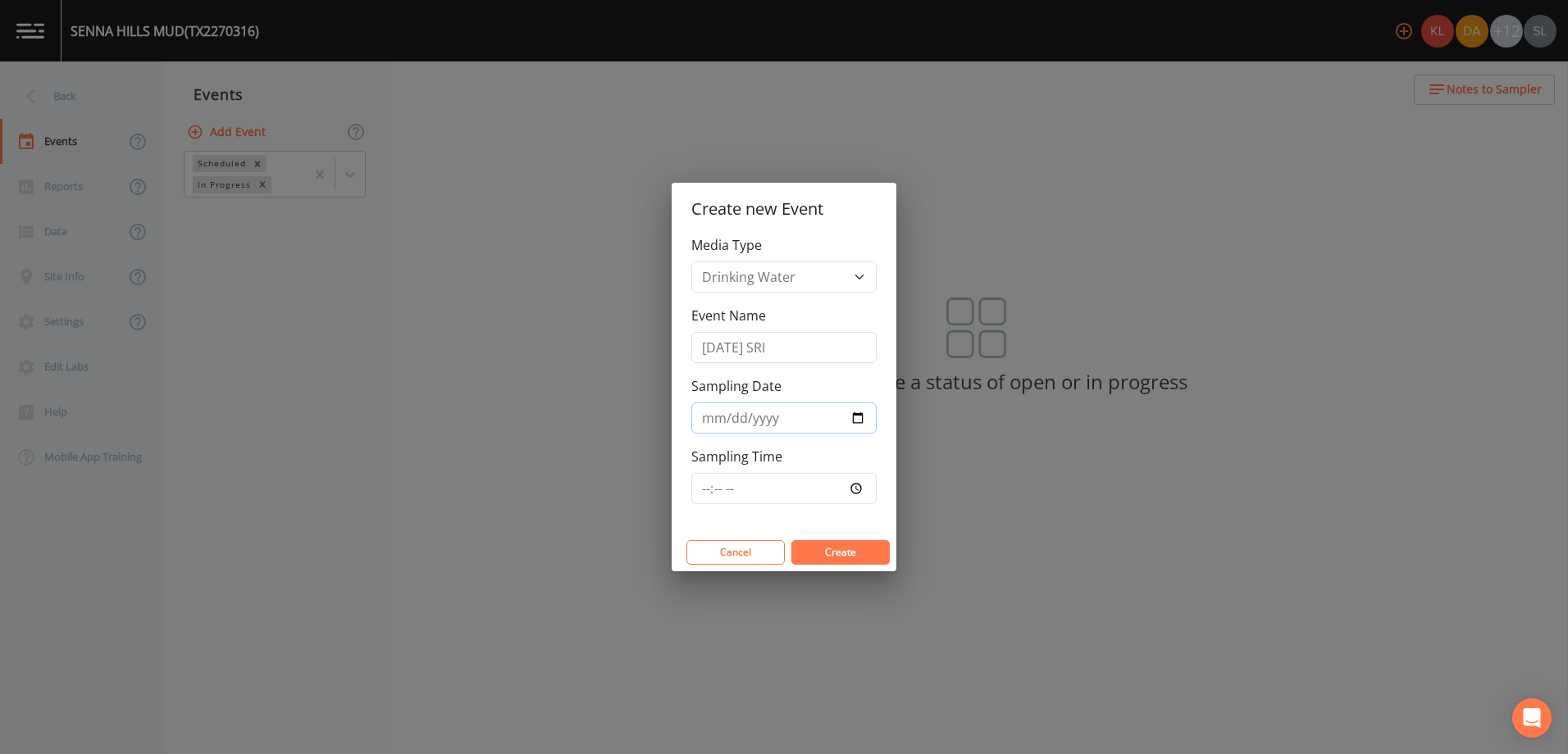 type on "[DATE]" 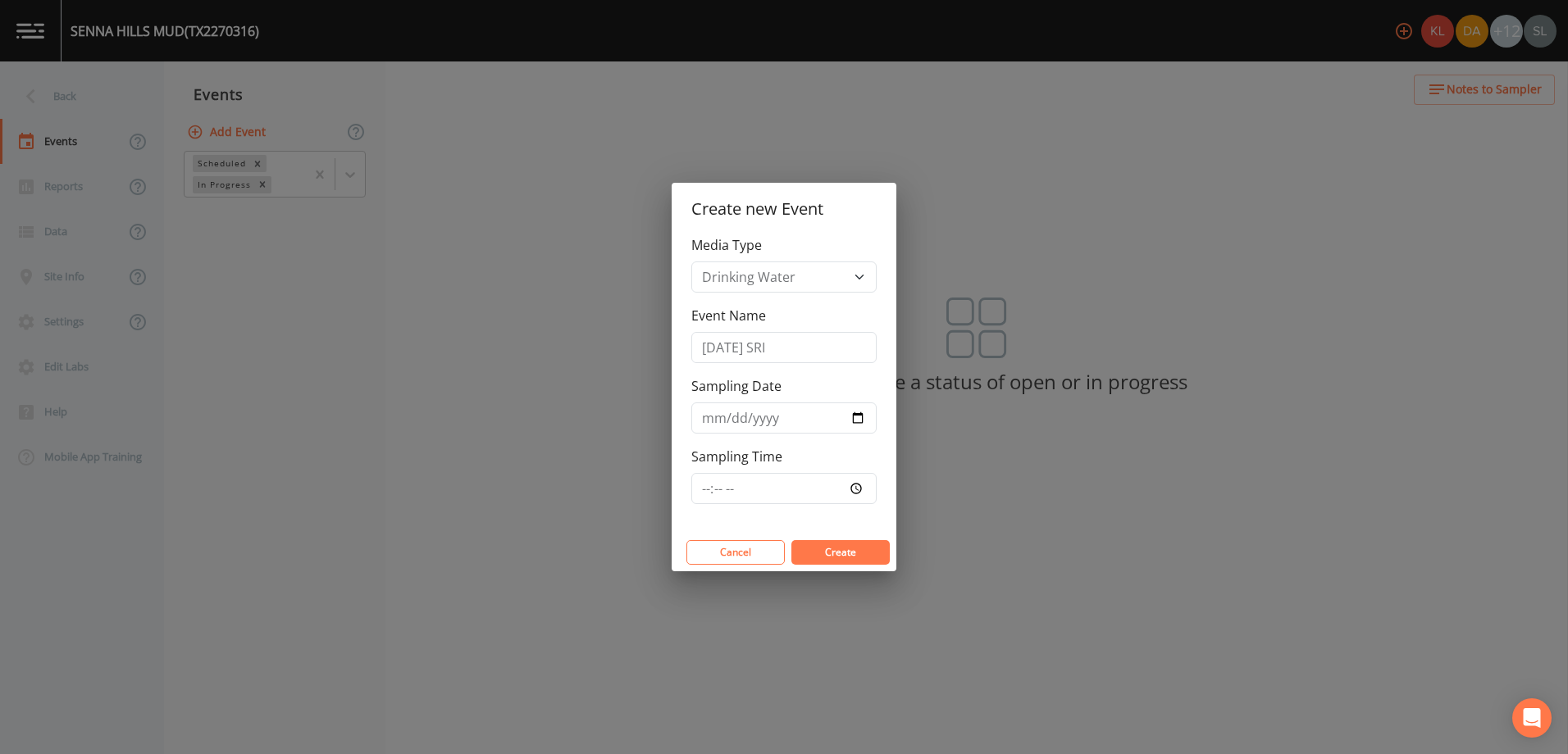 click on "Create" at bounding box center [841, 552] 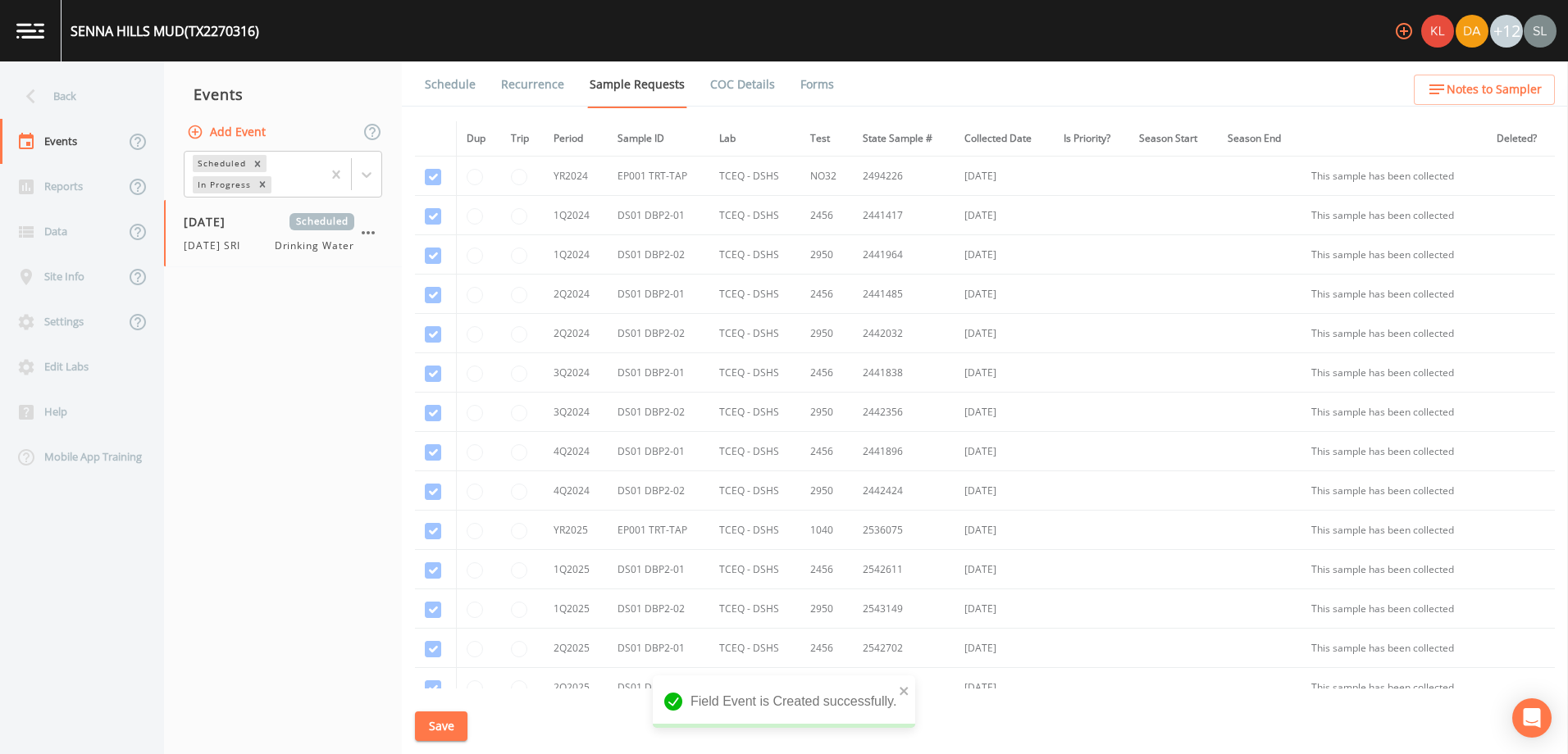 scroll, scrollTop: 307, scrollLeft: 0, axis: vertical 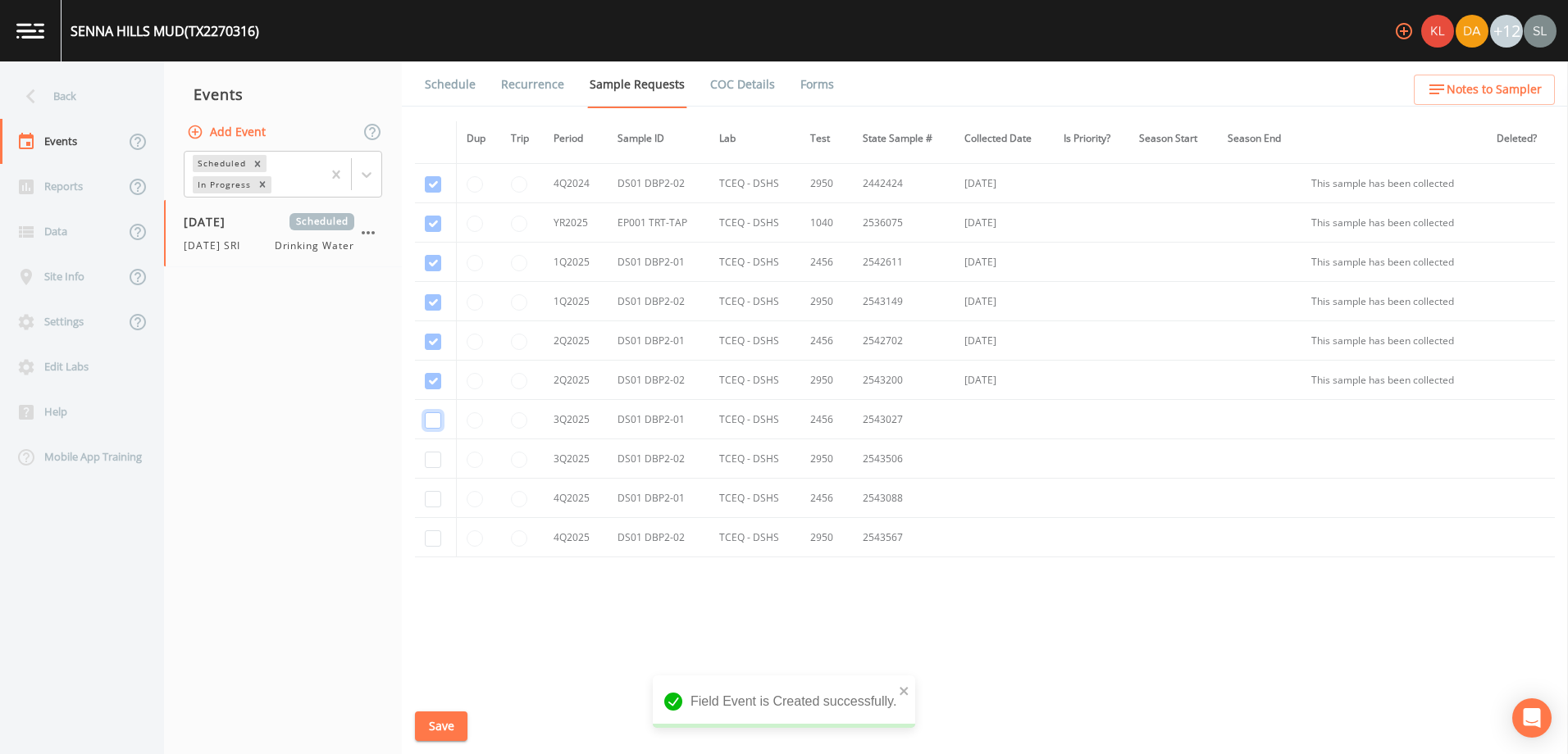 click at bounding box center (433, -91) 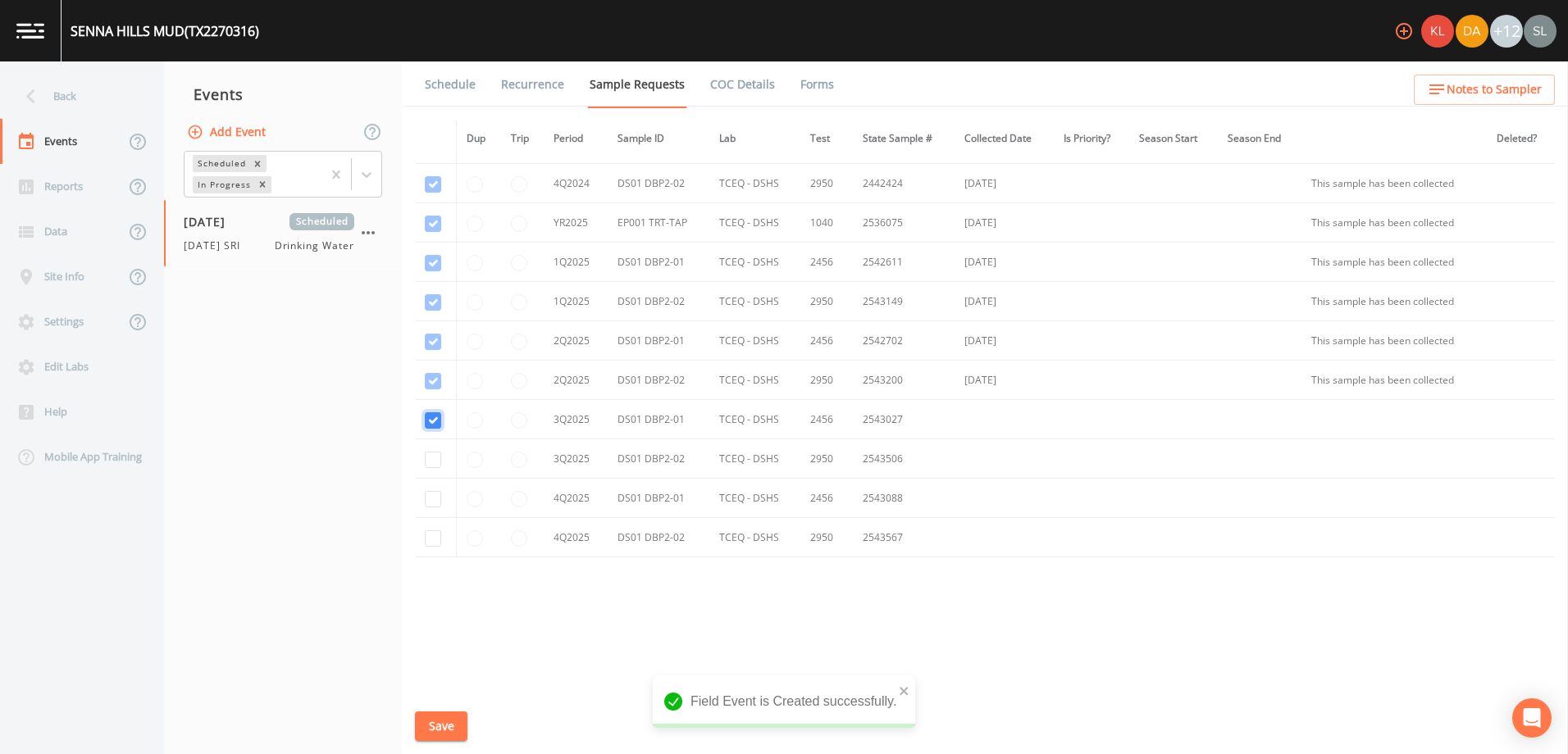 checkbox on "true" 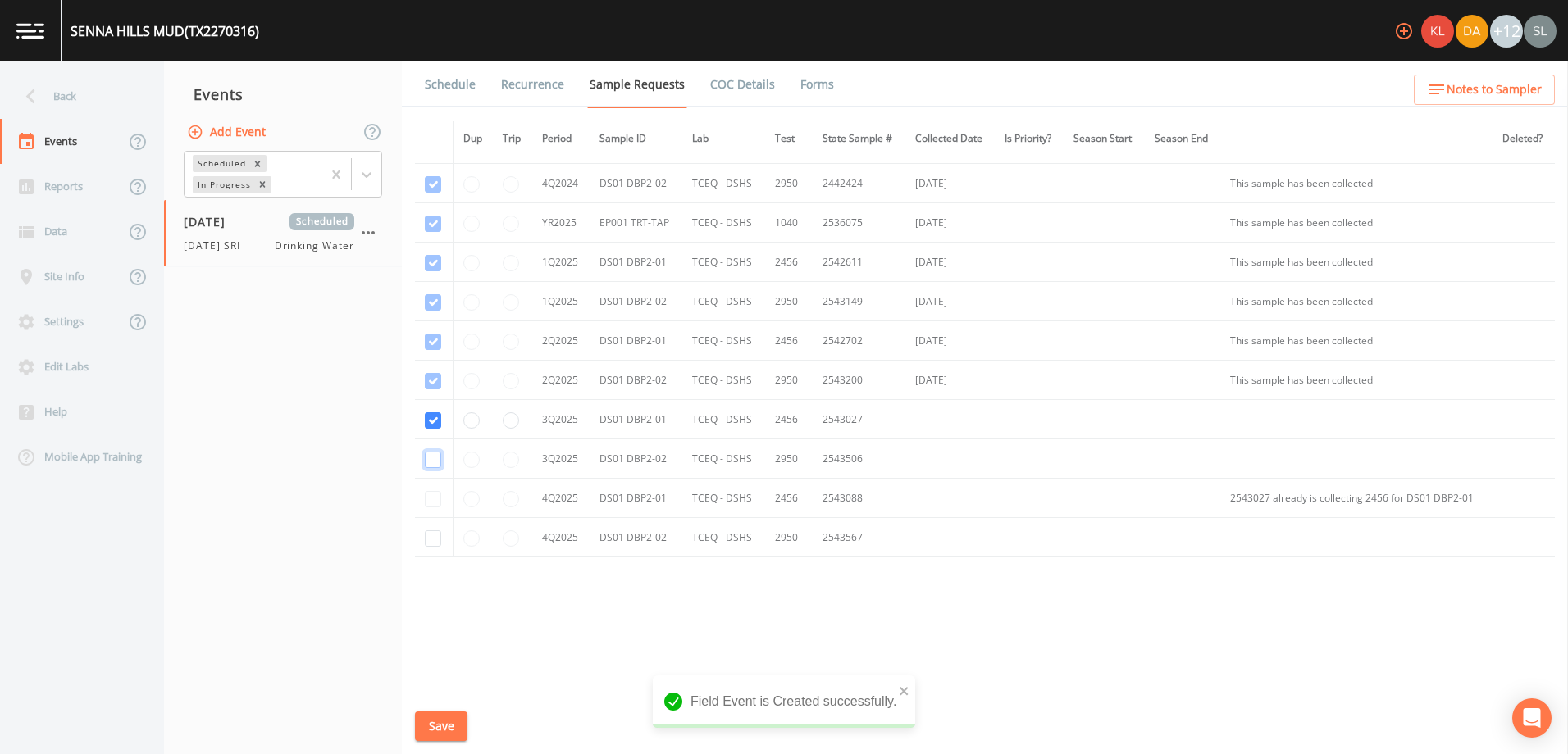 click at bounding box center [433, -52] 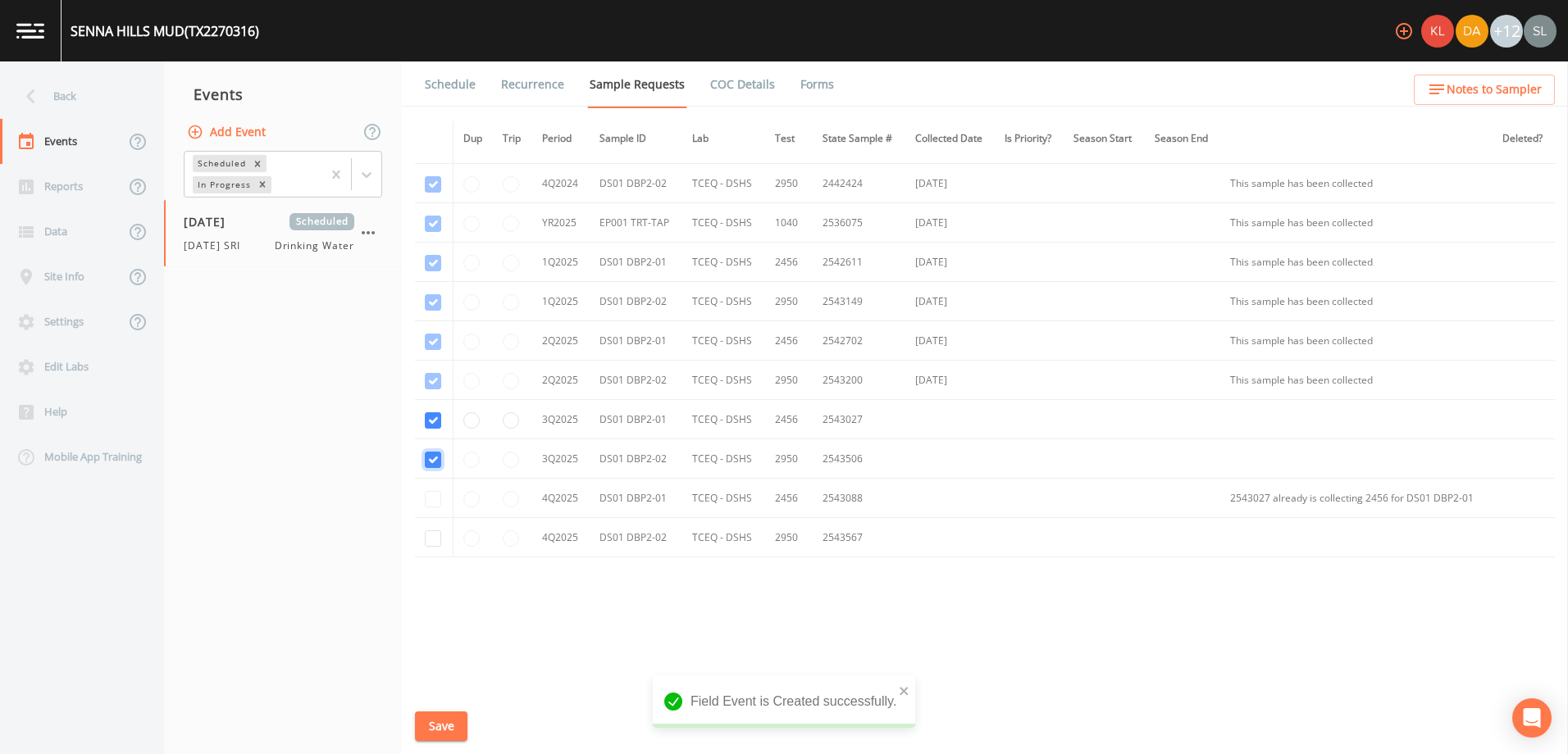 checkbox on "true" 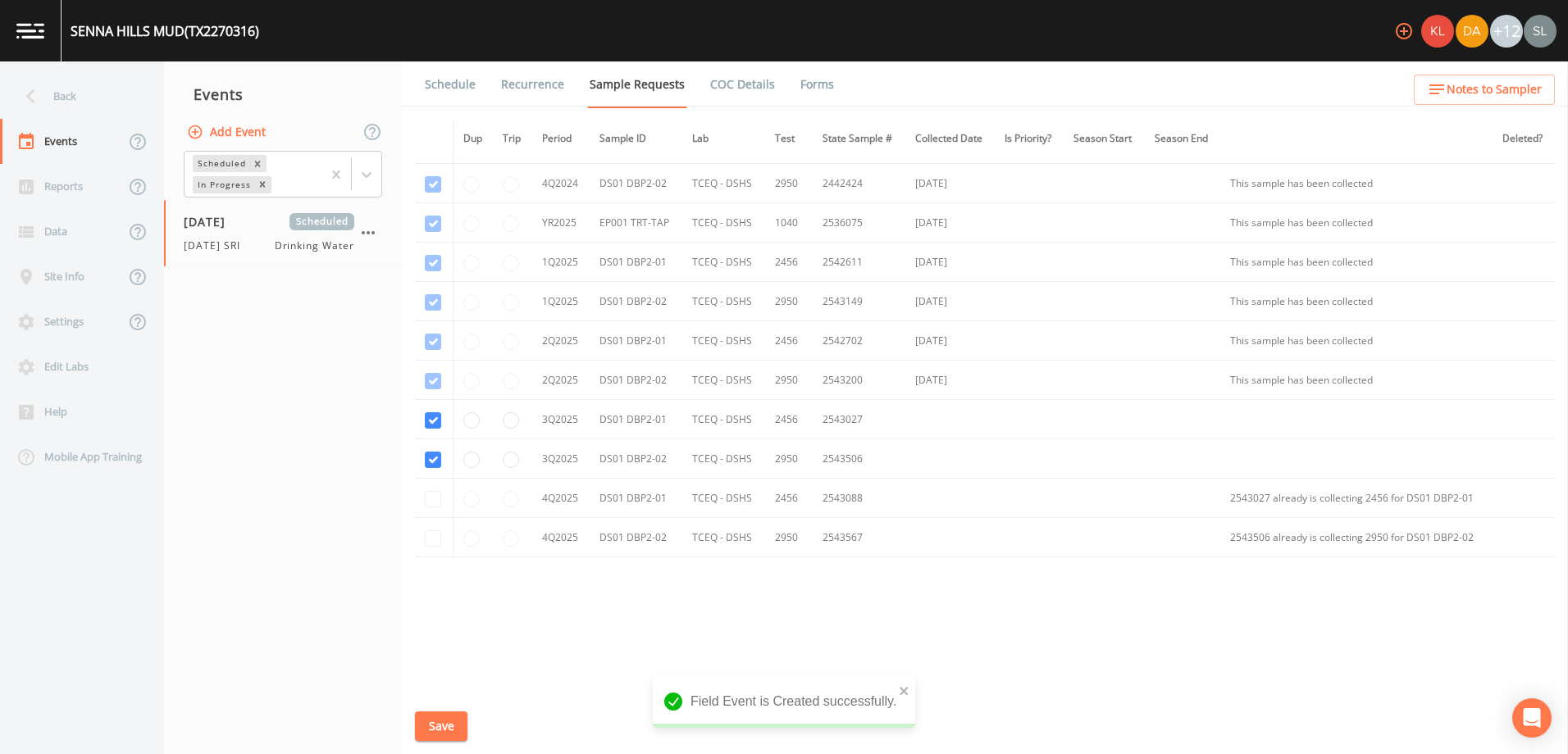 click on "Save" at bounding box center [441, 726] 